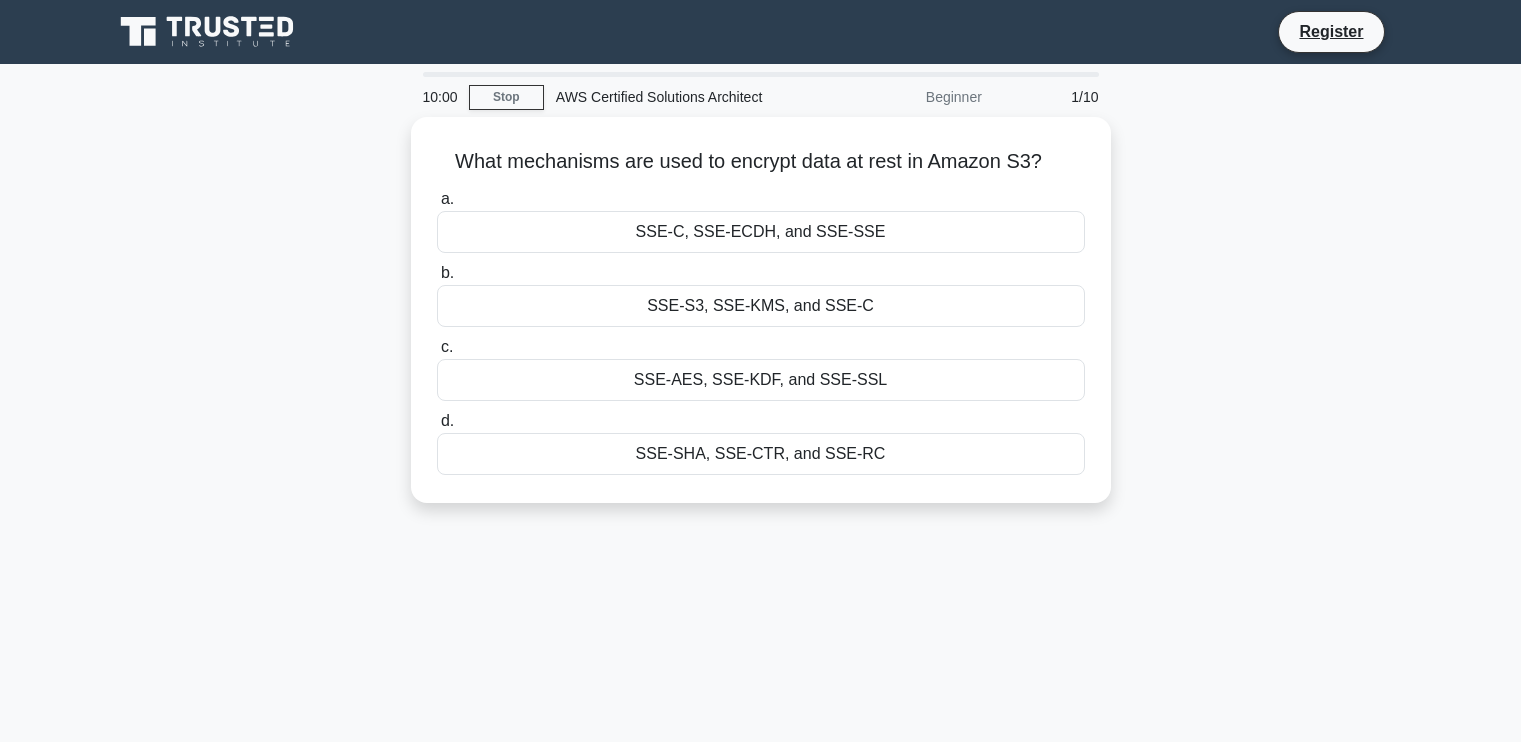 scroll, scrollTop: 0, scrollLeft: 0, axis: both 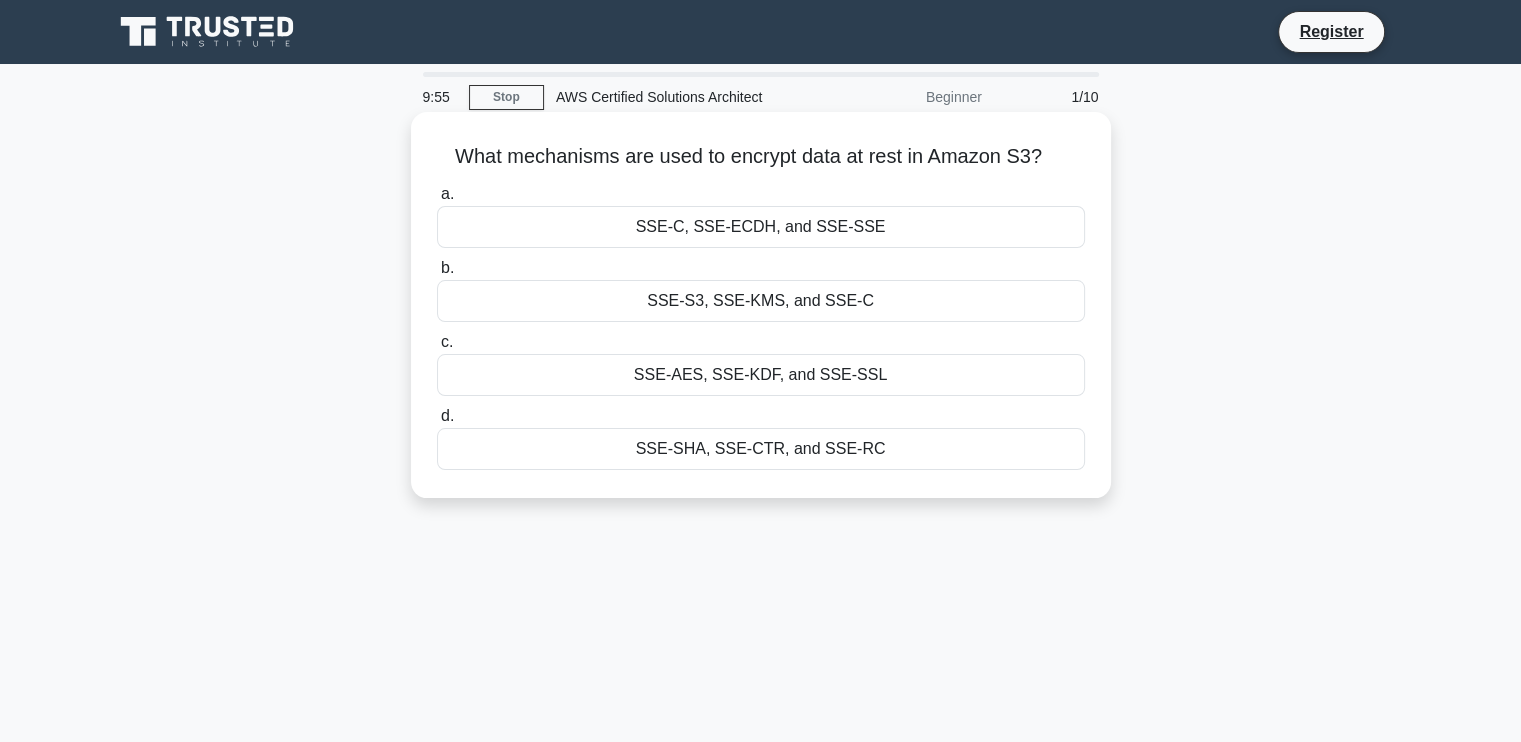 click on "SSE-S3, SSE-KMS, and SSE-C" at bounding box center (761, 301) 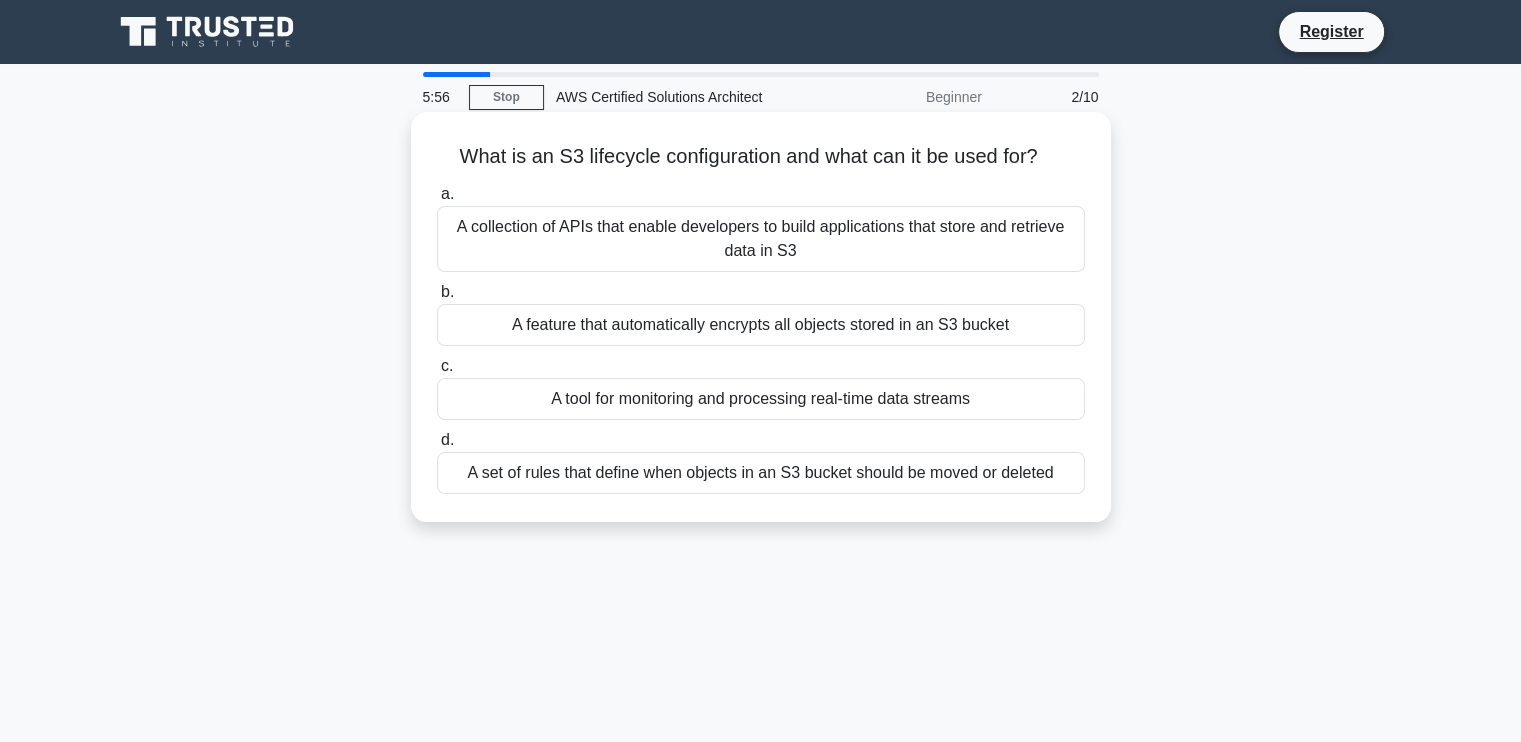 click on "A set of rules that define when objects in an S3 bucket should be moved or deleted" at bounding box center [761, 473] 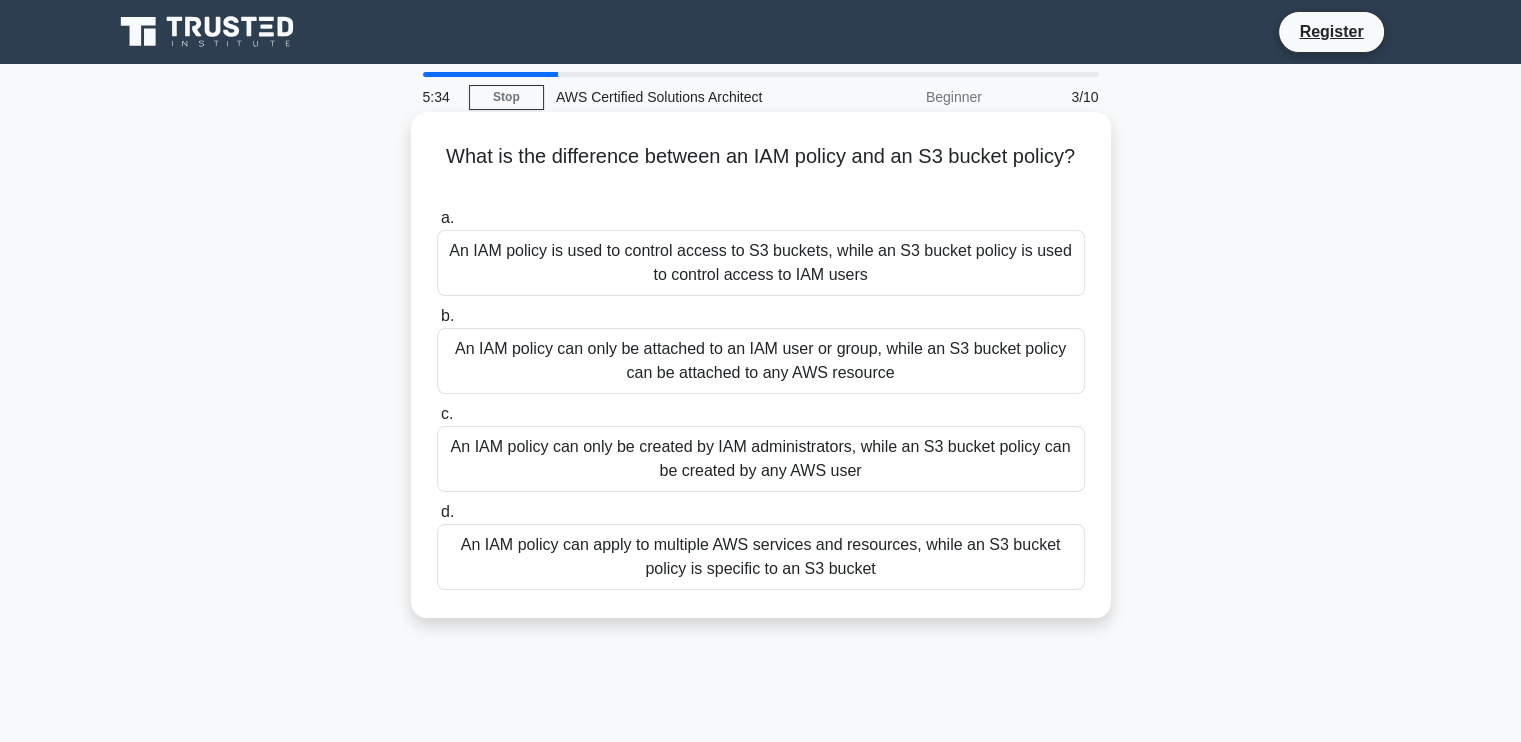 click on "An IAM policy can apply to multiple AWS services and resources, while an S3 bucket policy is specific to an S3 bucket" at bounding box center (761, 557) 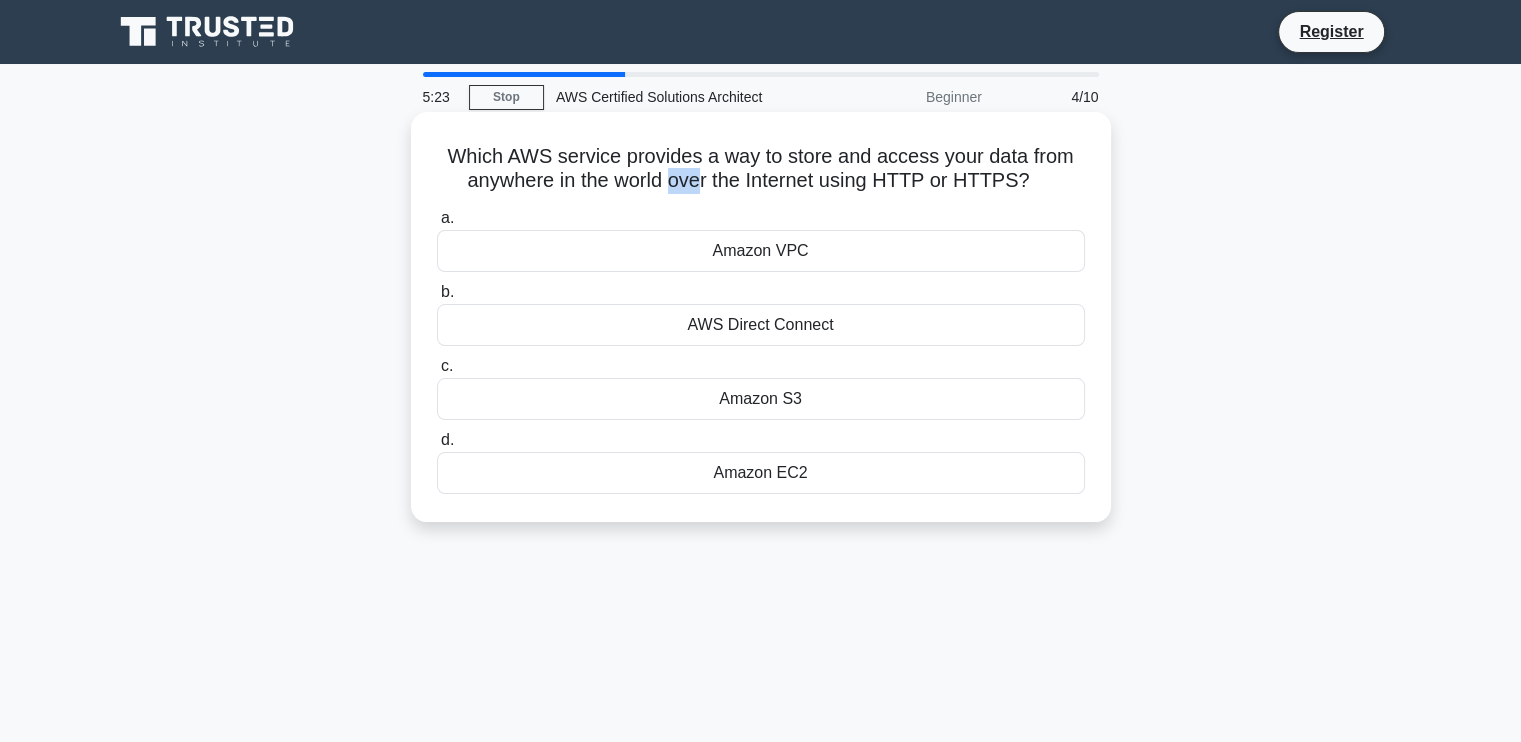 drag, startPoint x: 674, startPoint y: 184, endPoint x: 704, endPoint y: 189, distance: 30.413813 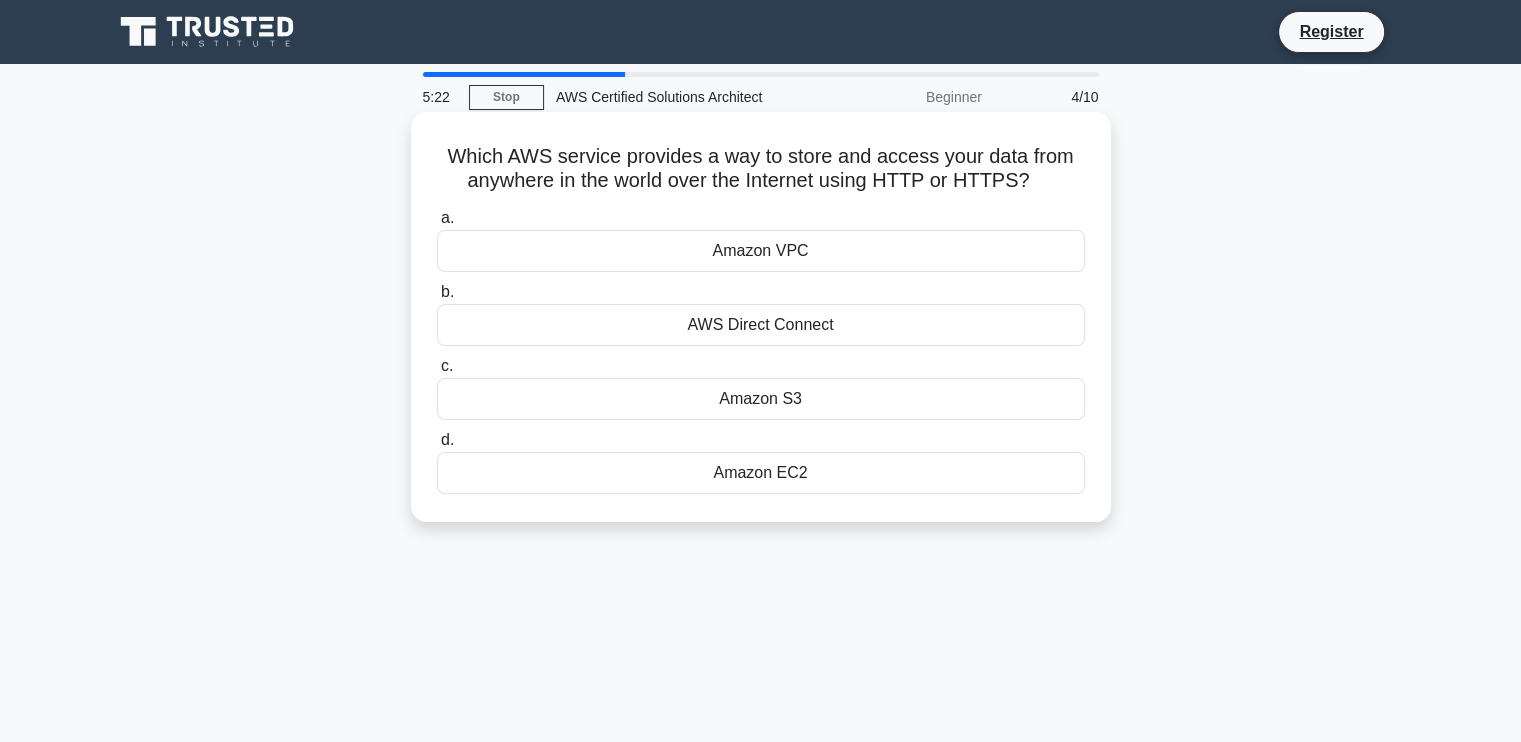 click on "Which AWS service provides a way to store and access your data from anywhere in the world over the Internet using HTTP or HTTPS?
.spinner_0XTQ{transform-origin:center;animation:spinner_y6GP .75s linear infinite}@keyframes spinner_y6GP{100%{transform:rotate(360deg)}}" at bounding box center (761, 169) 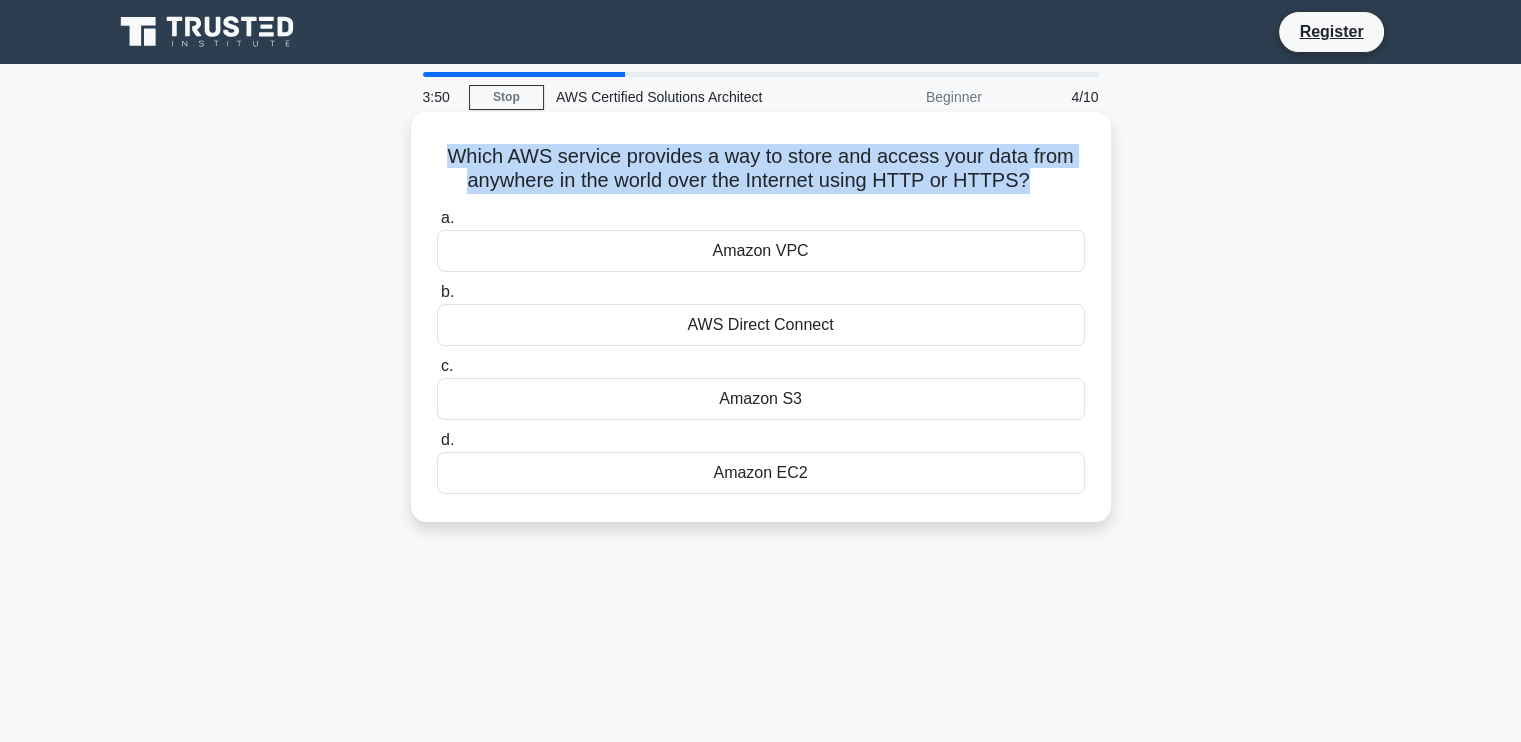 drag, startPoint x: 1031, startPoint y: 187, endPoint x: 440, endPoint y: 152, distance: 592.03546 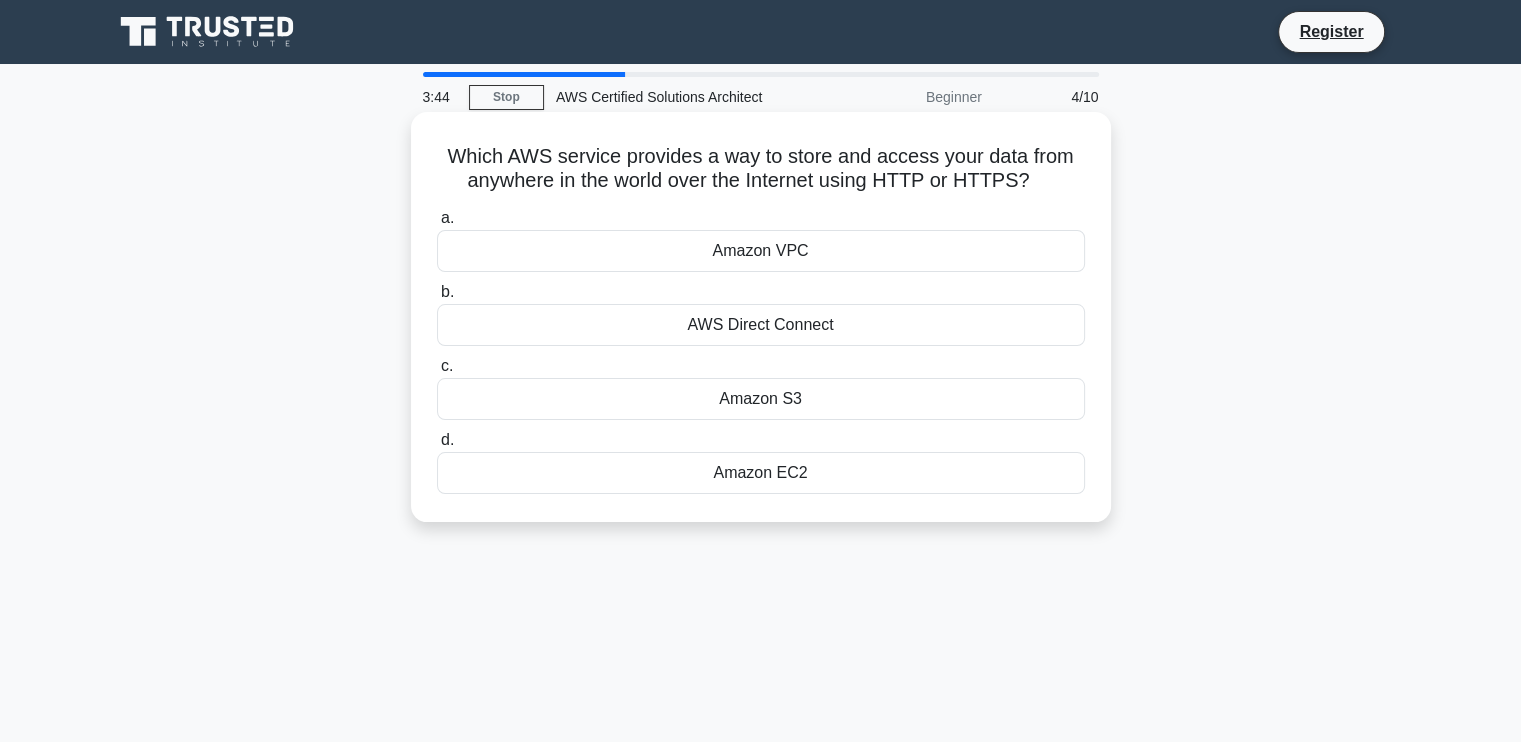 click on "Amazon S3" at bounding box center (761, 399) 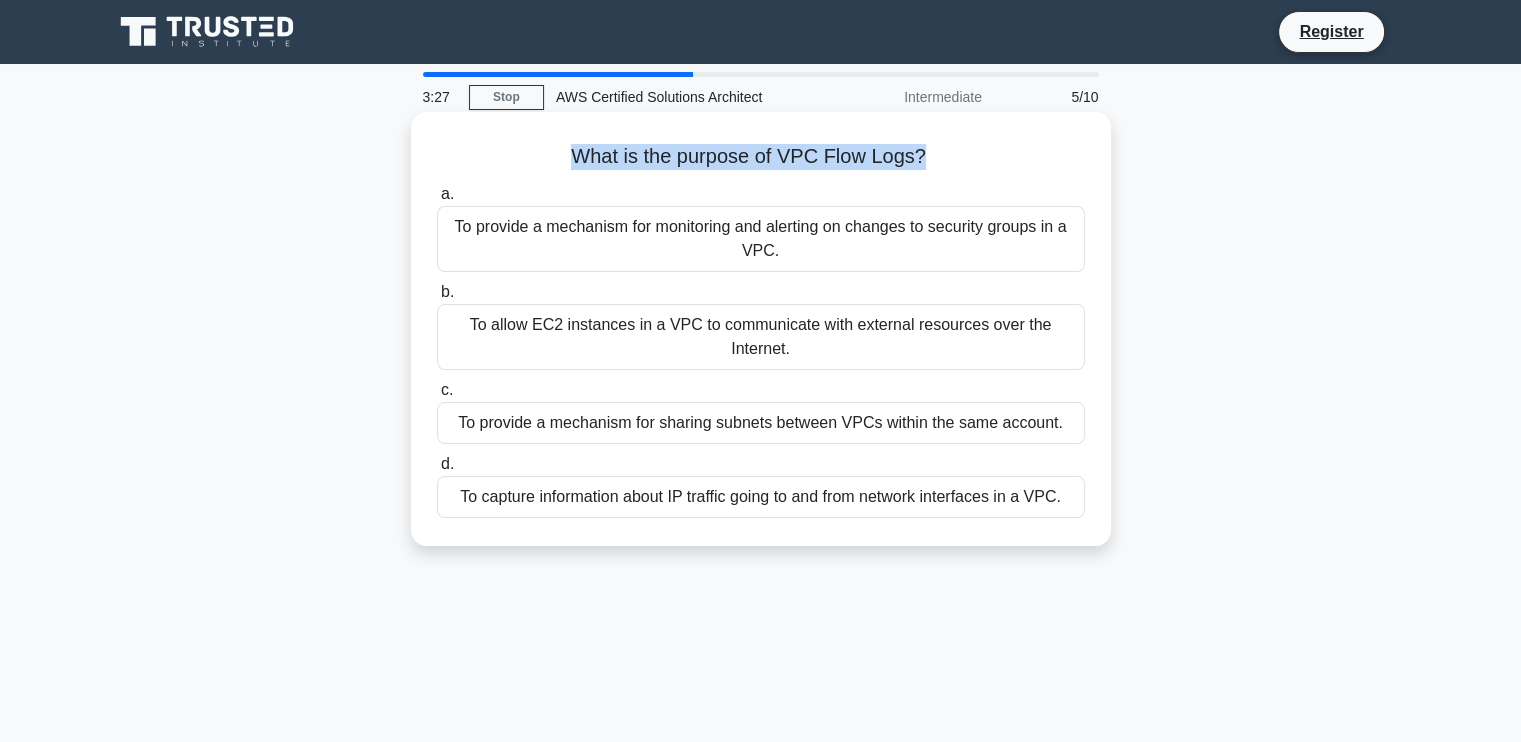 drag, startPoint x: 615, startPoint y: 158, endPoint x: 924, endPoint y: 151, distance: 309.07928 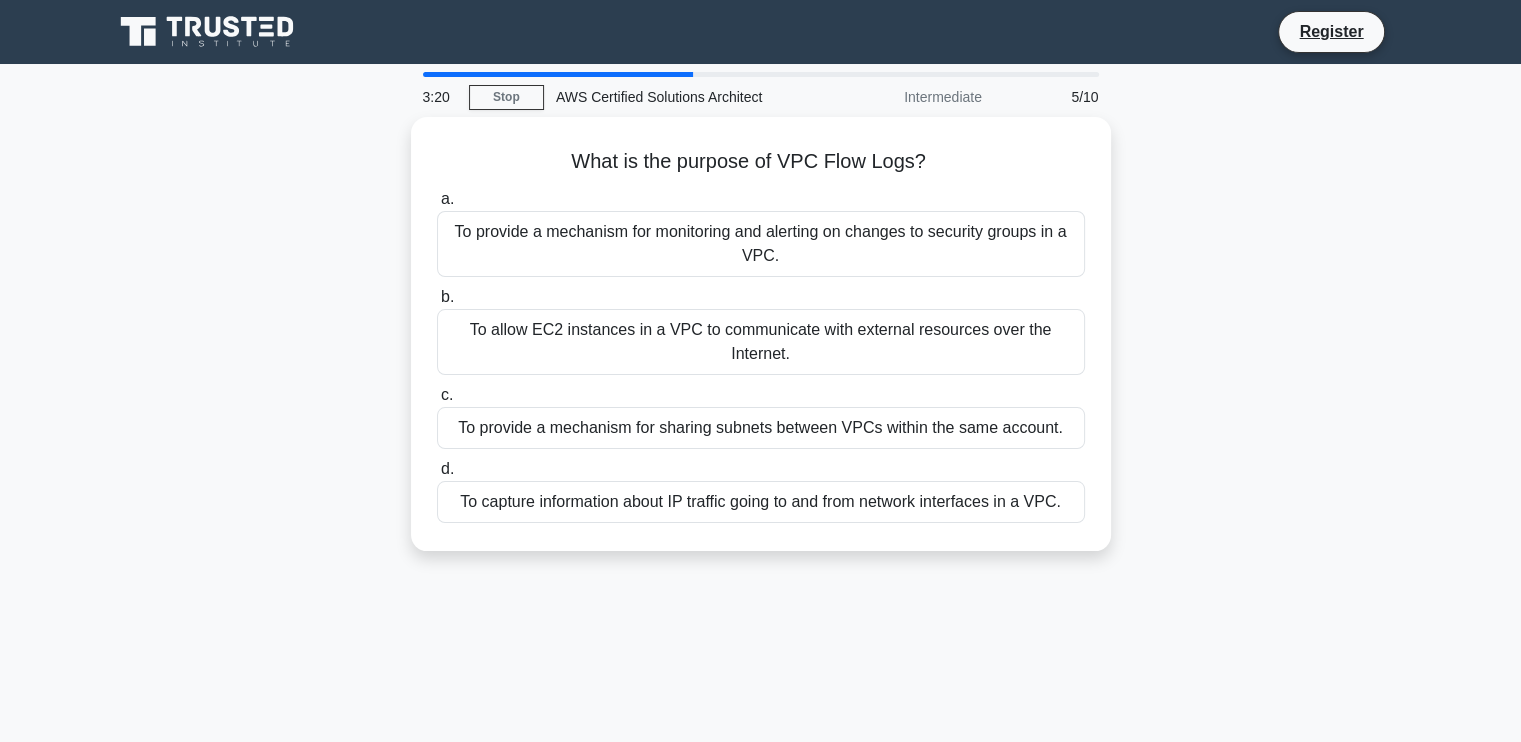 click on "What is the purpose of VPC Flow Logs?
.spinner_0XTQ{transform-origin:center;animation:spinner_y6GP .75s linear infinite}@keyframes spinner_y6GP{100%{transform:rotate(360deg)}}
a.
To provide a mechanism for monitoring and alerting on changes to security groups in a VPC.
b. c. d." at bounding box center (761, 346) 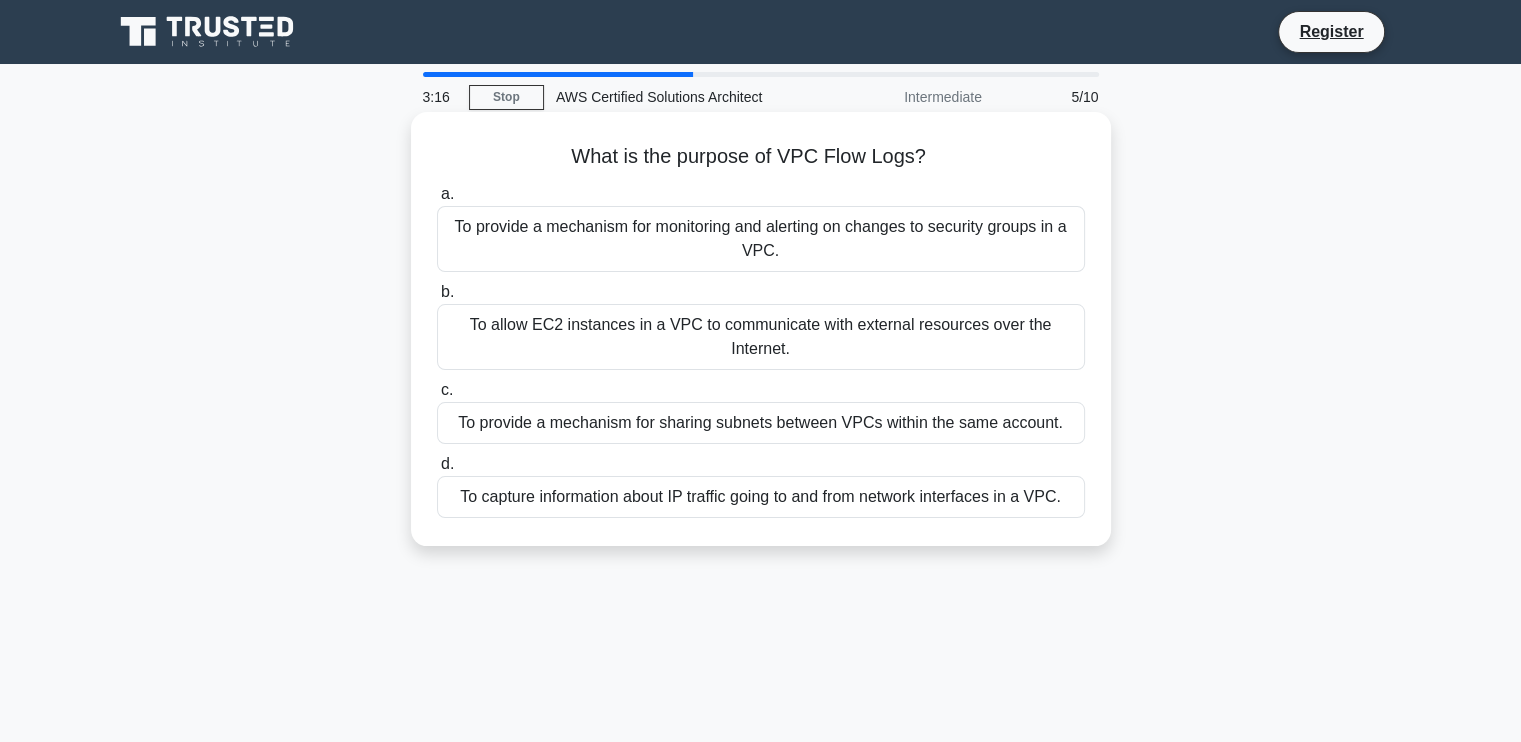 click on "To capture information about IP traffic going to and from network interfaces in a VPC." at bounding box center (761, 497) 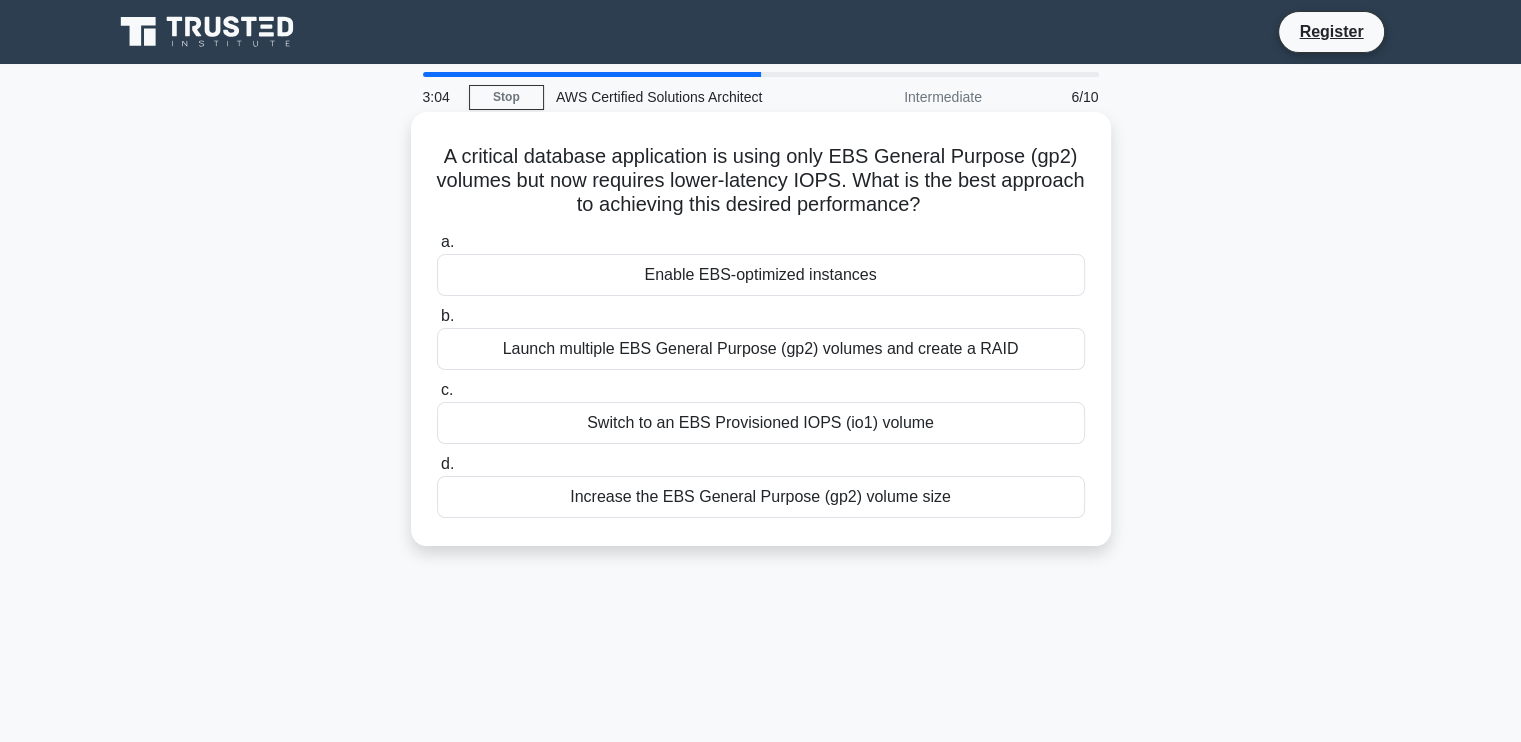 drag, startPoint x: 480, startPoint y: 159, endPoint x: 1000, endPoint y: 221, distance: 523.6831 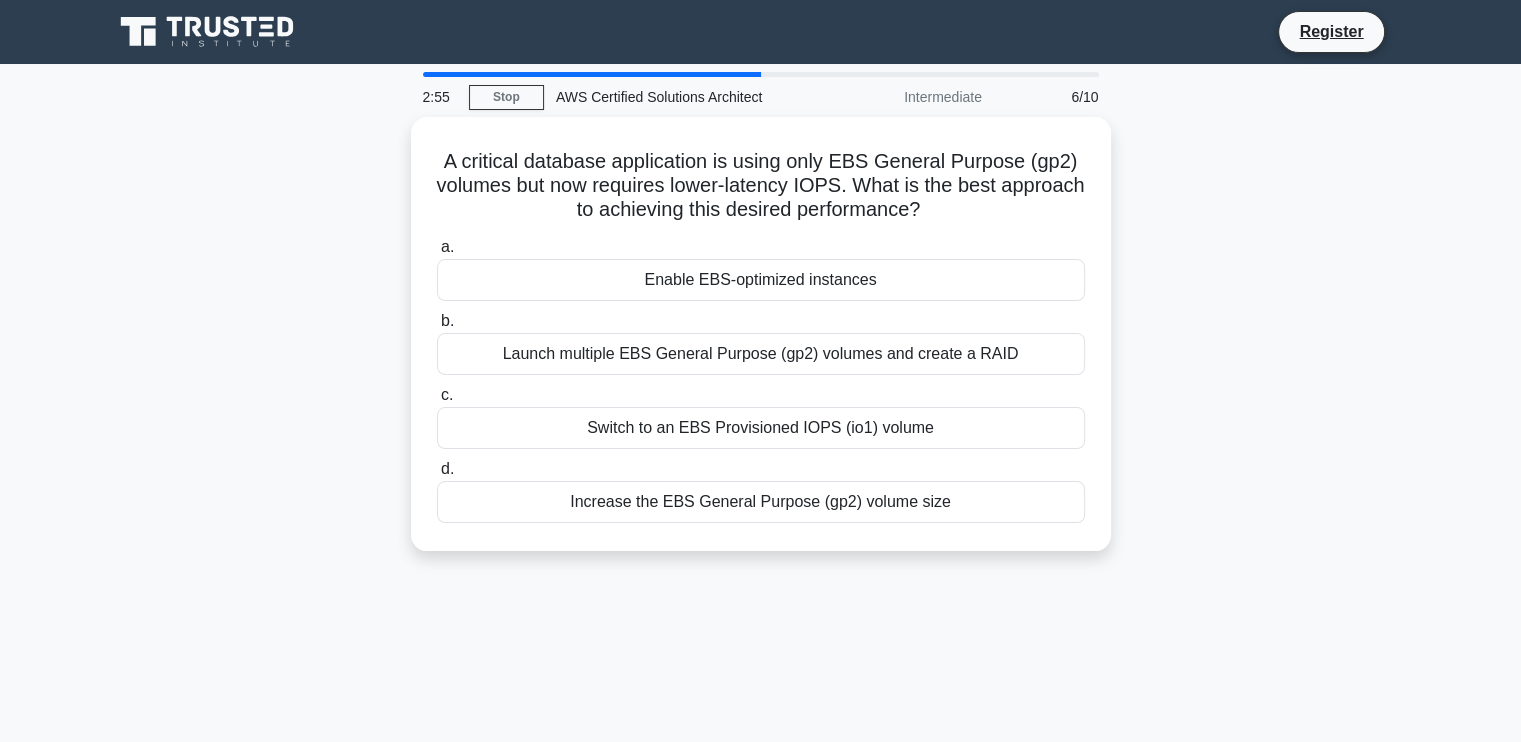 click on "A critical database application is using only EBS General Purpose (gp2) volumes but now requires lower-latency IOPS. What is the best approach to achieving this desired performance?
.spinner_0XTQ{transform-origin:center;animation:spinner_y6GP .75s linear infinite}@keyframes spinner_y6GP{100%{transform:rotate(360deg)}}
a.
Enable EBS-optimized instances
b. c. d." at bounding box center (761, 346) 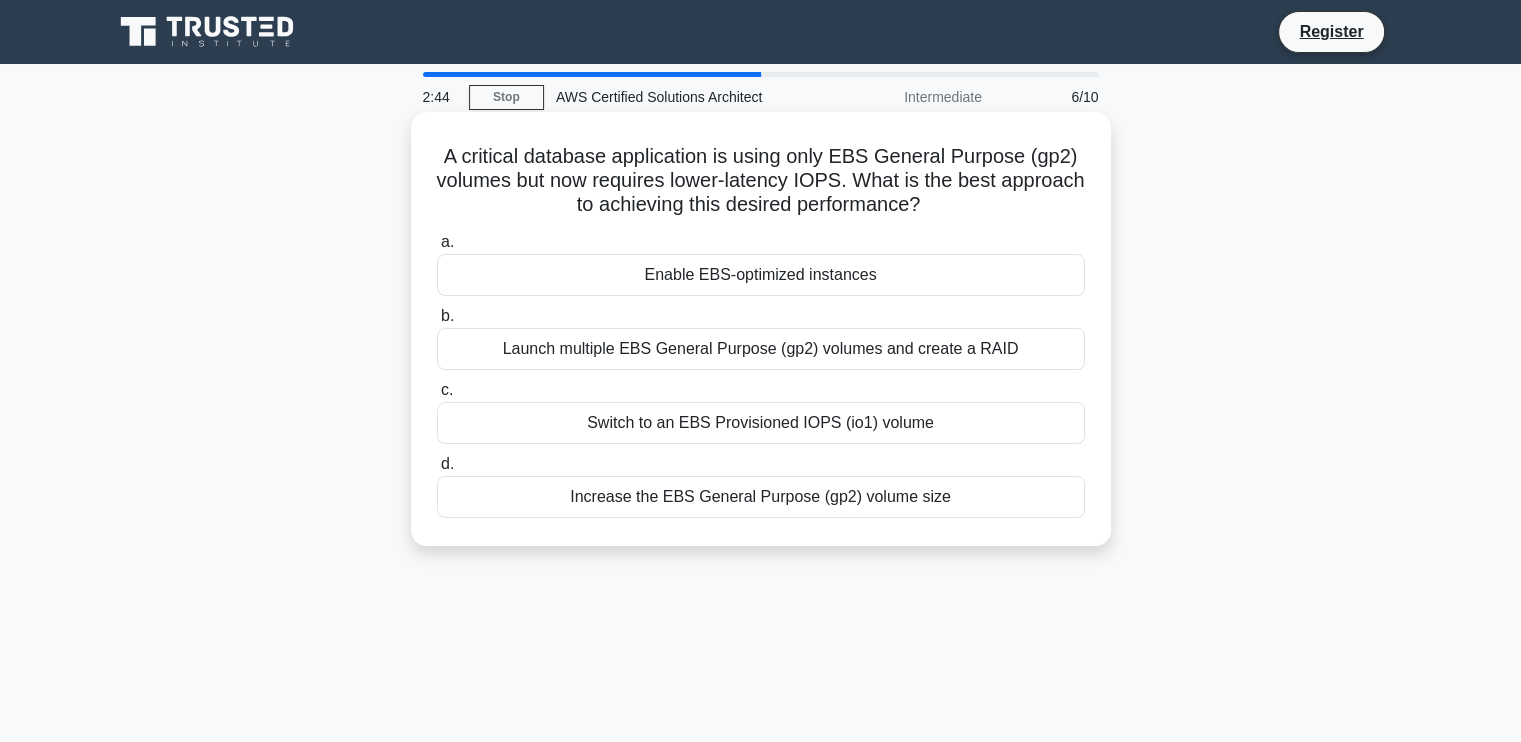 click on "Enable EBS-optimized instances" at bounding box center (761, 275) 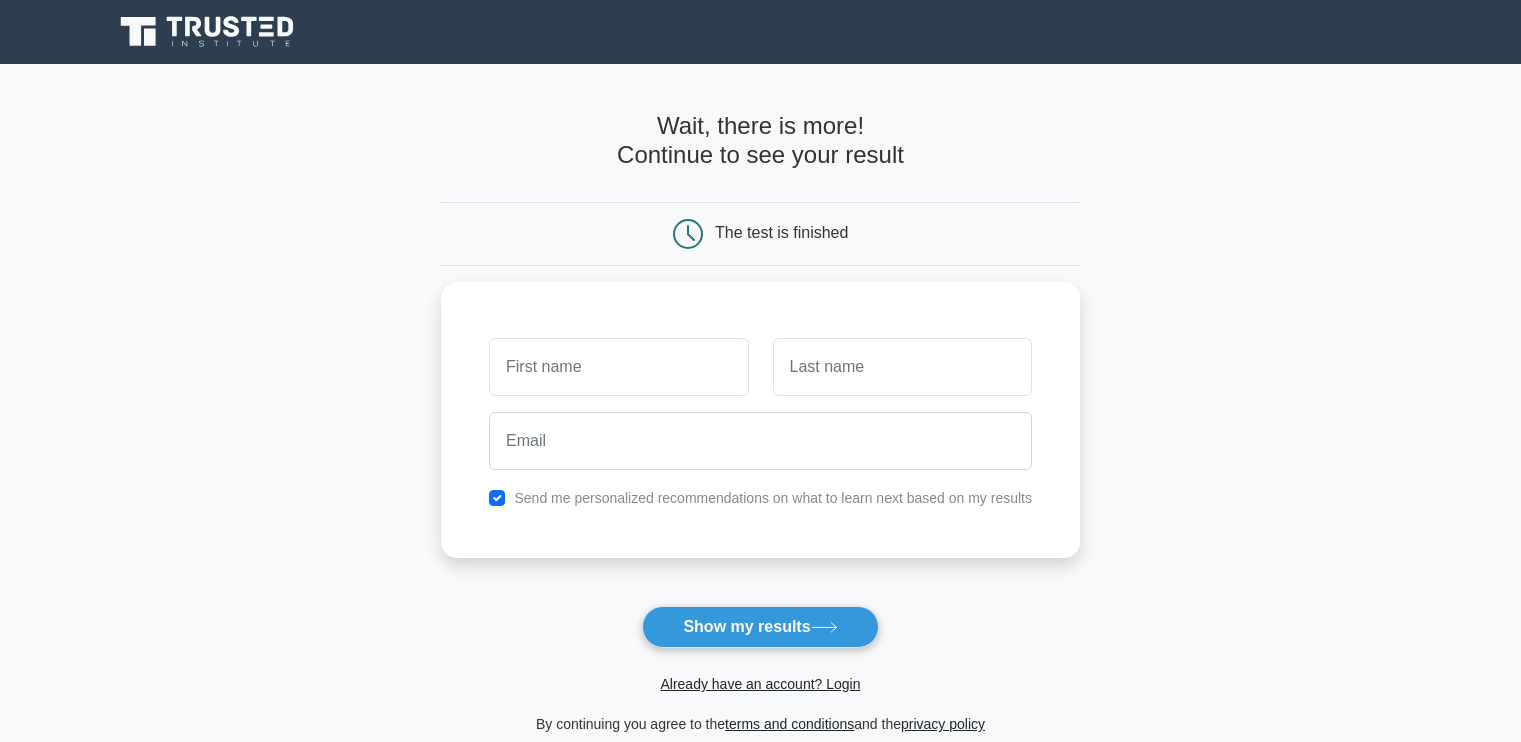 scroll, scrollTop: 0, scrollLeft: 0, axis: both 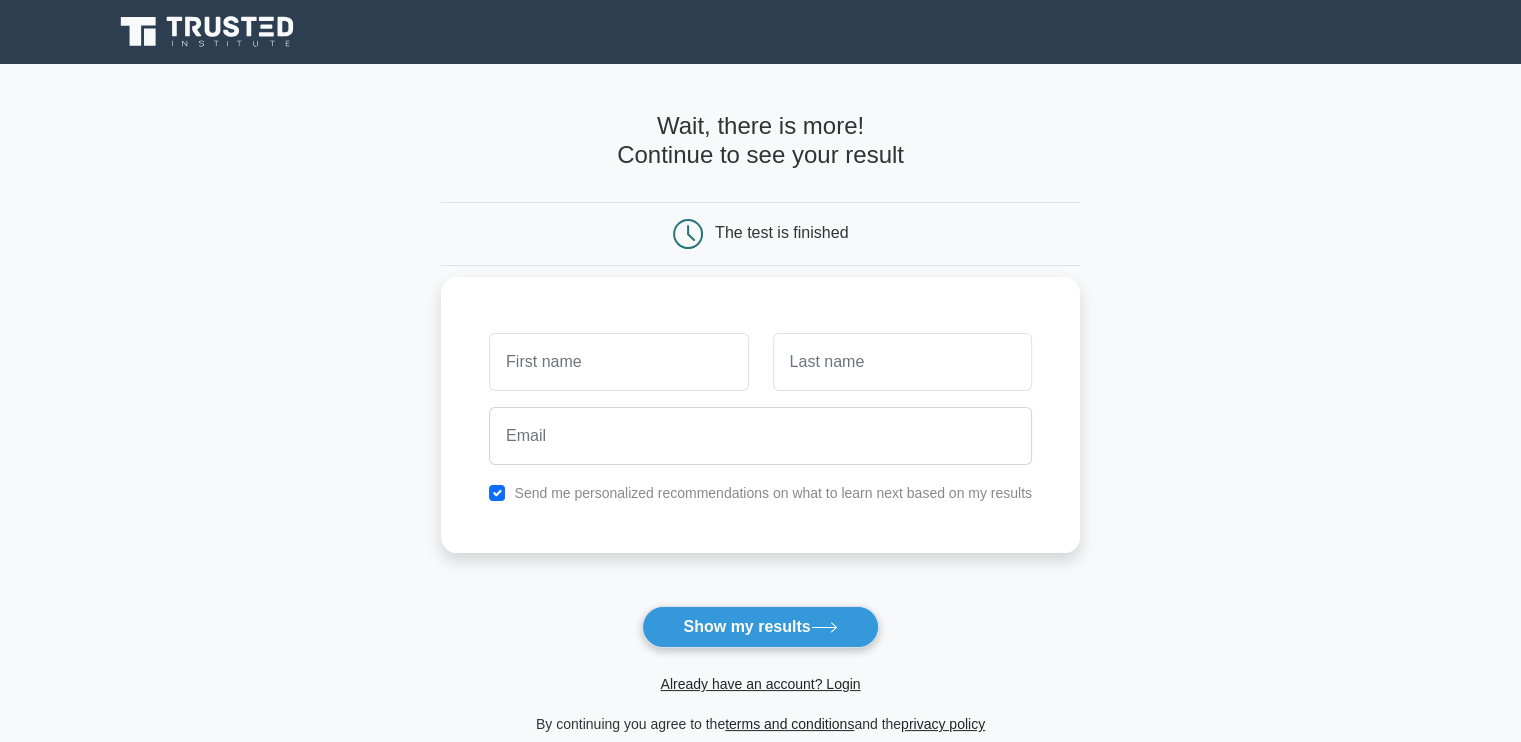 click at bounding box center (618, 362) 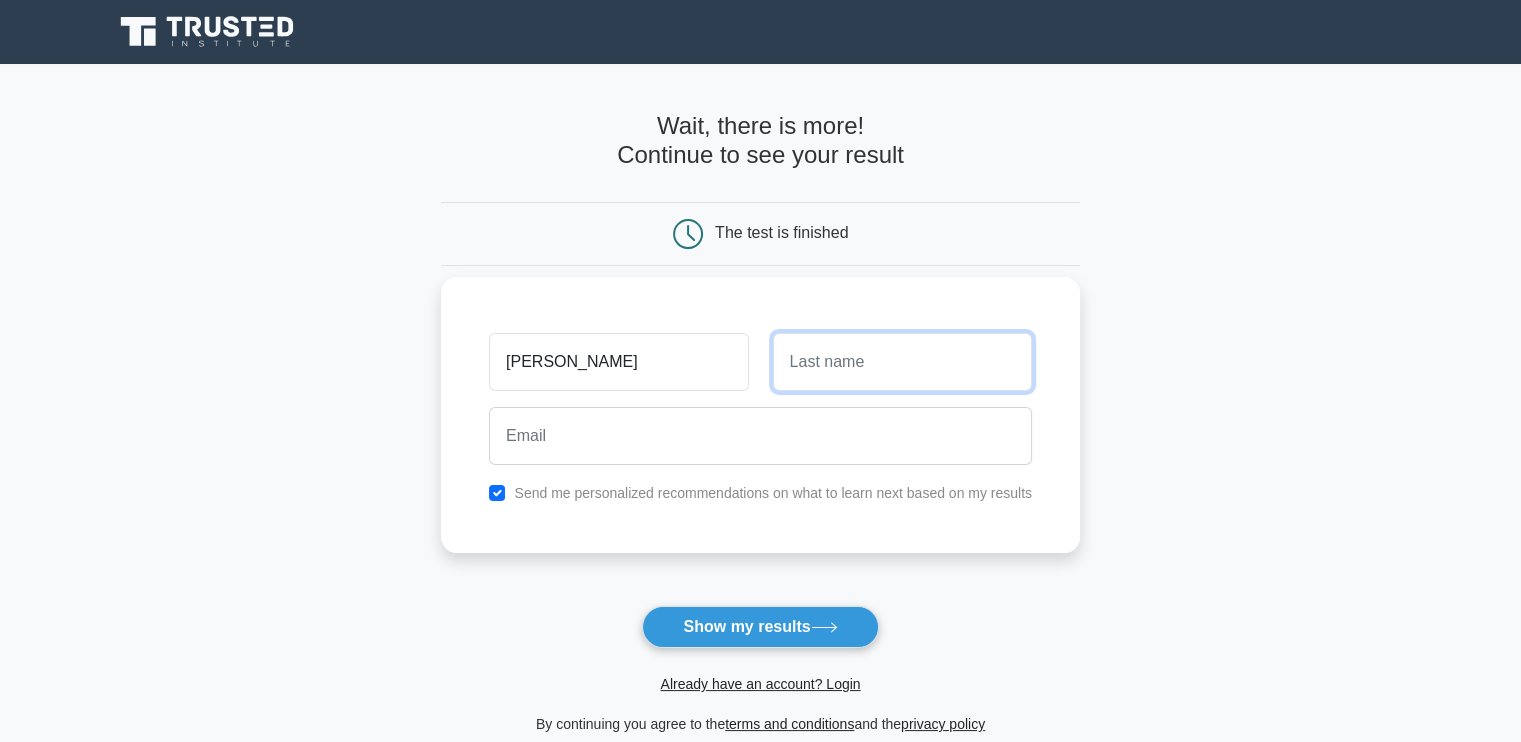 click at bounding box center [902, 362] 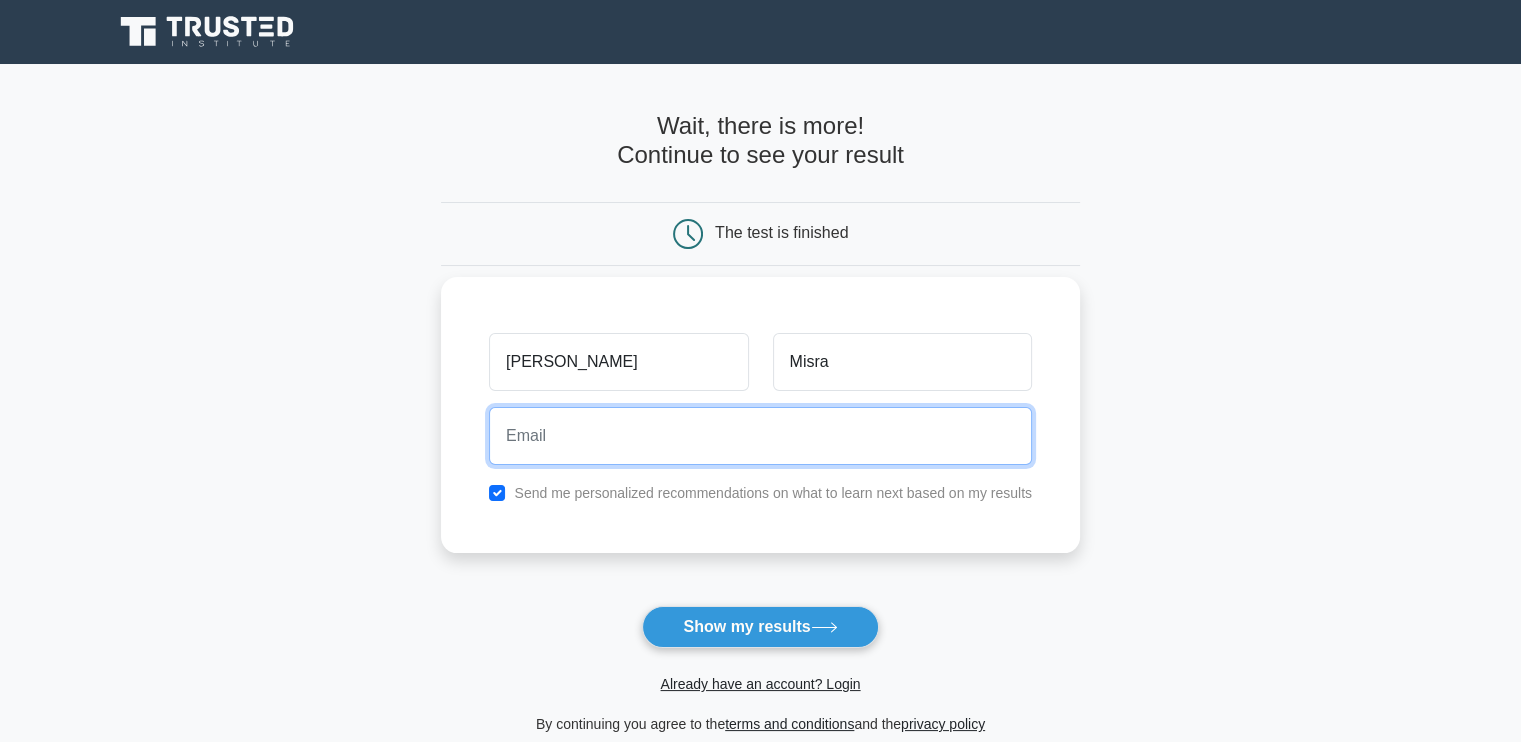 click at bounding box center (760, 436) 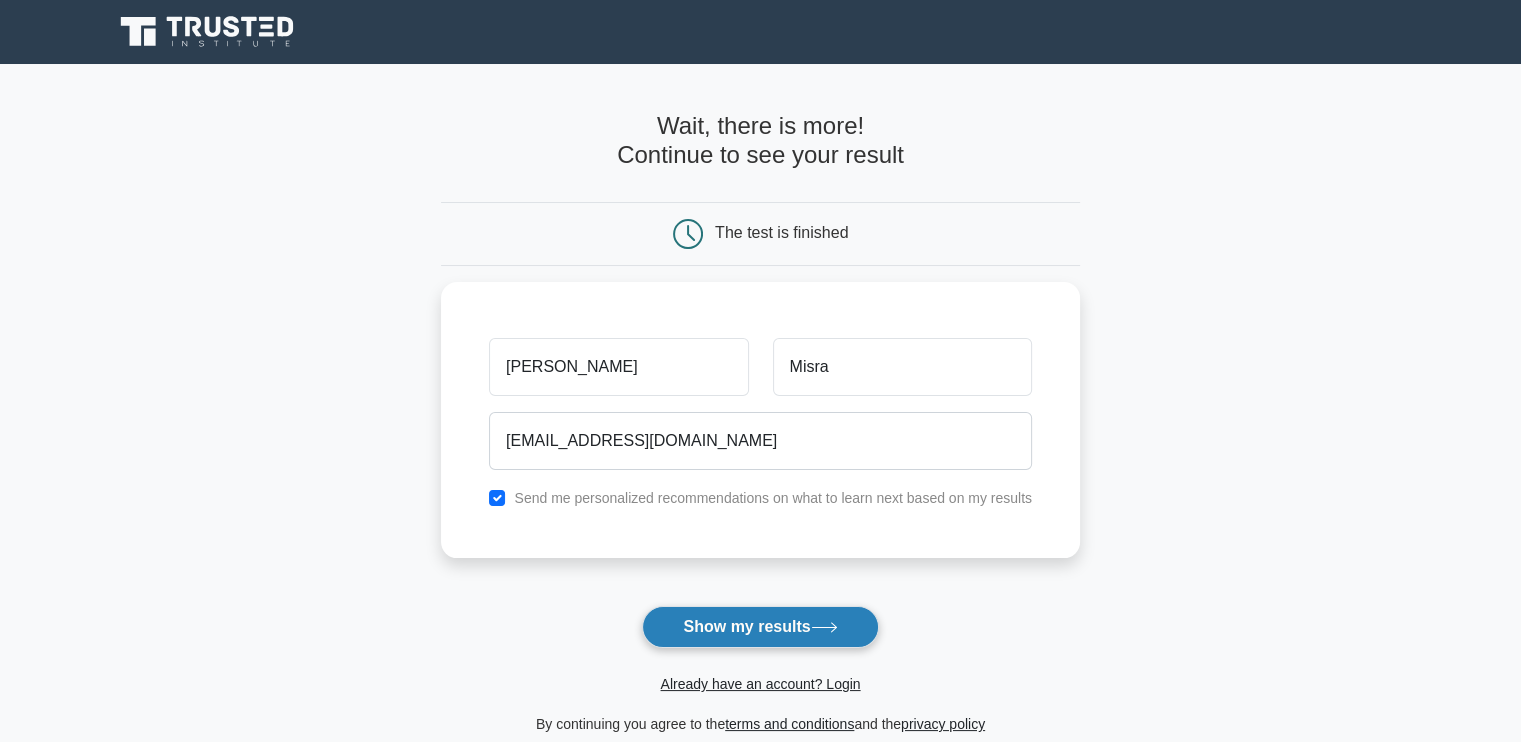 click on "Show my results" at bounding box center (760, 627) 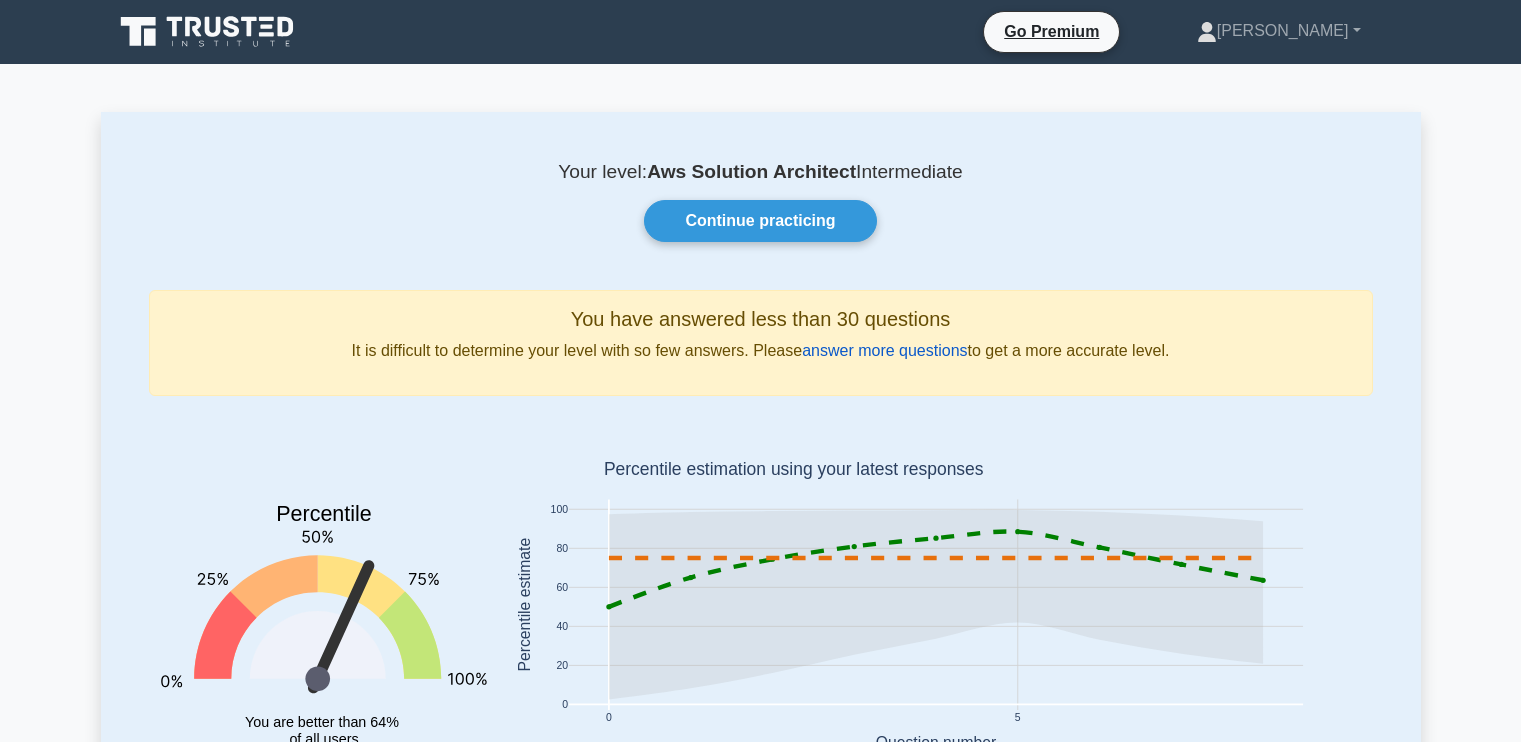 scroll, scrollTop: 0, scrollLeft: 0, axis: both 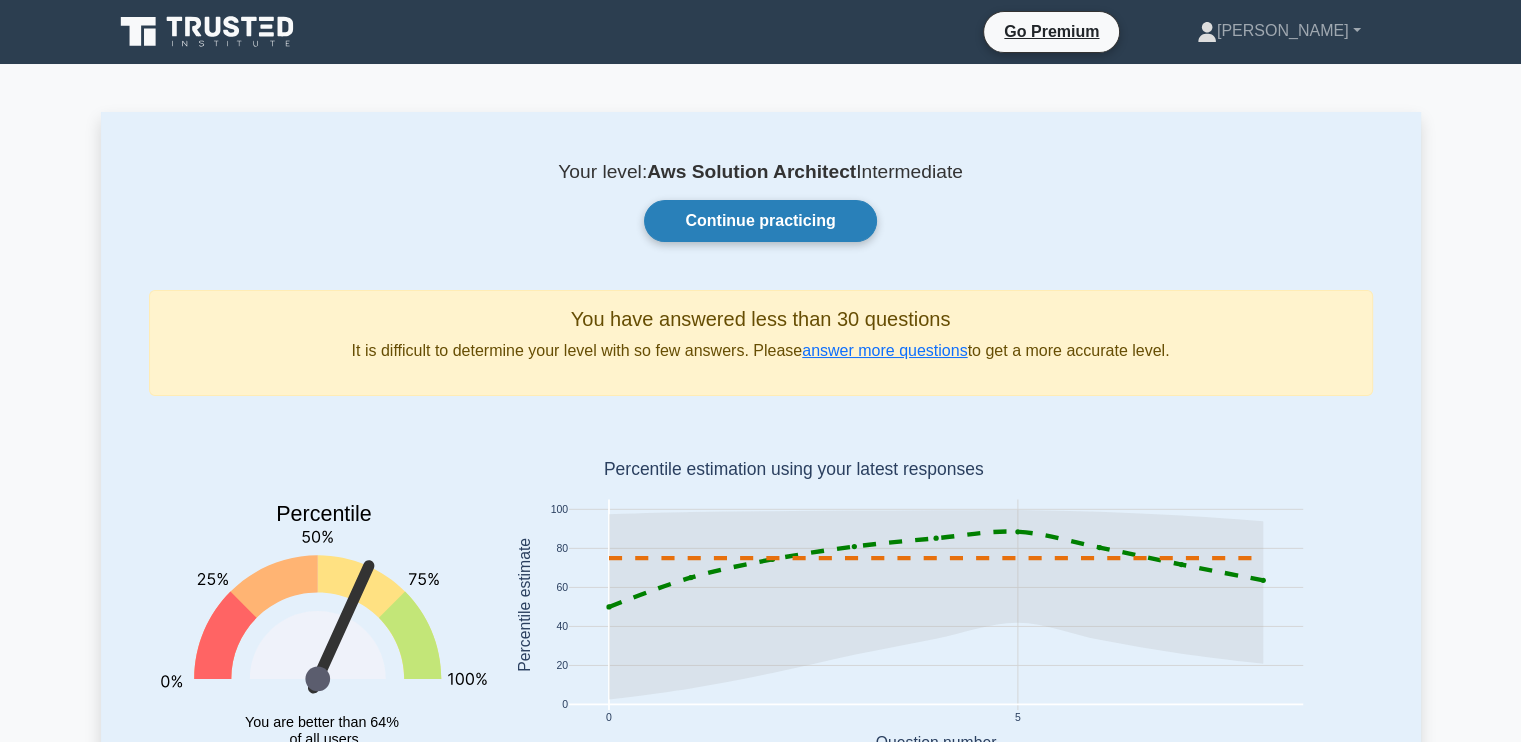 click on "Continue practicing" at bounding box center [760, 221] 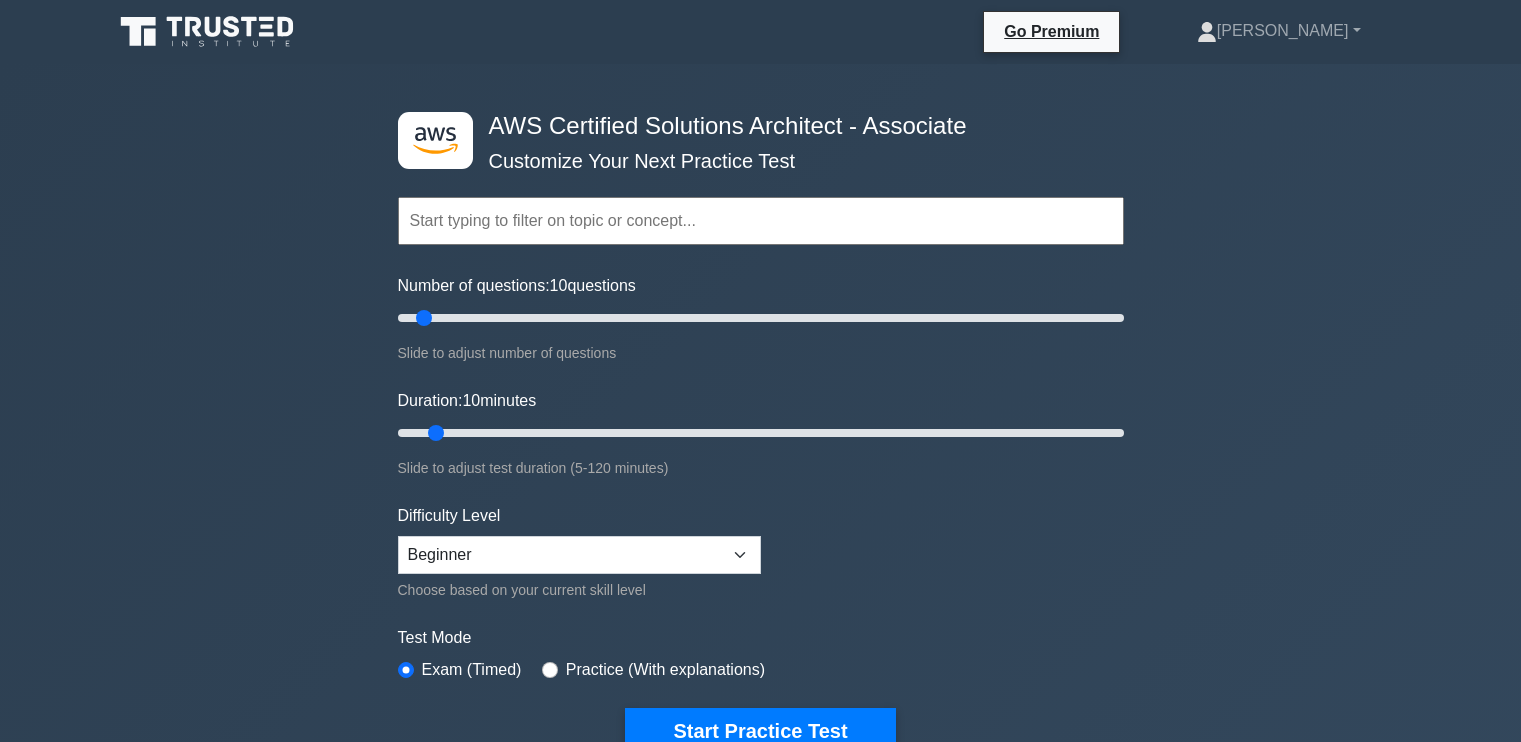 scroll, scrollTop: 0, scrollLeft: 0, axis: both 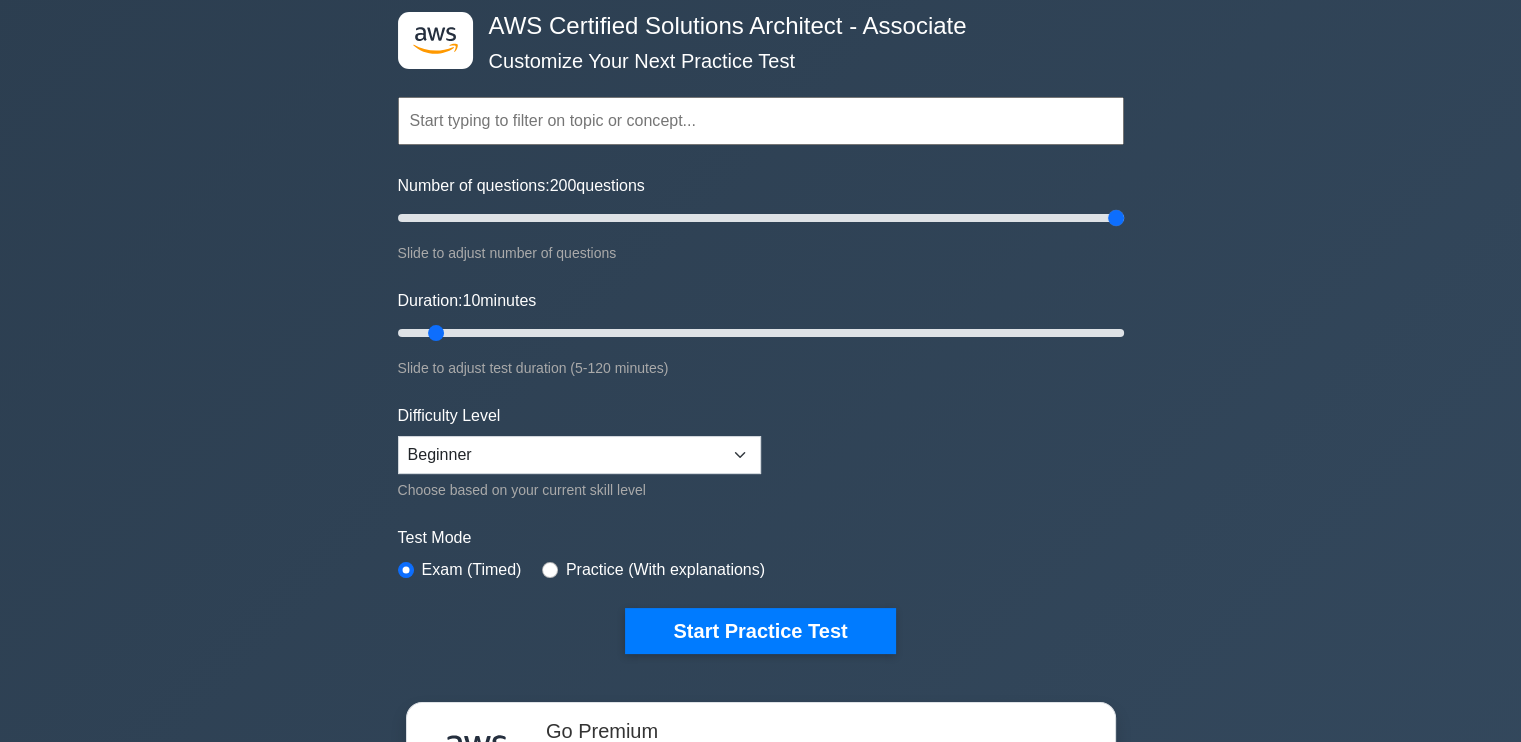 drag, startPoint x: 432, startPoint y: 219, endPoint x: 1535, endPoint y: 227, distance: 1103.029 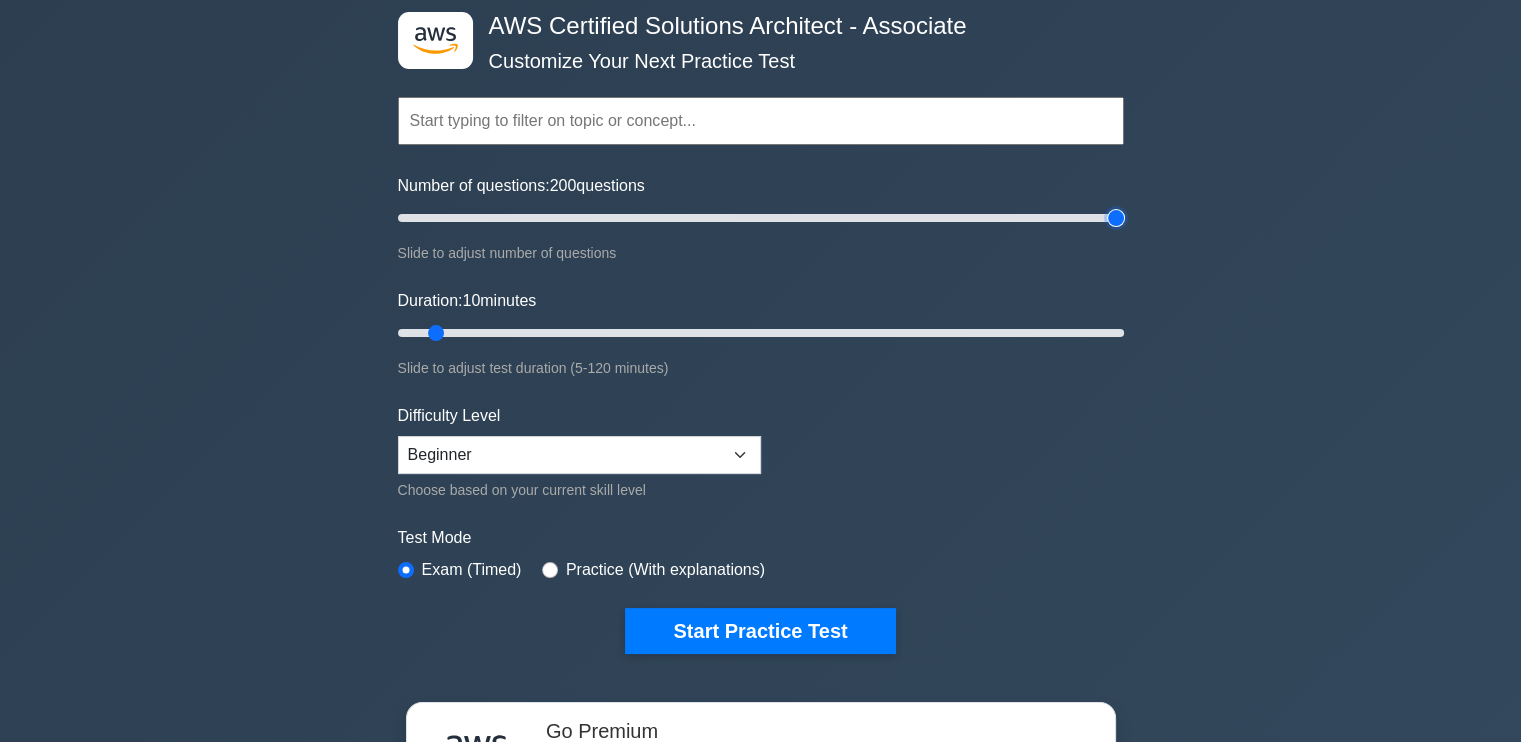 type on "200" 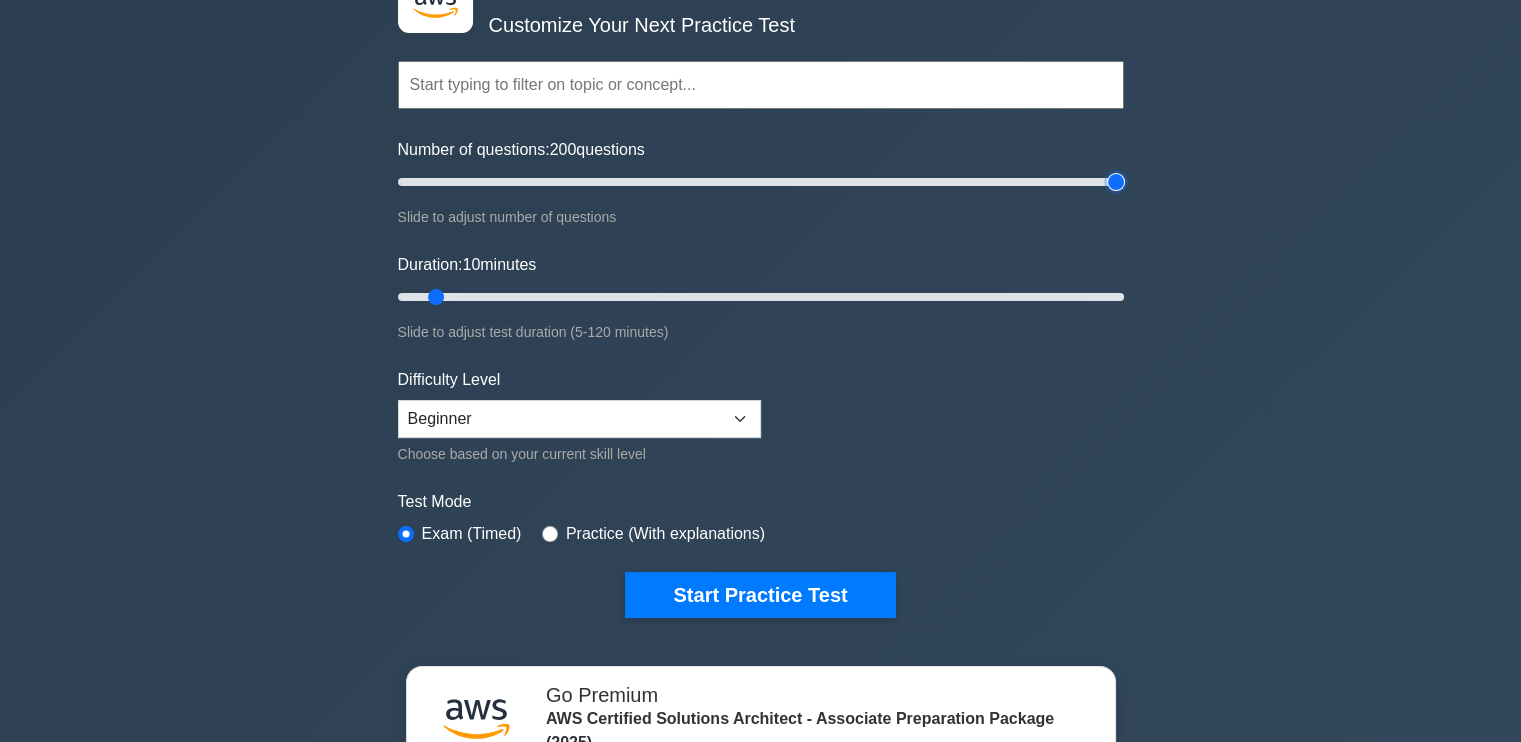 scroll, scrollTop: 200, scrollLeft: 0, axis: vertical 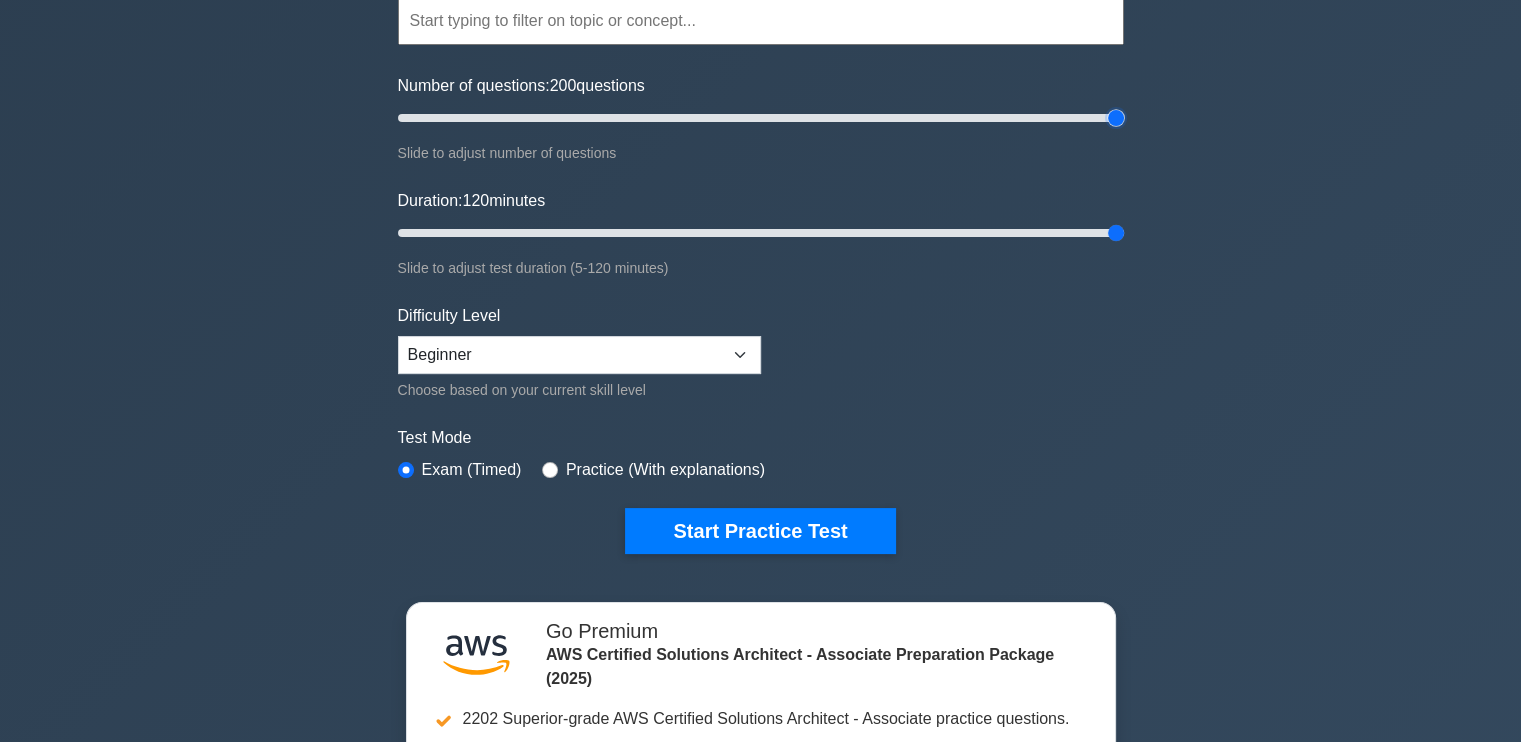 drag, startPoint x: 430, startPoint y: 228, endPoint x: 1535, endPoint y: 311, distance: 1108.1128 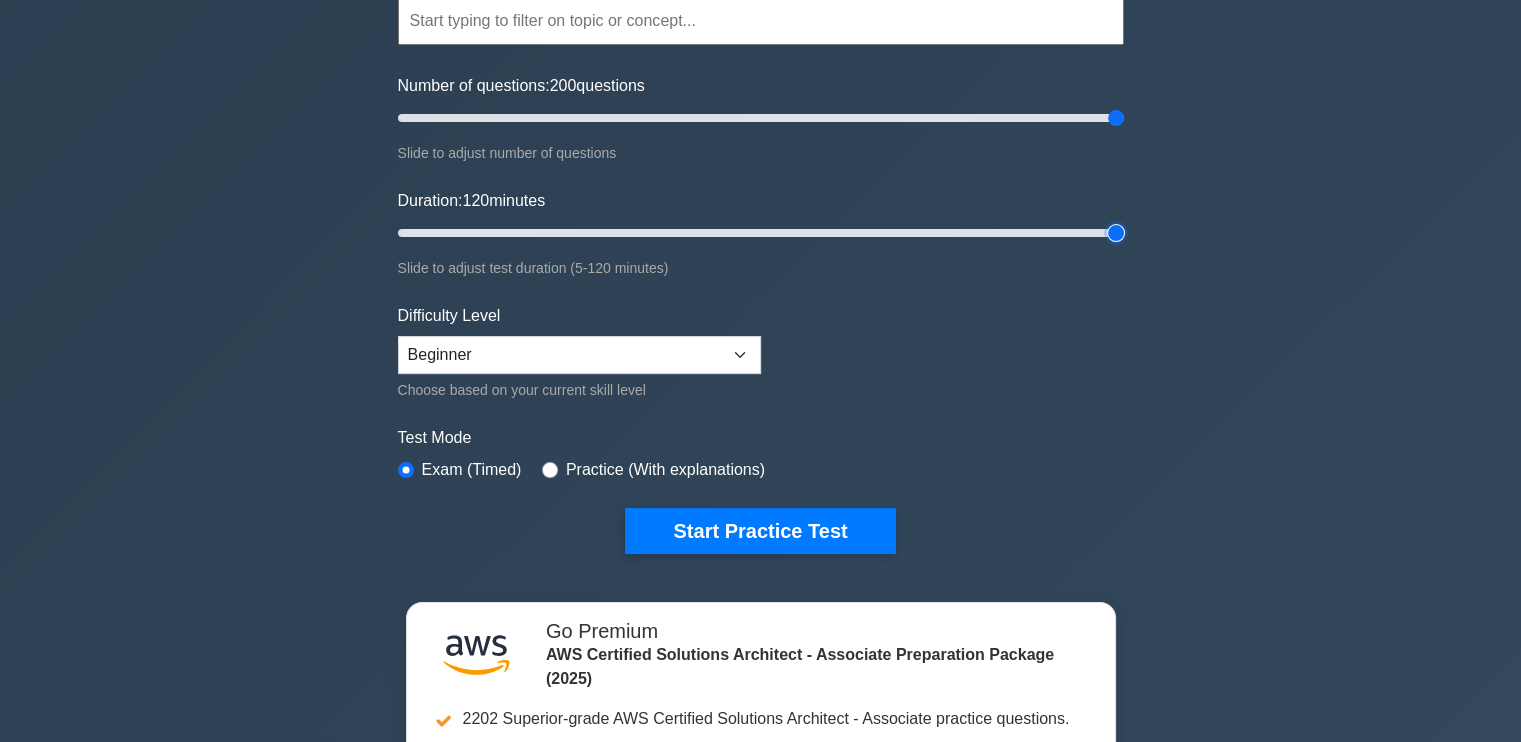 type on "120" 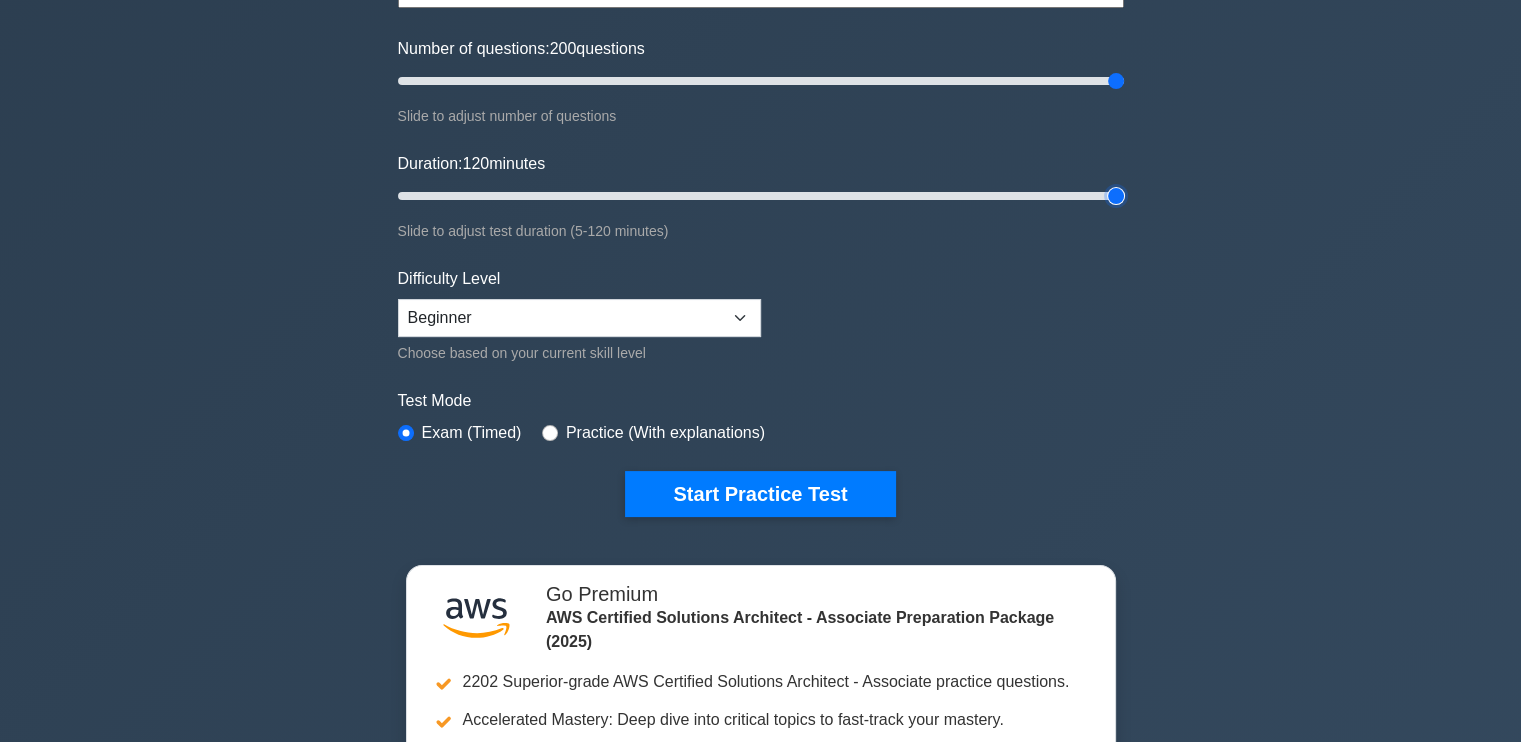 scroll, scrollTop: 400, scrollLeft: 0, axis: vertical 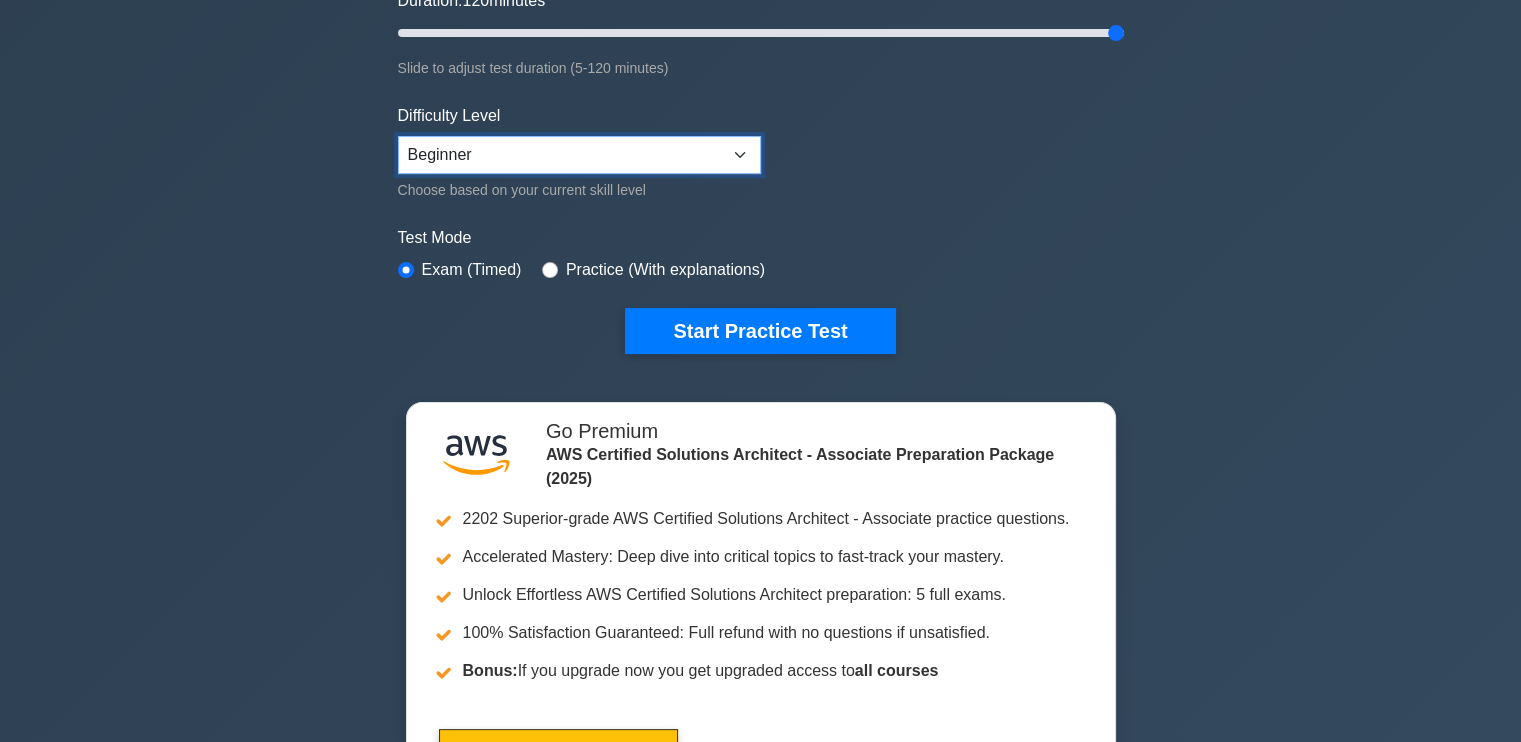 click on "Beginner
Intermediate
Expert" at bounding box center (579, 155) 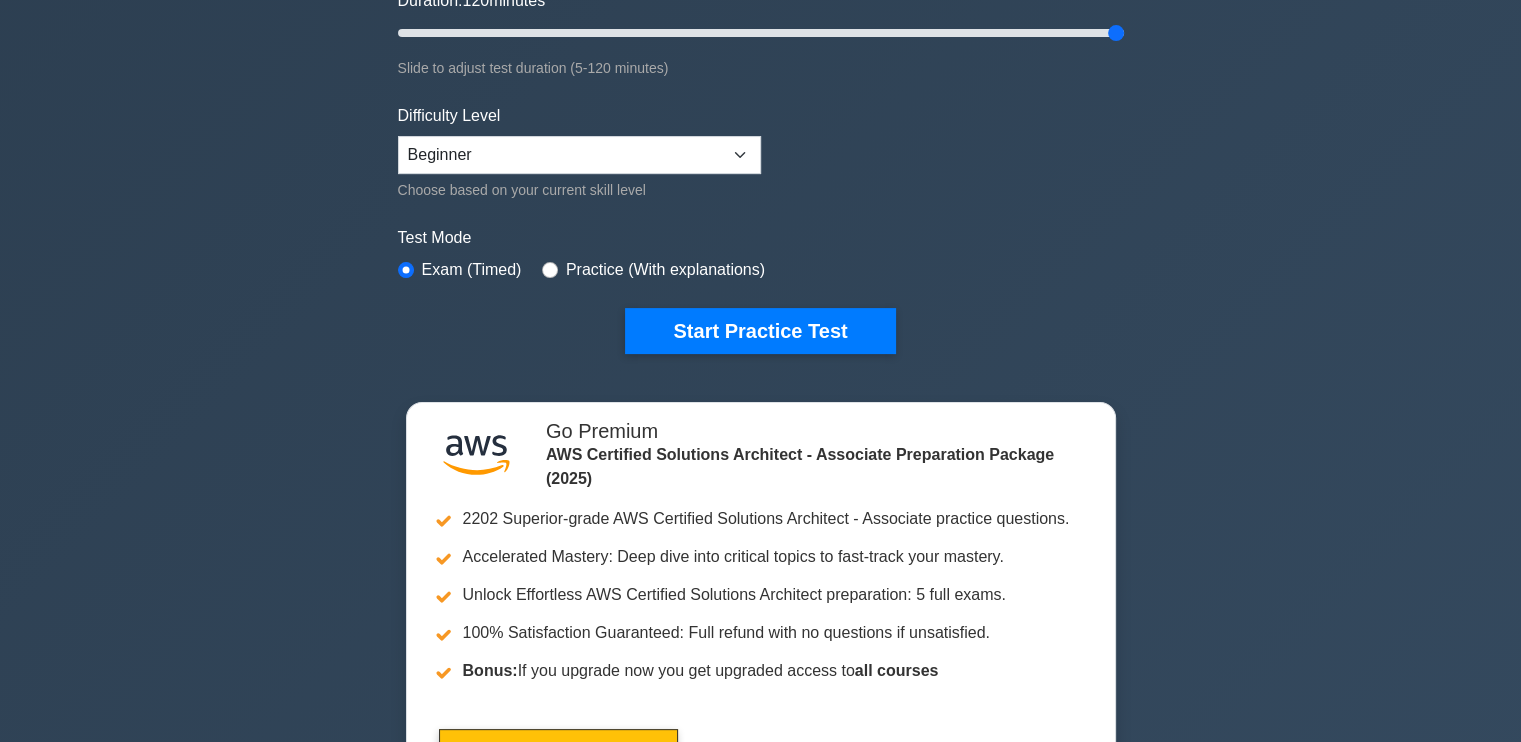 click on "Practice (With explanations)" at bounding box center [665, 270] 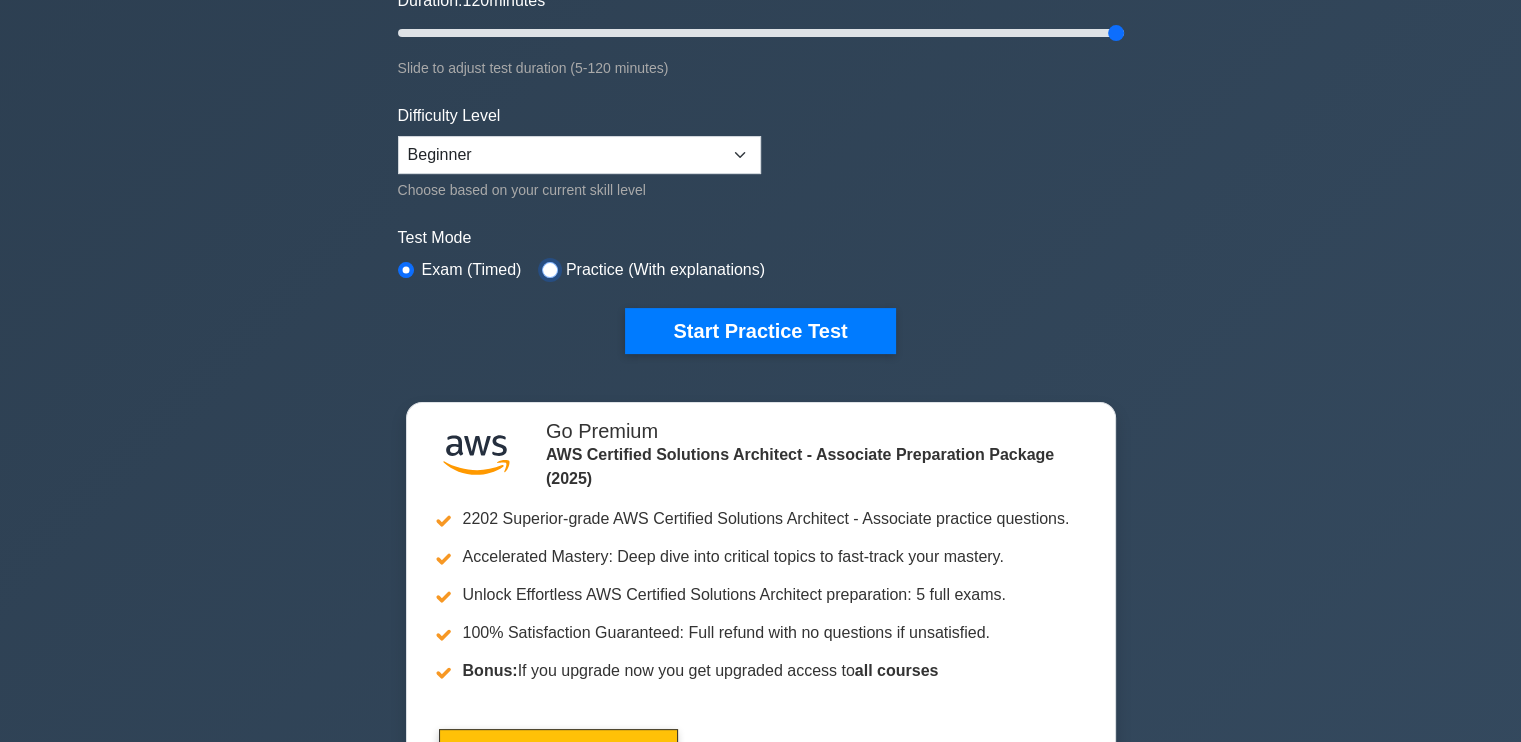 click at bounding box center (550, 270) 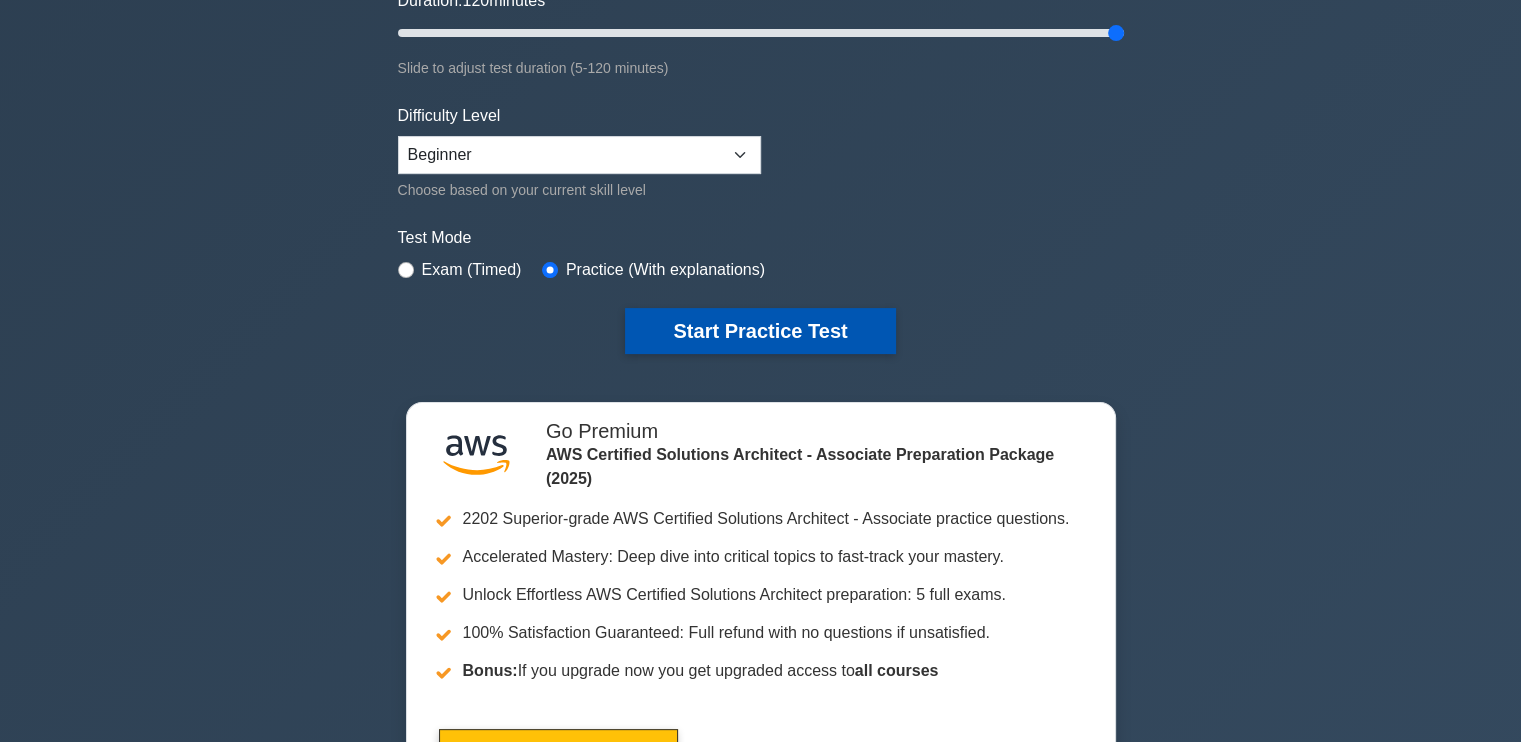 click on "Start Practice Test" at bounding box center [760, 331] 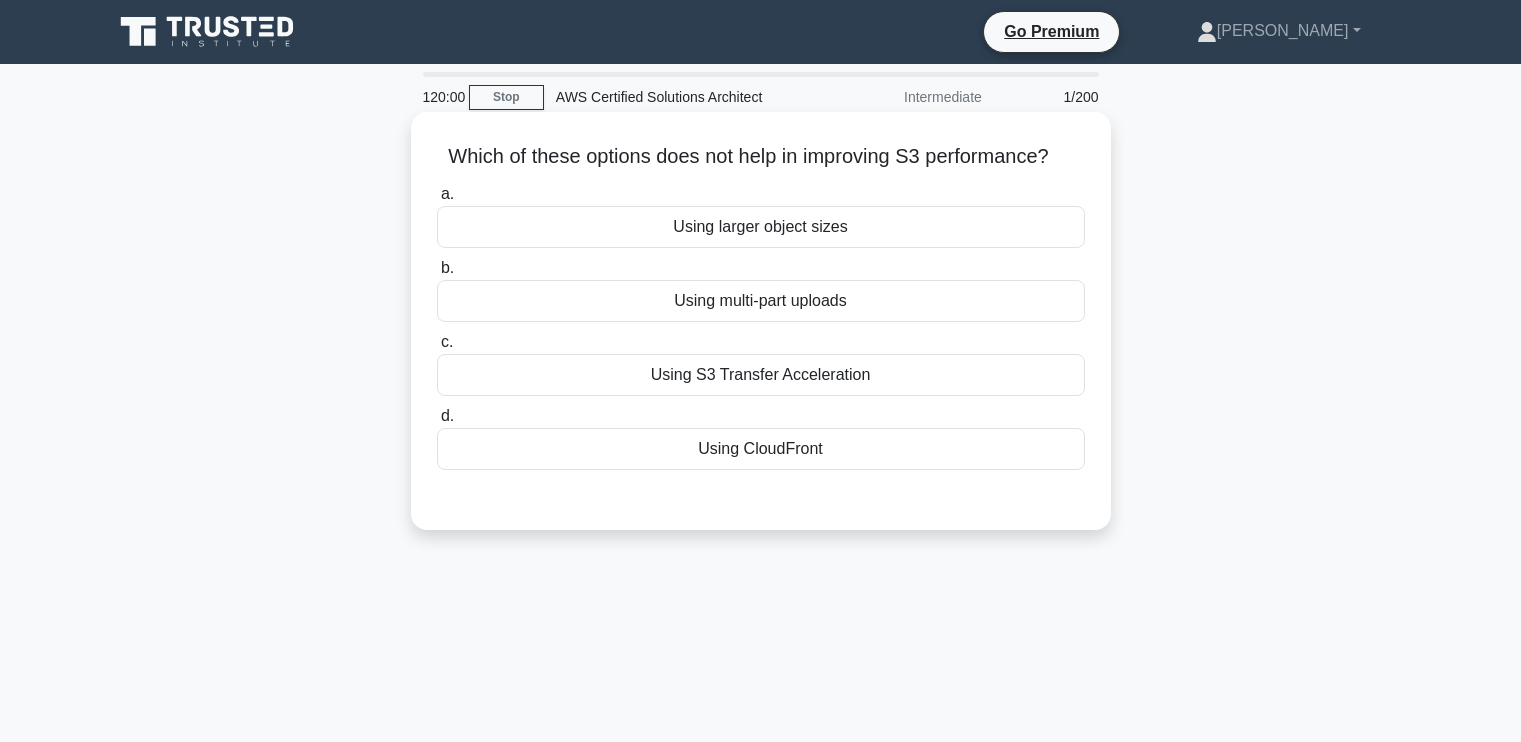 scroll, scrollTop: 0, scrollLeft: 0, axis: both 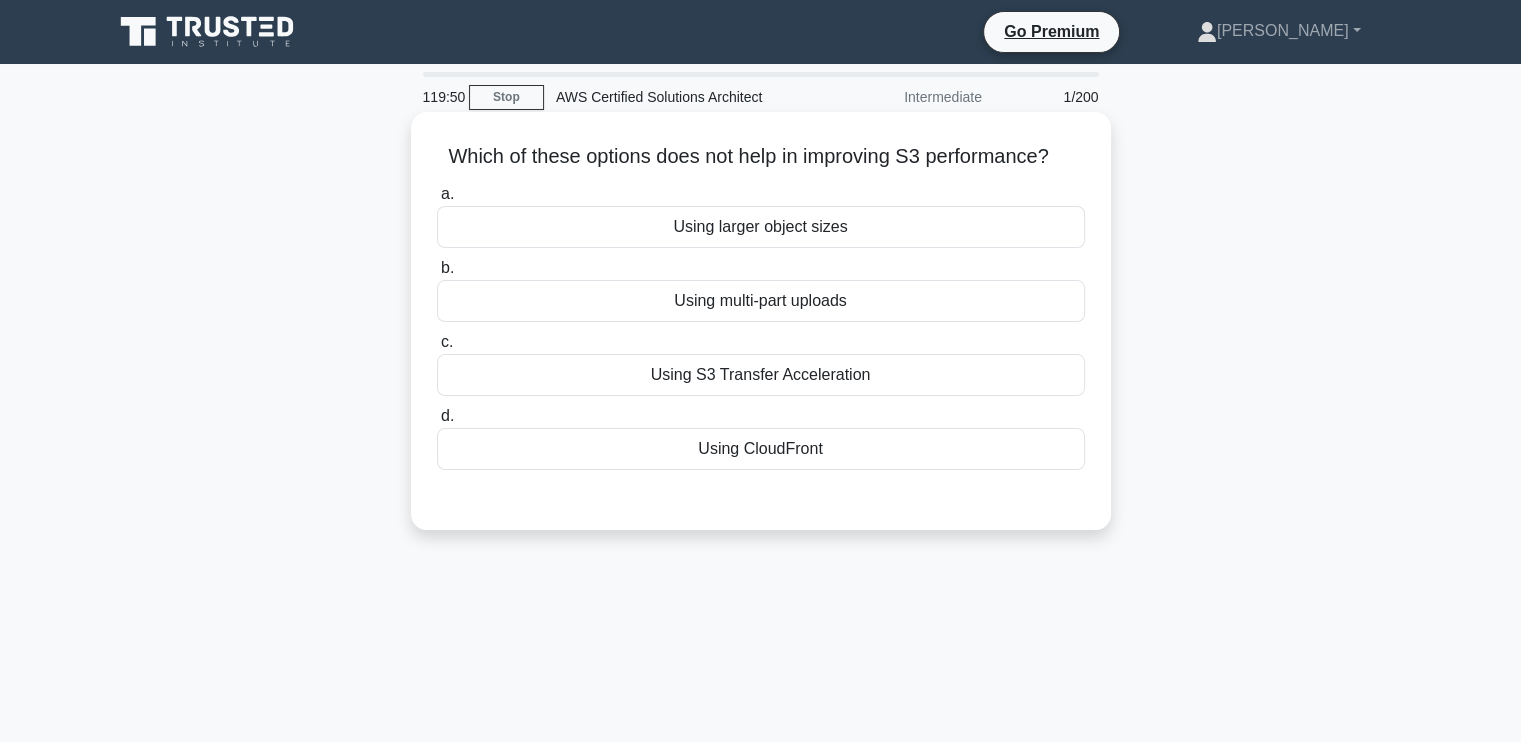 click on "Using CloudFront" at bounding box center [761, 449] 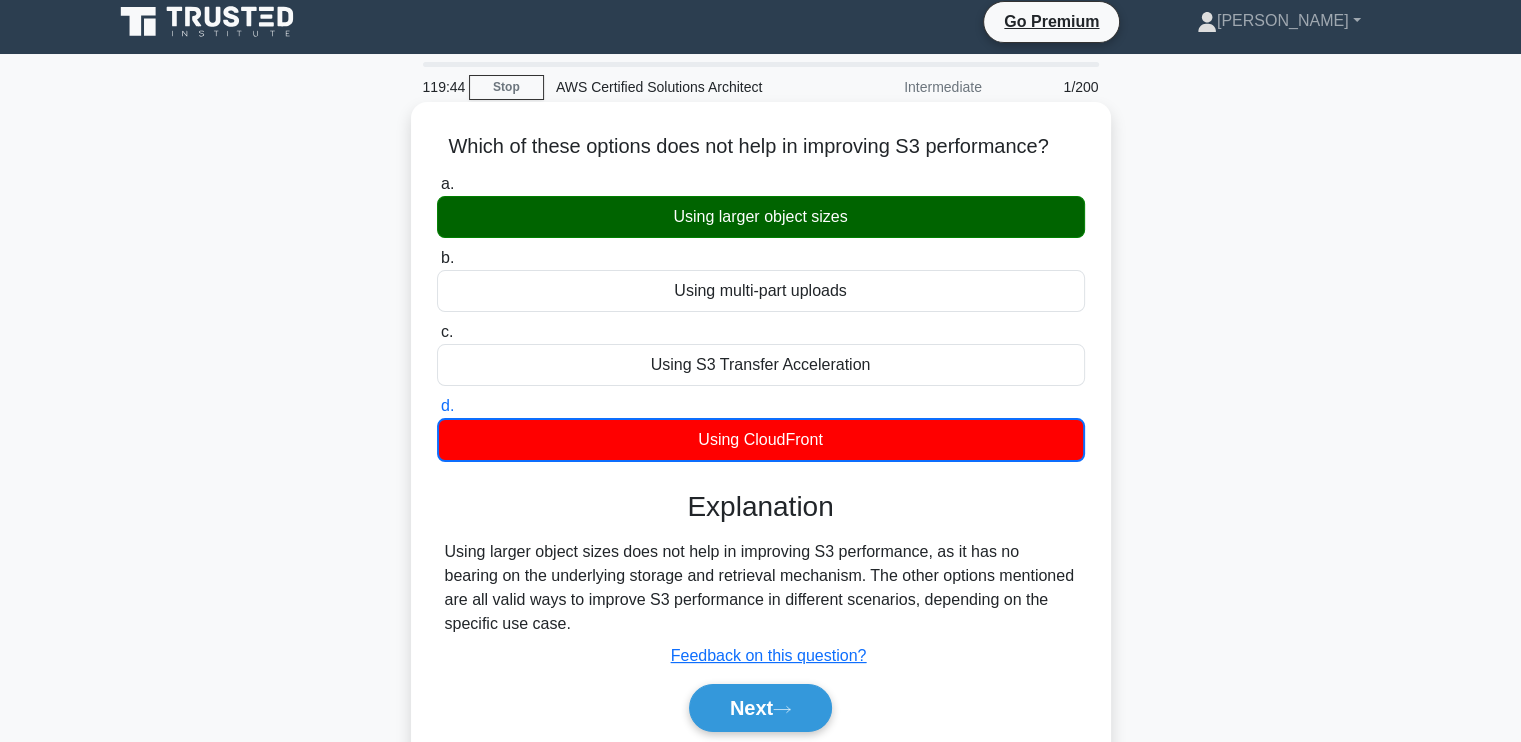 scroll, scrollTop: 0, scrollLeft: 0, axis: both 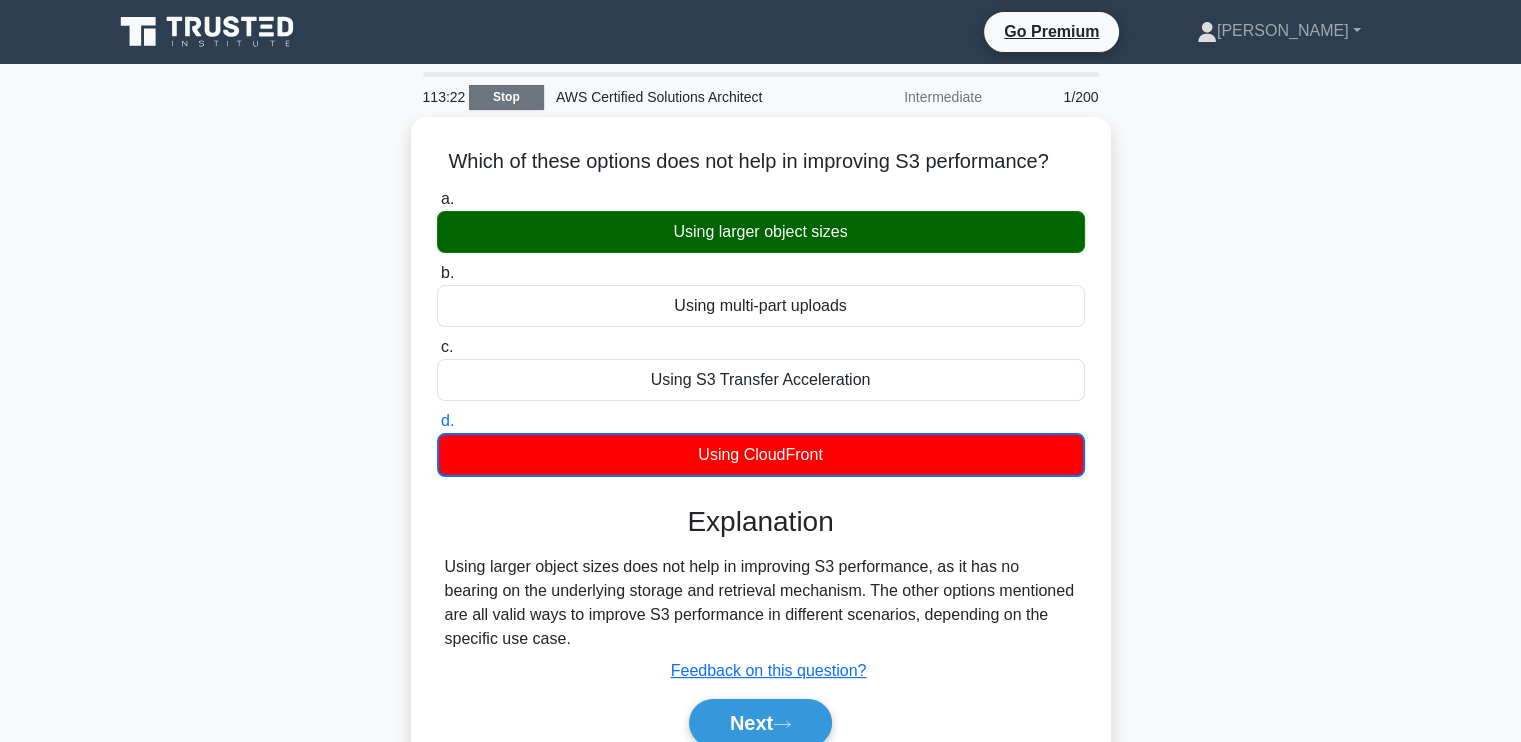 click on "Stop" at bounding box center [506, 97] 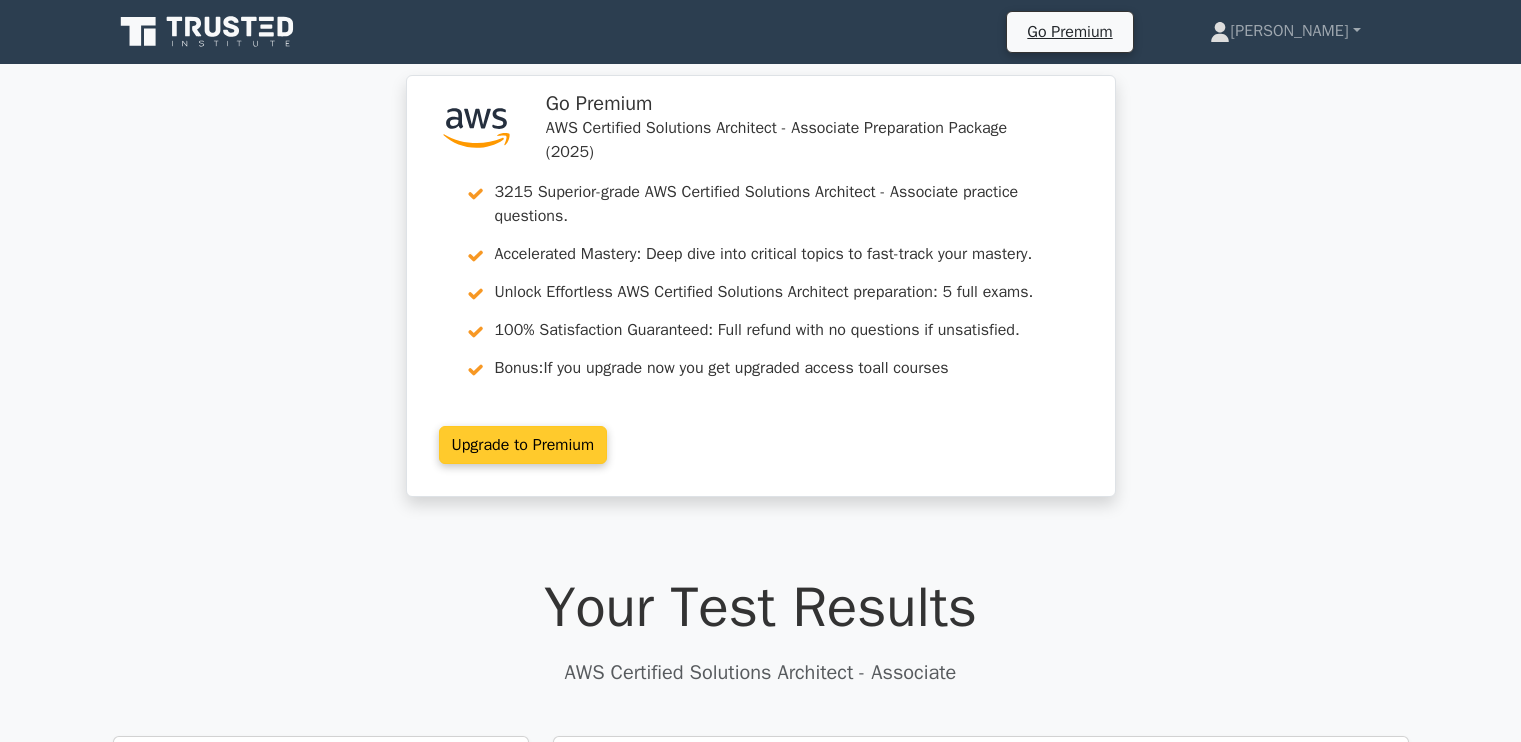 scroll, scrollTop: 0, scrollLeft: 0, axis: both 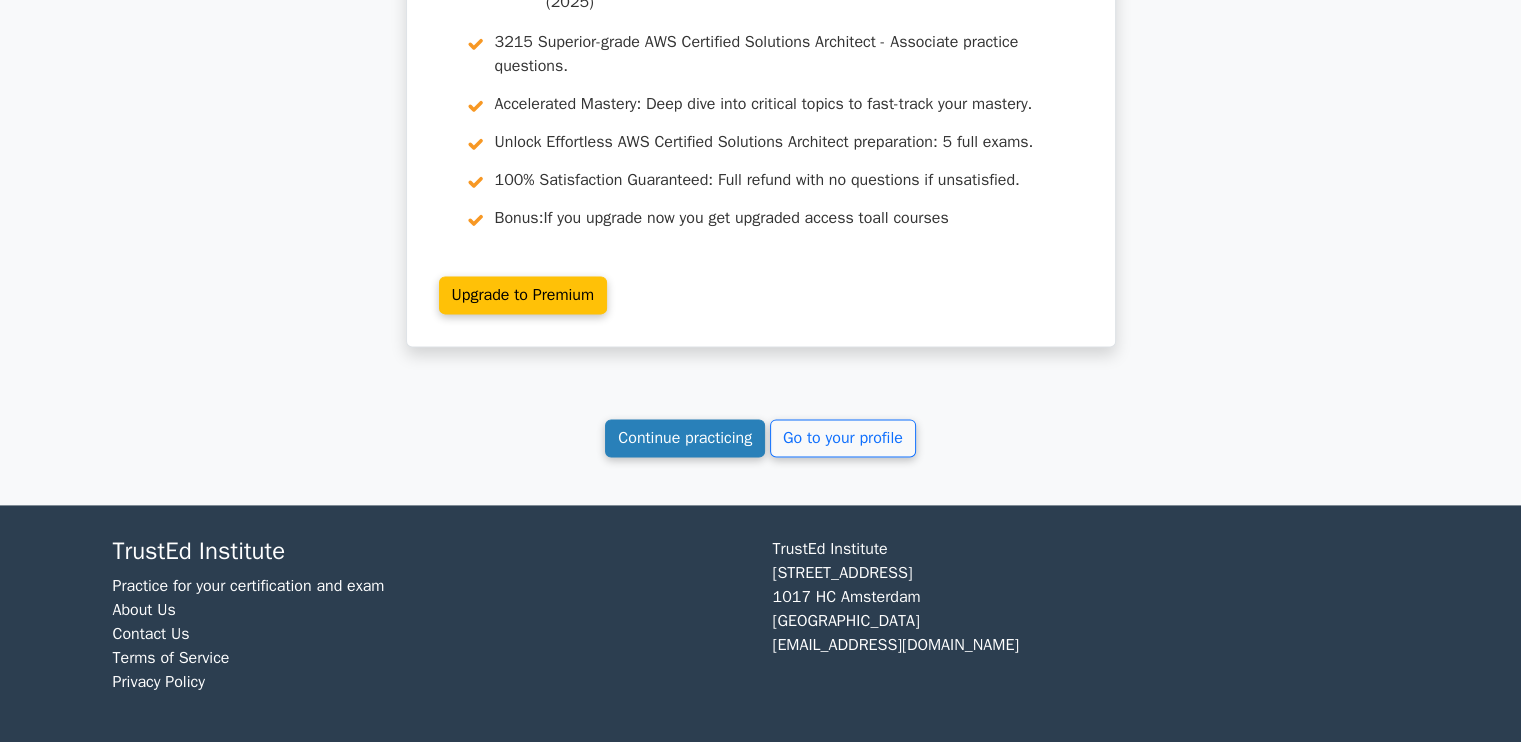 click on "Continue practicing" at bounding box center [685, 438] 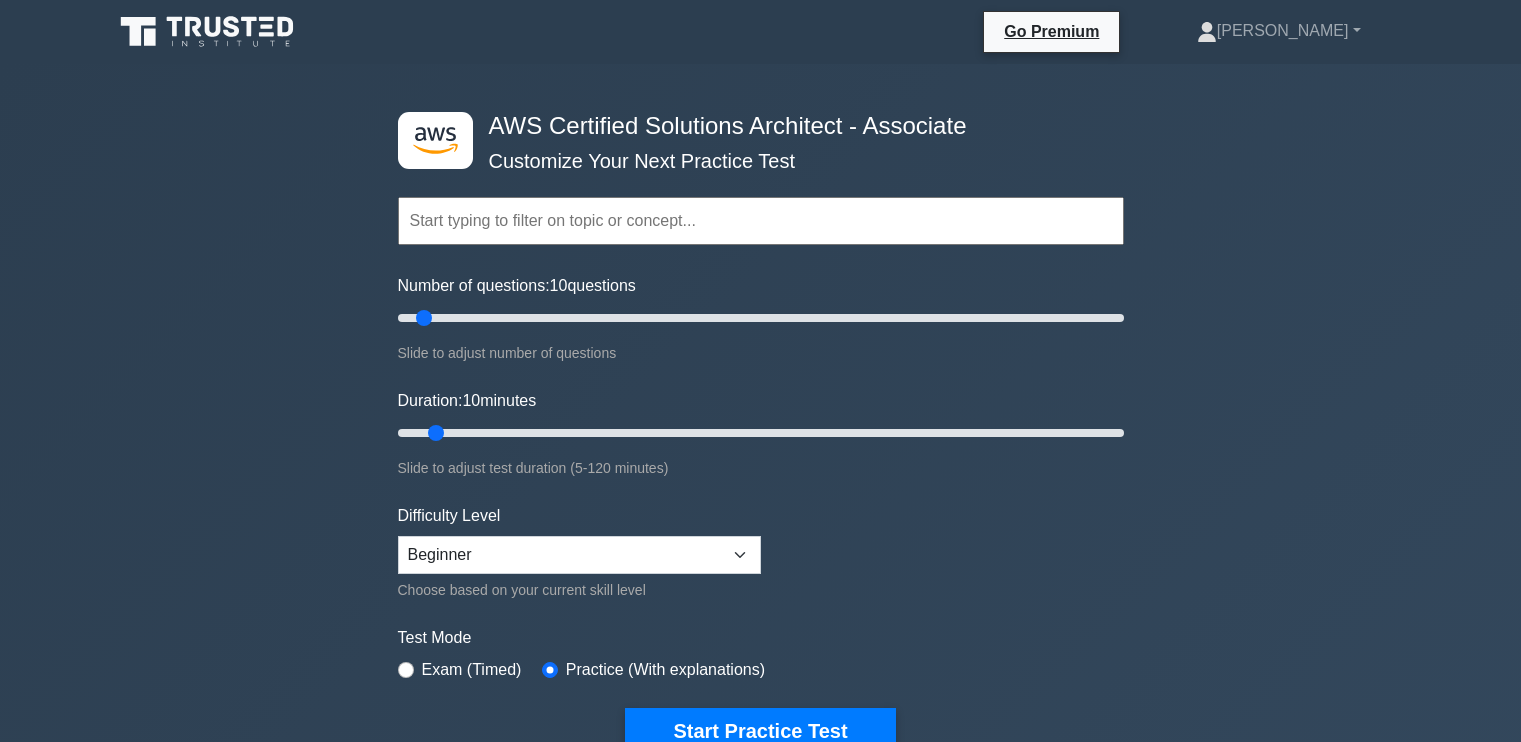 scroll, scrollTop: 0, scrollLeft: 0, axis: both 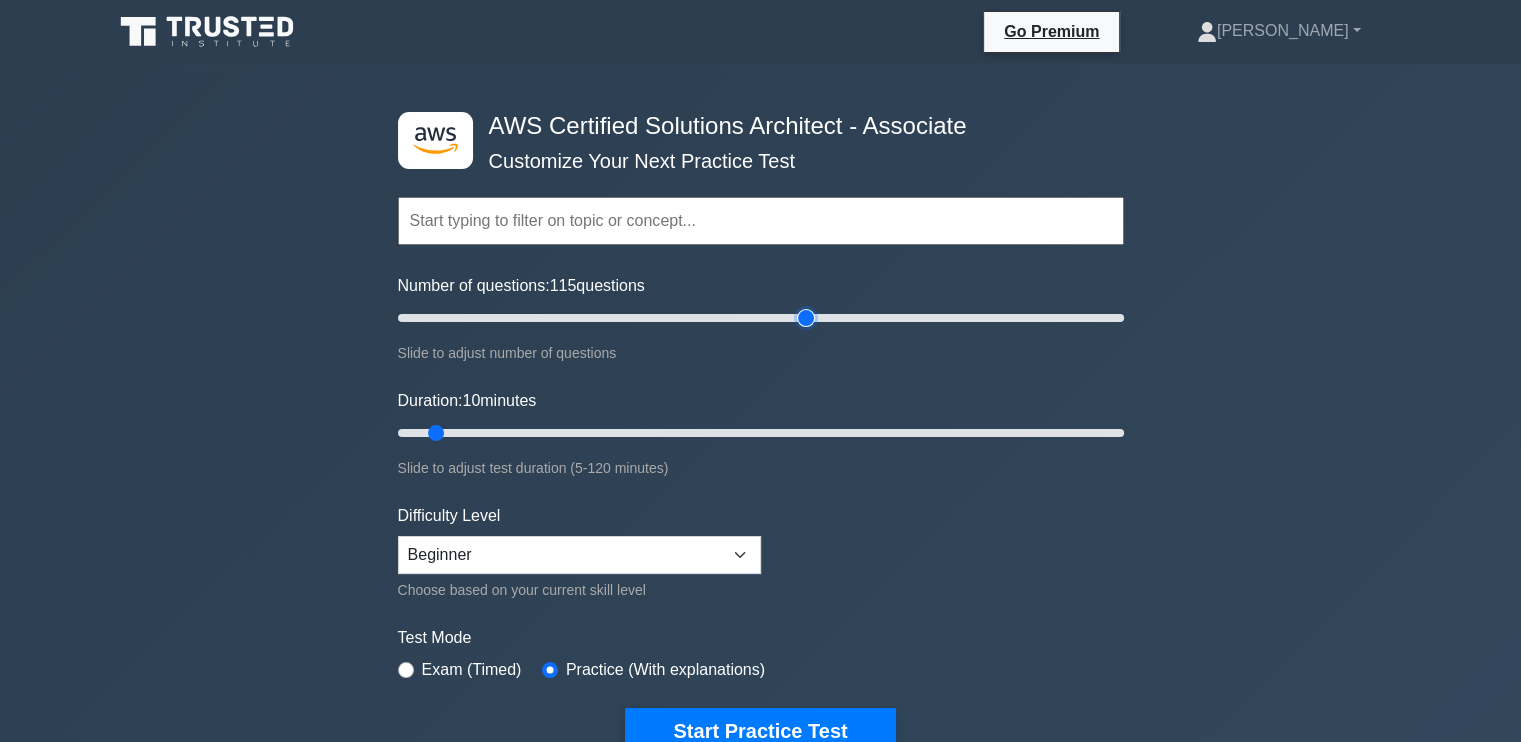 click on "Number of questions:  115  questions" at bounding box center [761, 318] 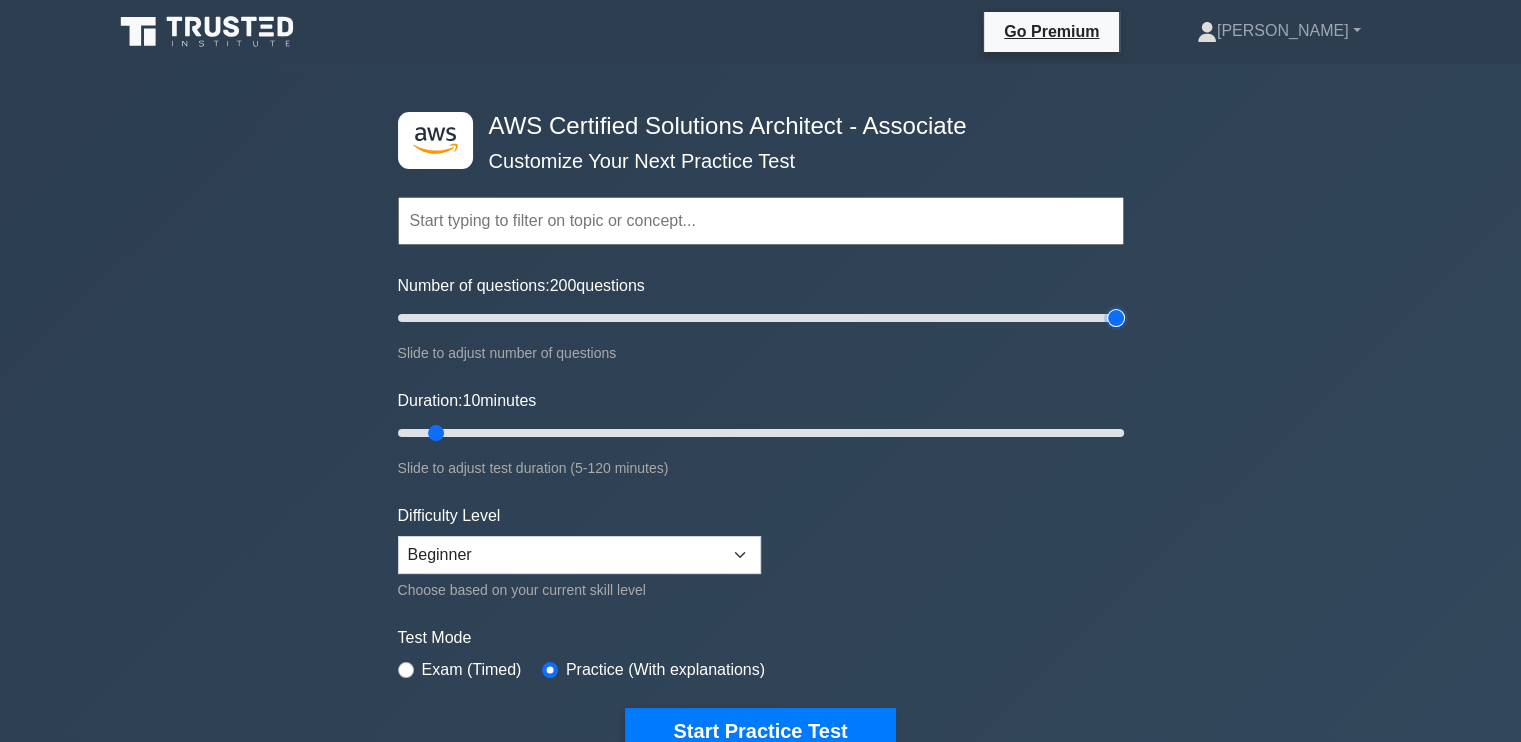 drag, startPoint x: 804, startPoint y: 322, endPoint x: 1289, endPoint y: 457, distance: 503.43817 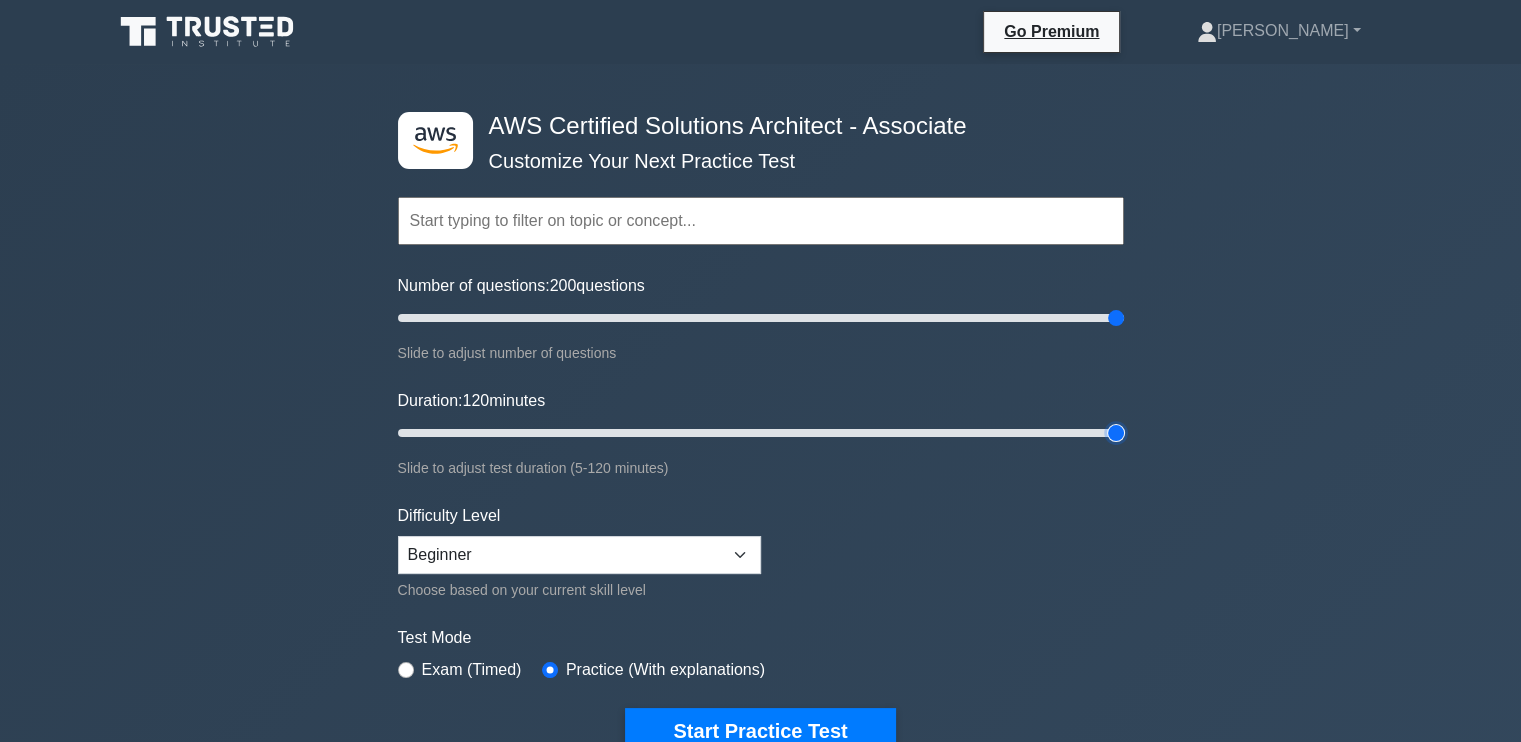 drag, startPoint x: 434, startPoint y: 434, endPoint x: 1305, endPoint y: 451, distance: 871.1659 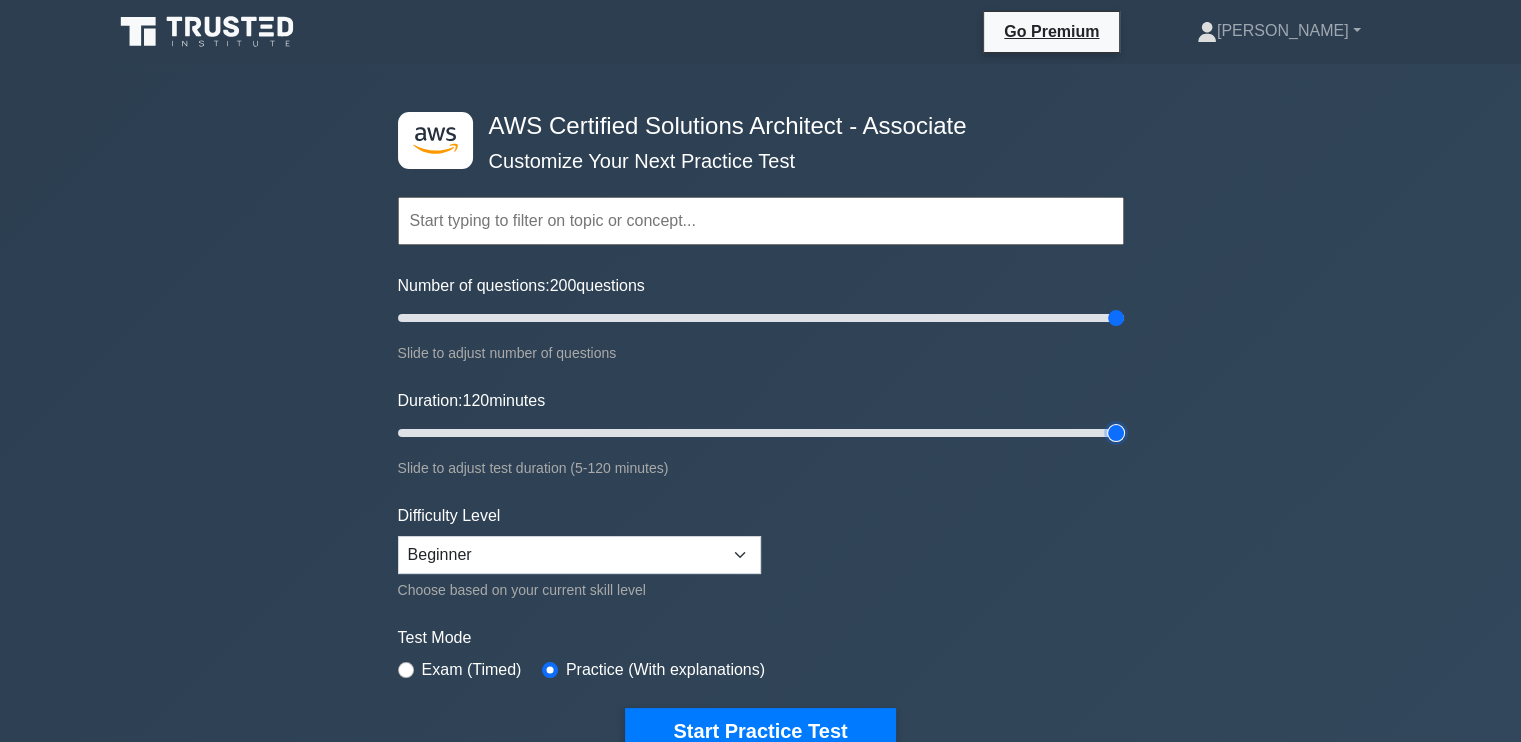 type on "120" 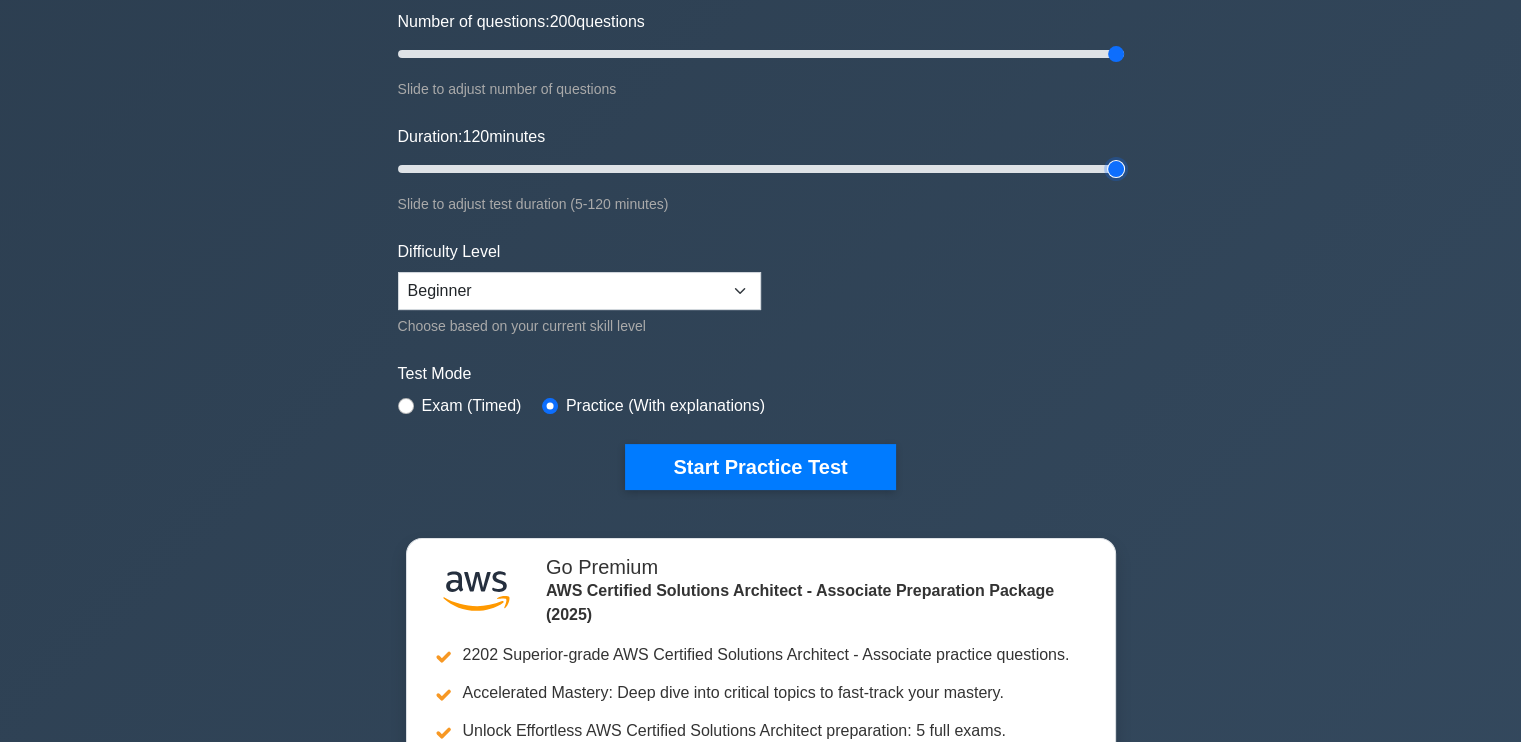 scroll, scrollTop: 300, scrollLeft: 0, axis: vertical 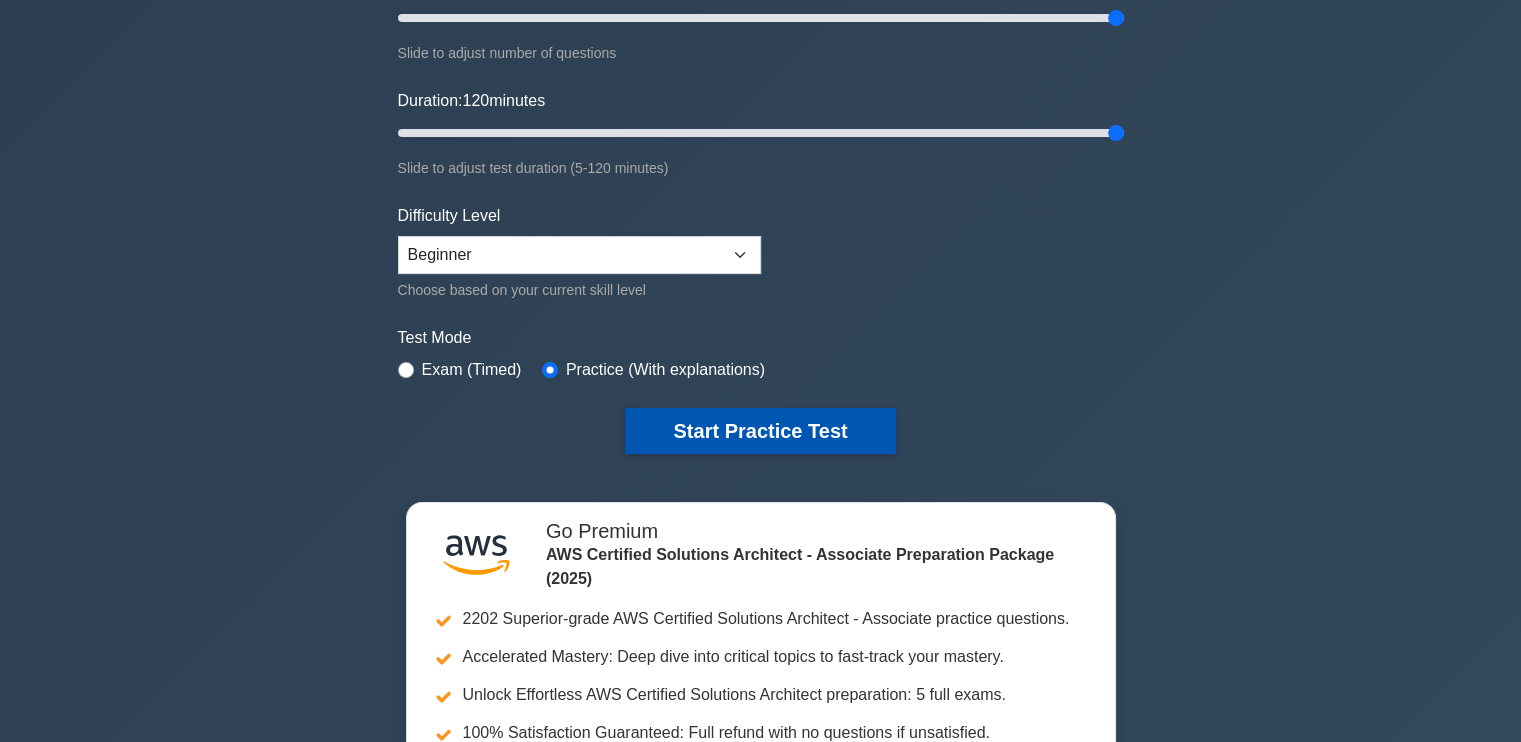 click on "Start Practice Test" at bounding box center (760, 431) 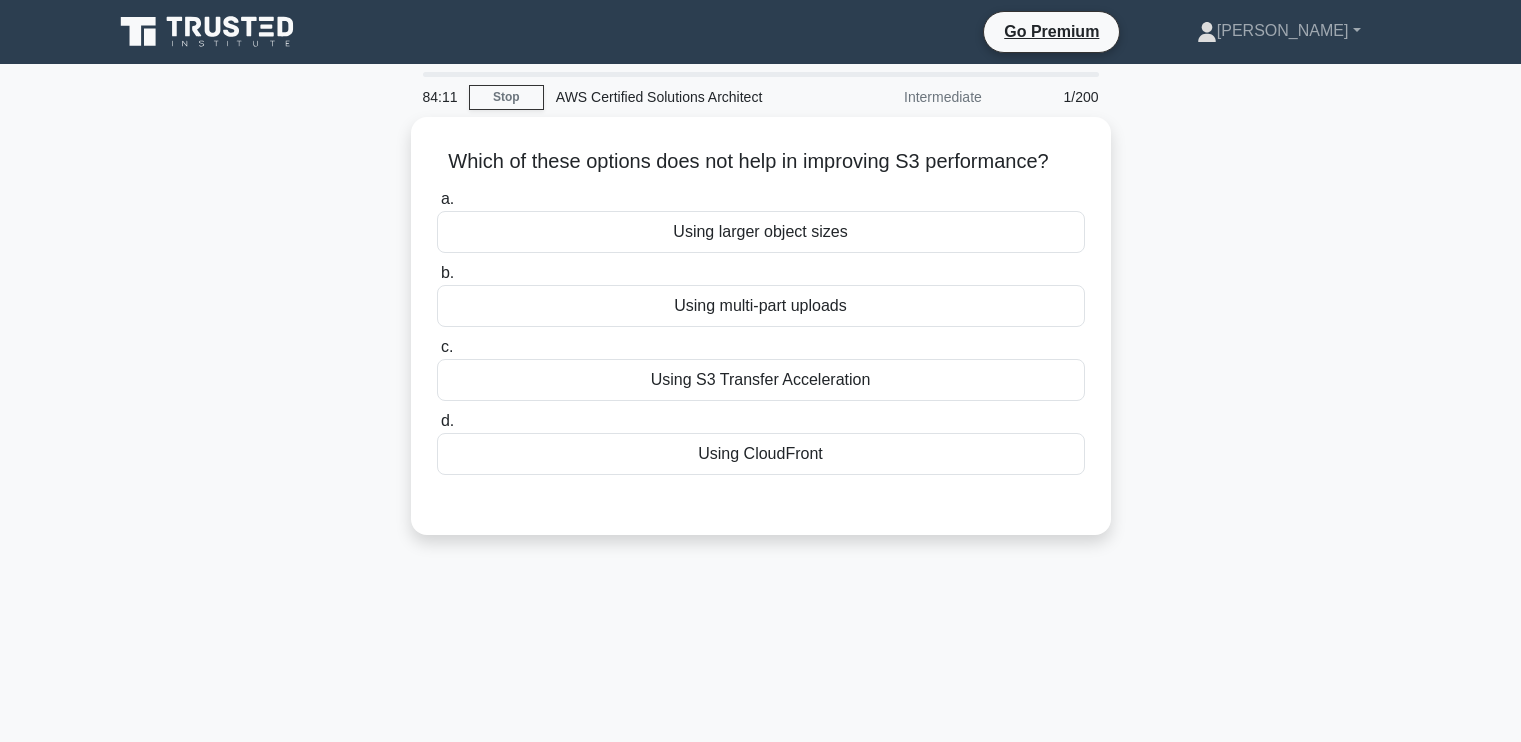 scroll, scrollTop: 0, scrollLeft: 0, axis: both 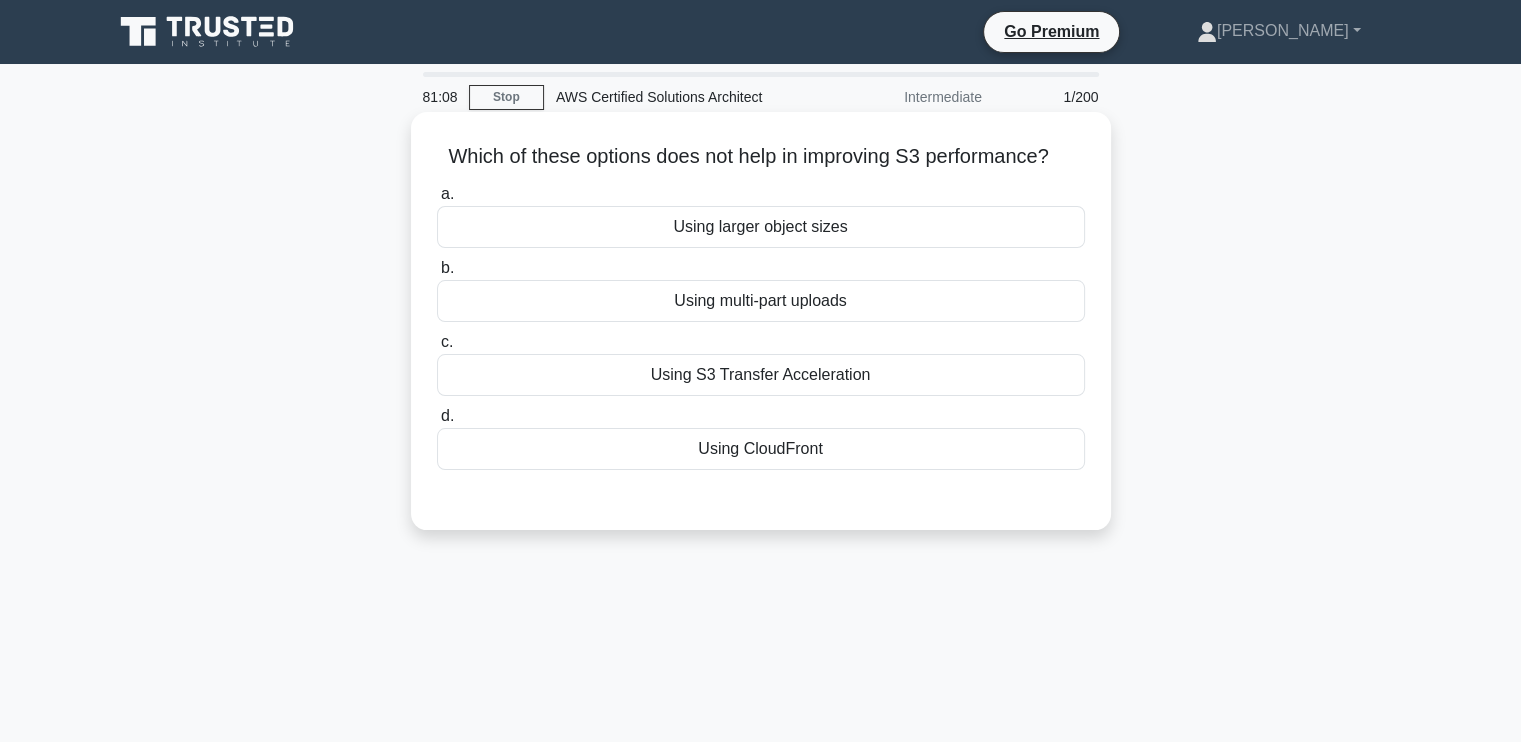 click on "Using larger object sizes" at bounding box center (761, 227) 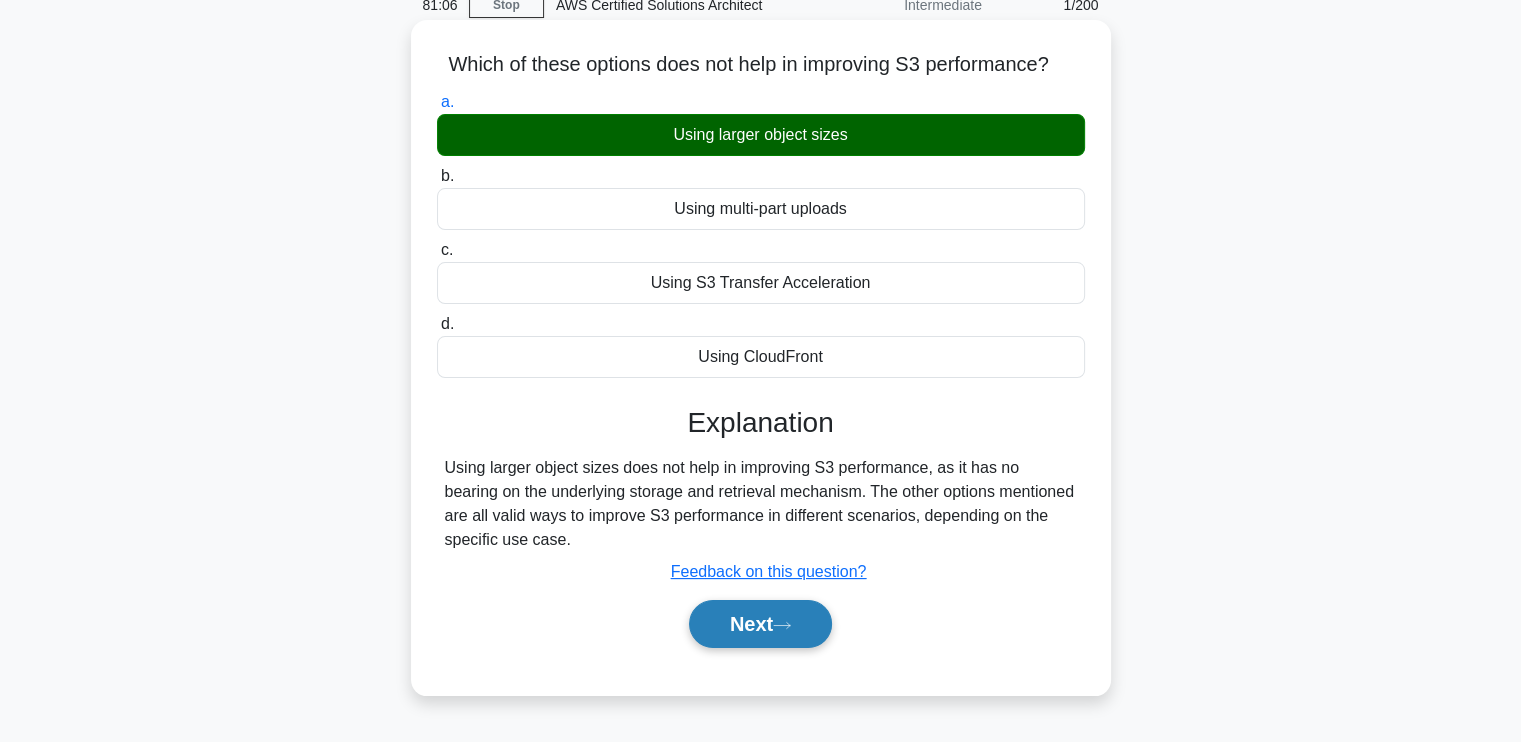 scroll, scrollTop: 100, scrollLeft: 0, axis: vertical 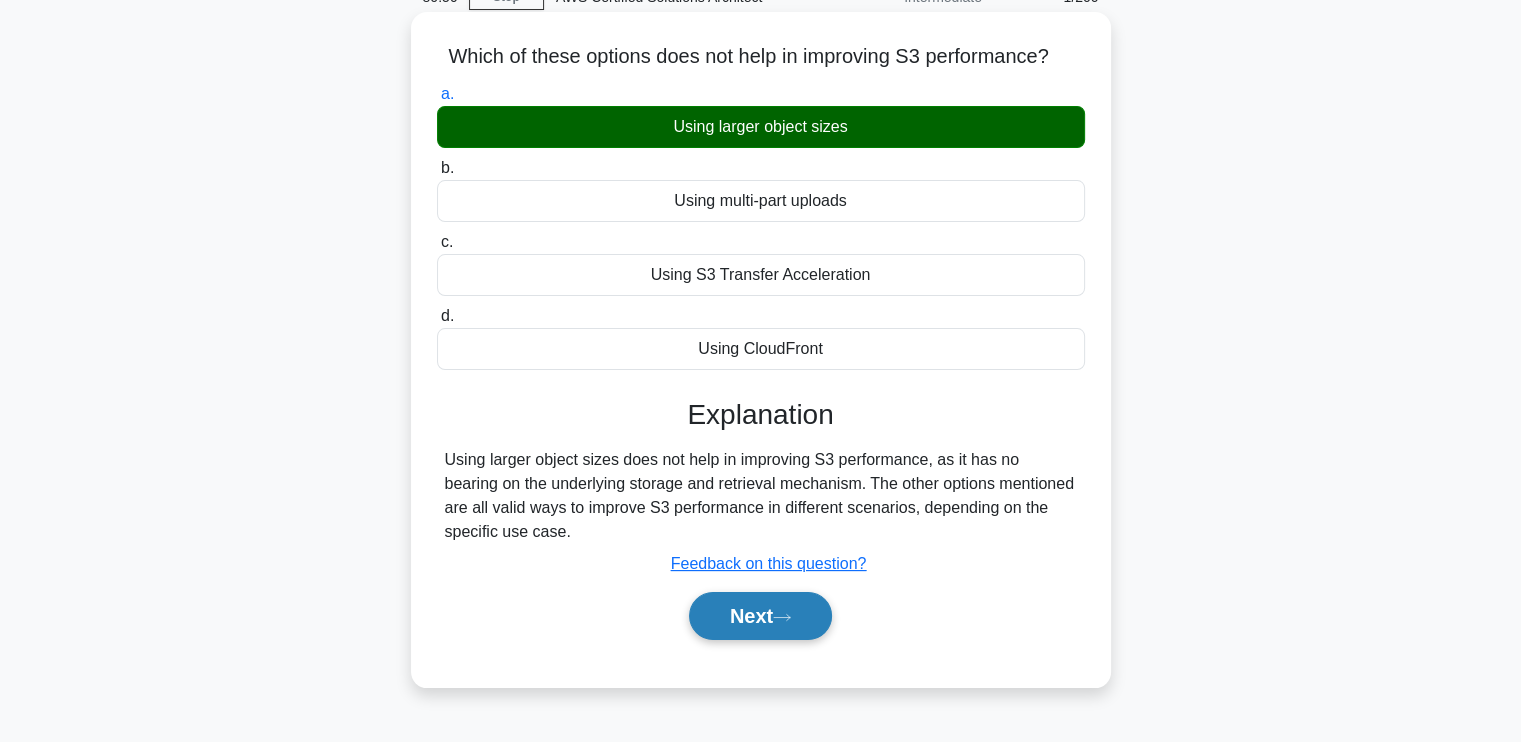 click on "Next" at bounding box center (760, 616) 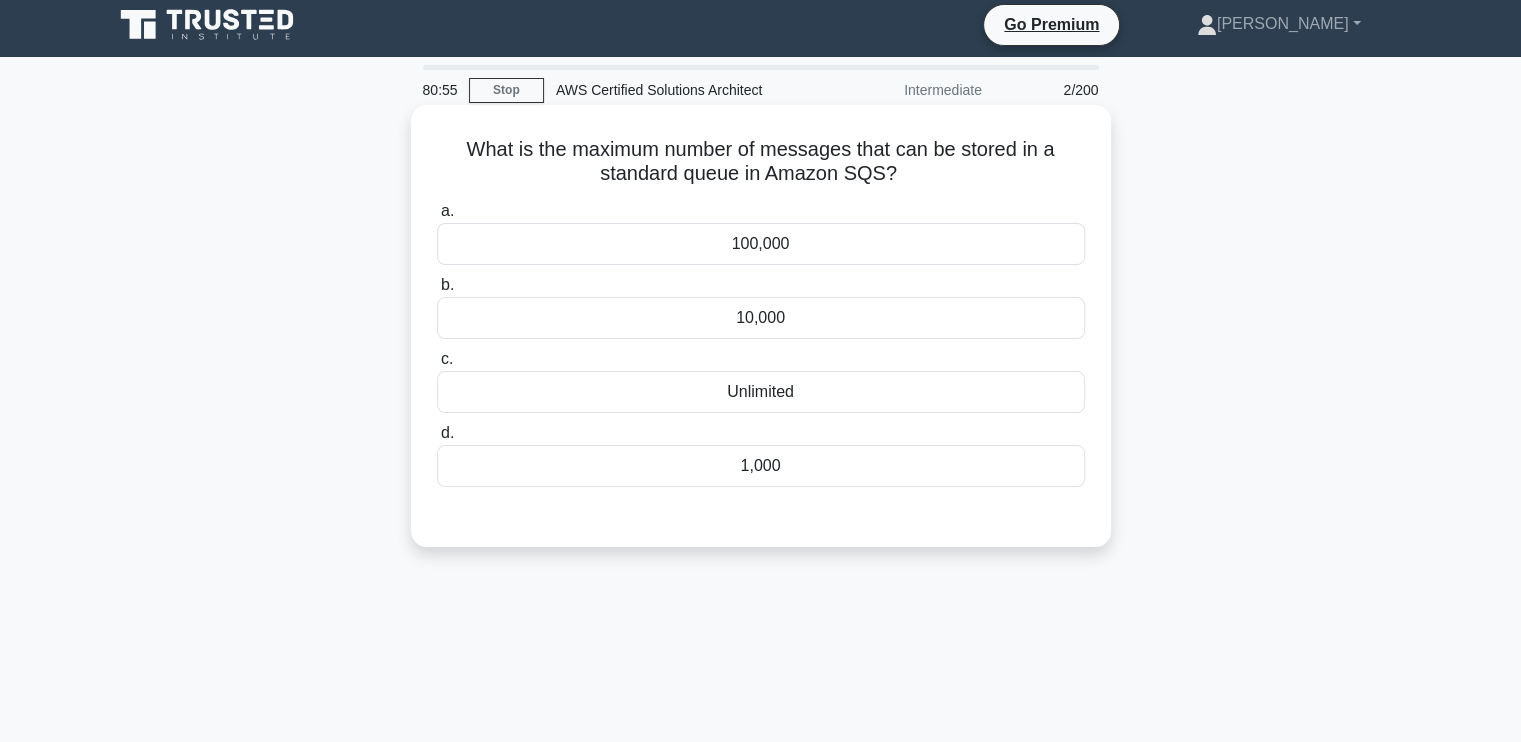 scroll, scrollTop: 0, scrollLeft: 0, axis: both 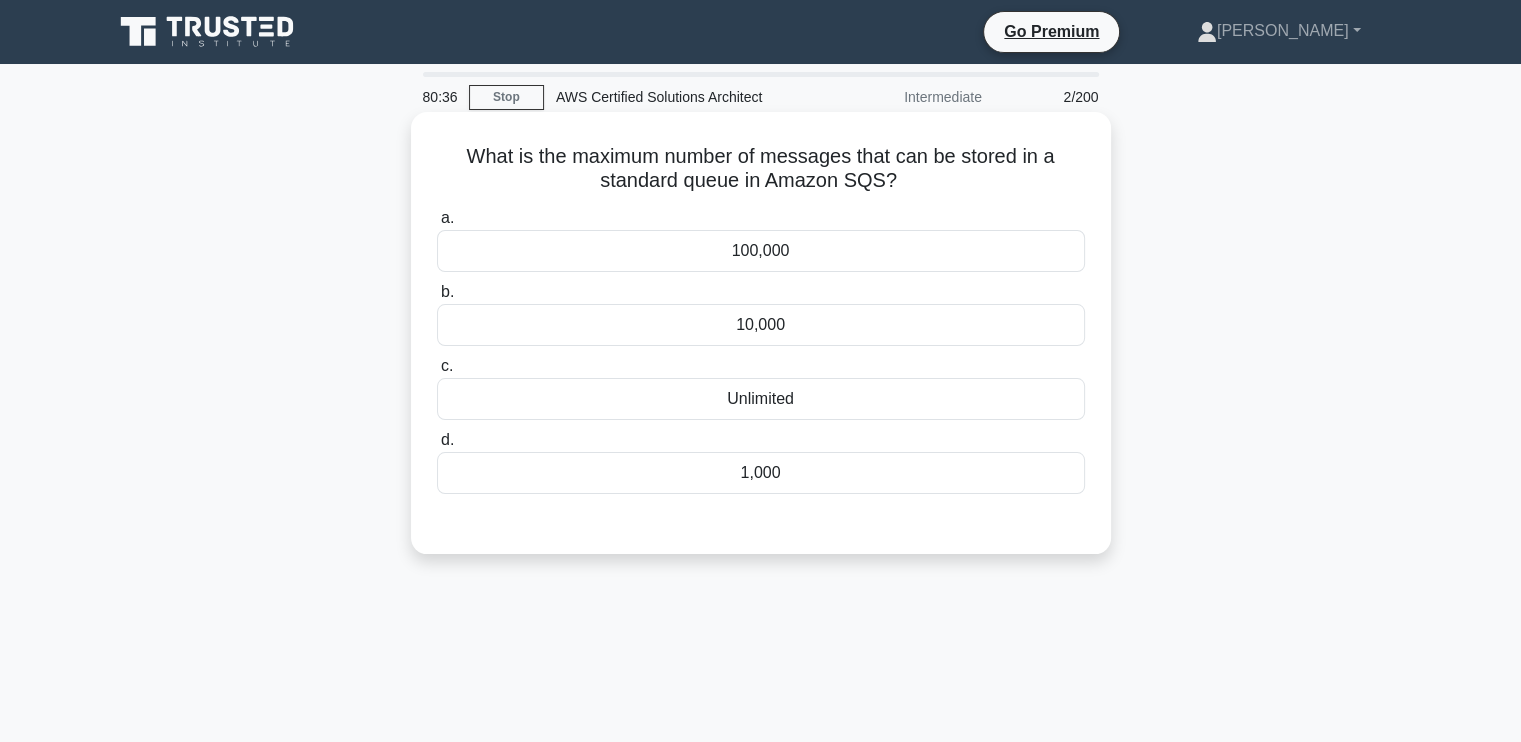 click on "Unlimited" at bounding box center (761, 399) 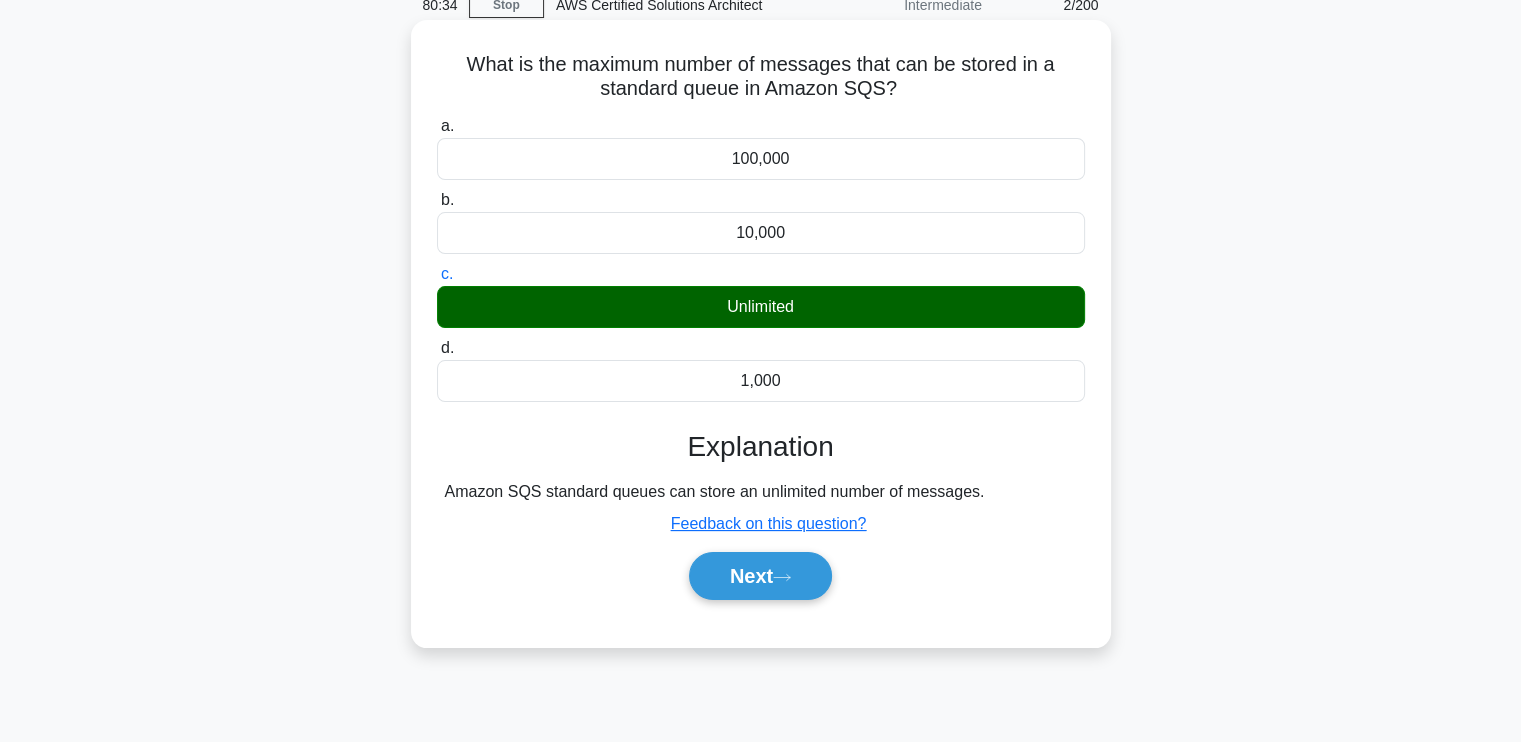 scroll, scrollTop: 100, scrollLeft: 0, axis: vertical 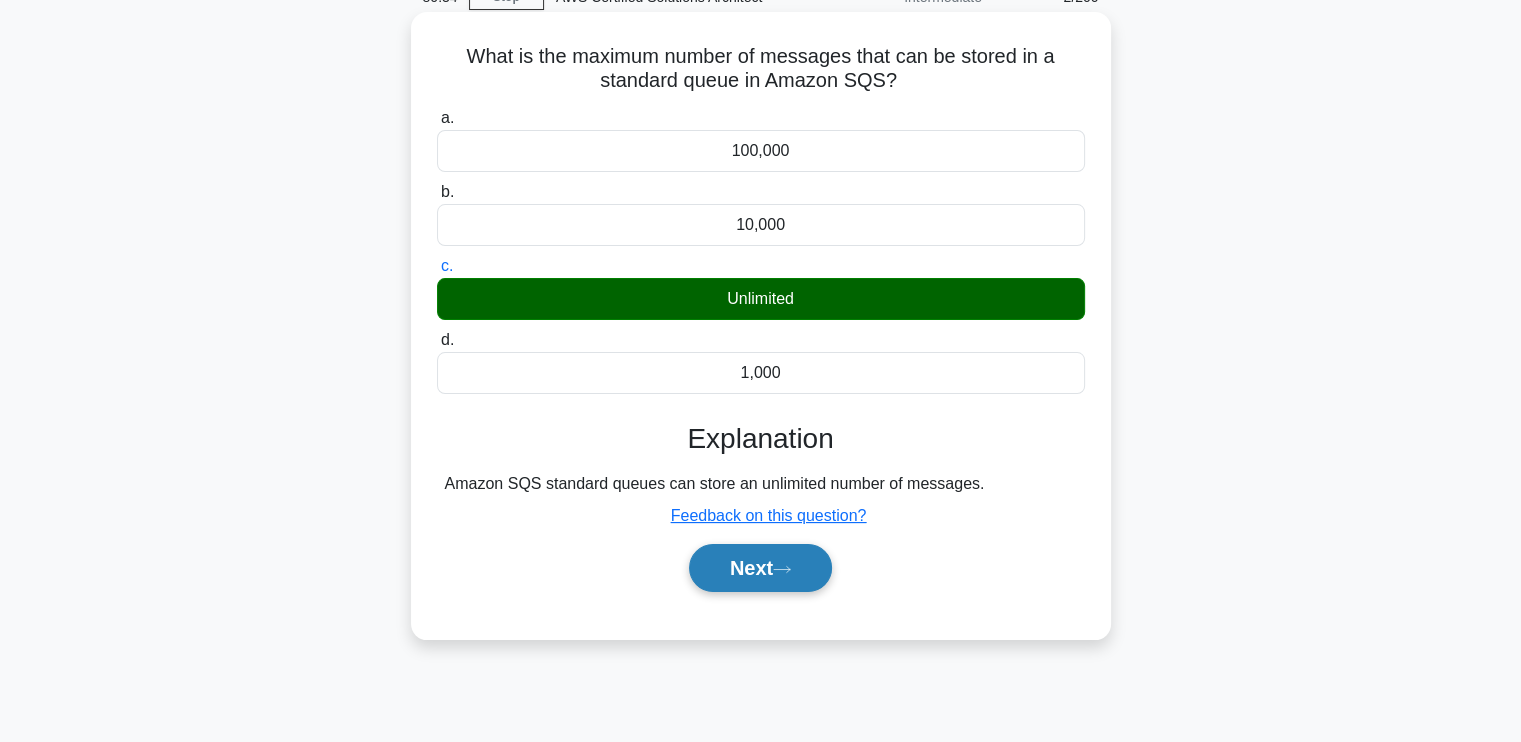 click on "Next" at bounding box center [760, 568] 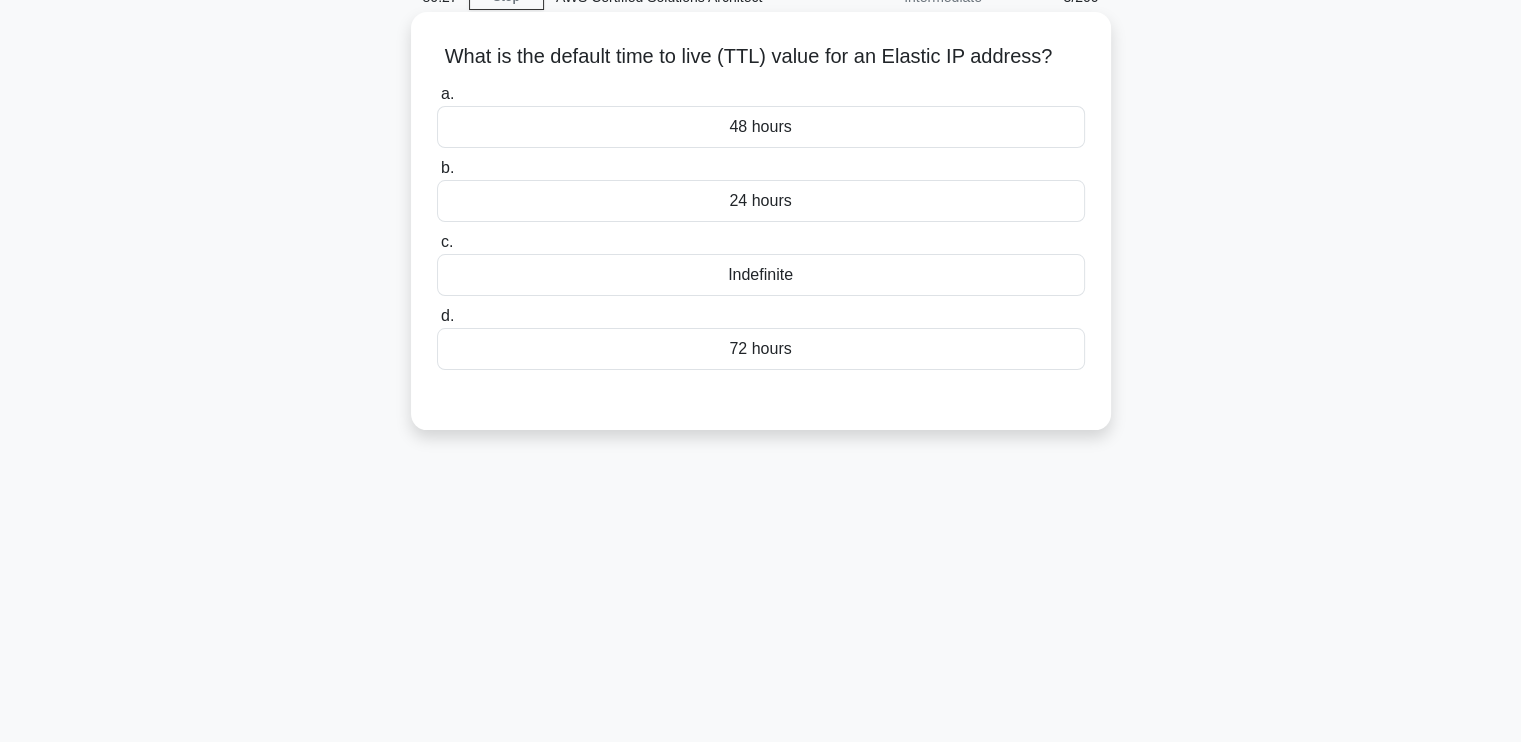 click on "24 hours" at bounding box center [761, 201] 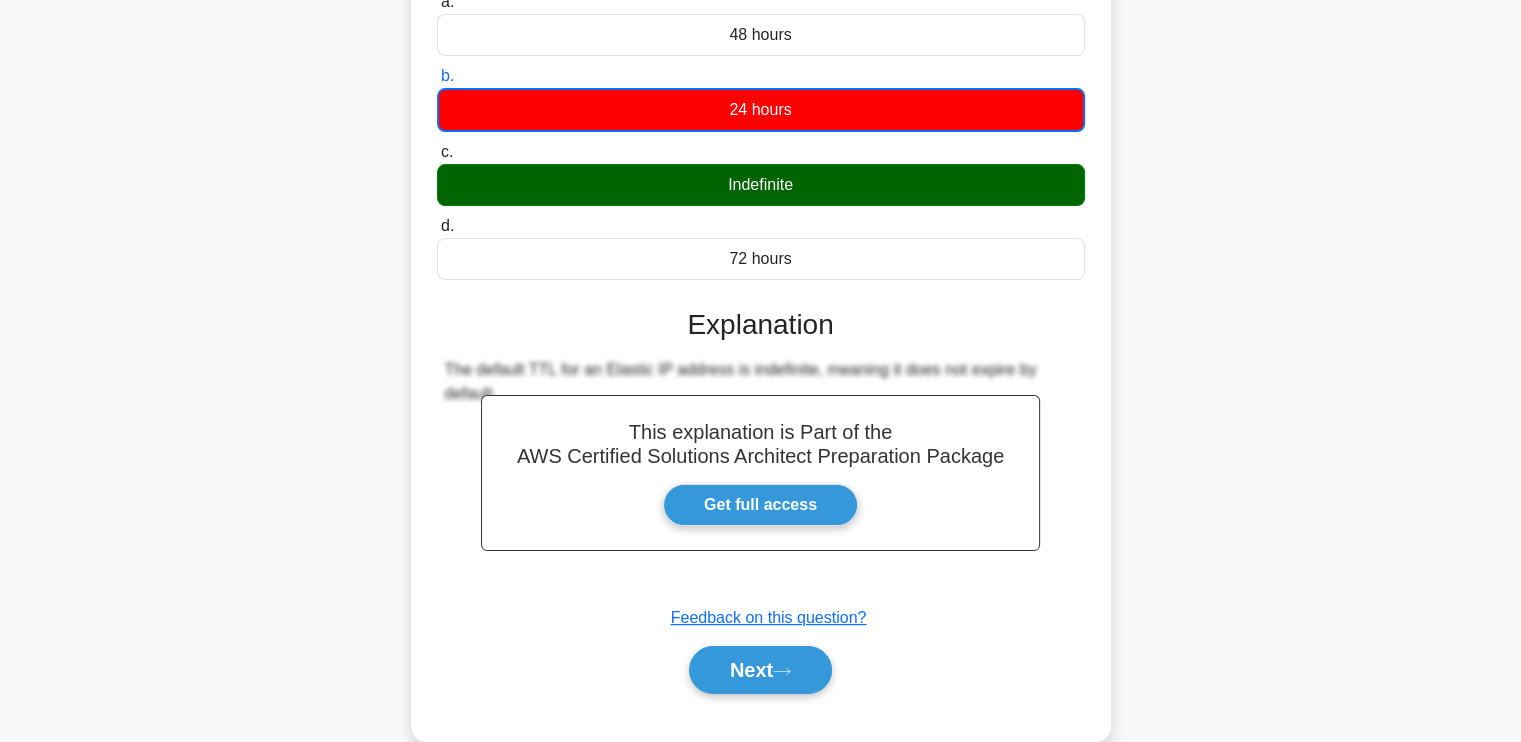 scroll, scrollTop: 200, scrollLeft: 0, axis: vertical 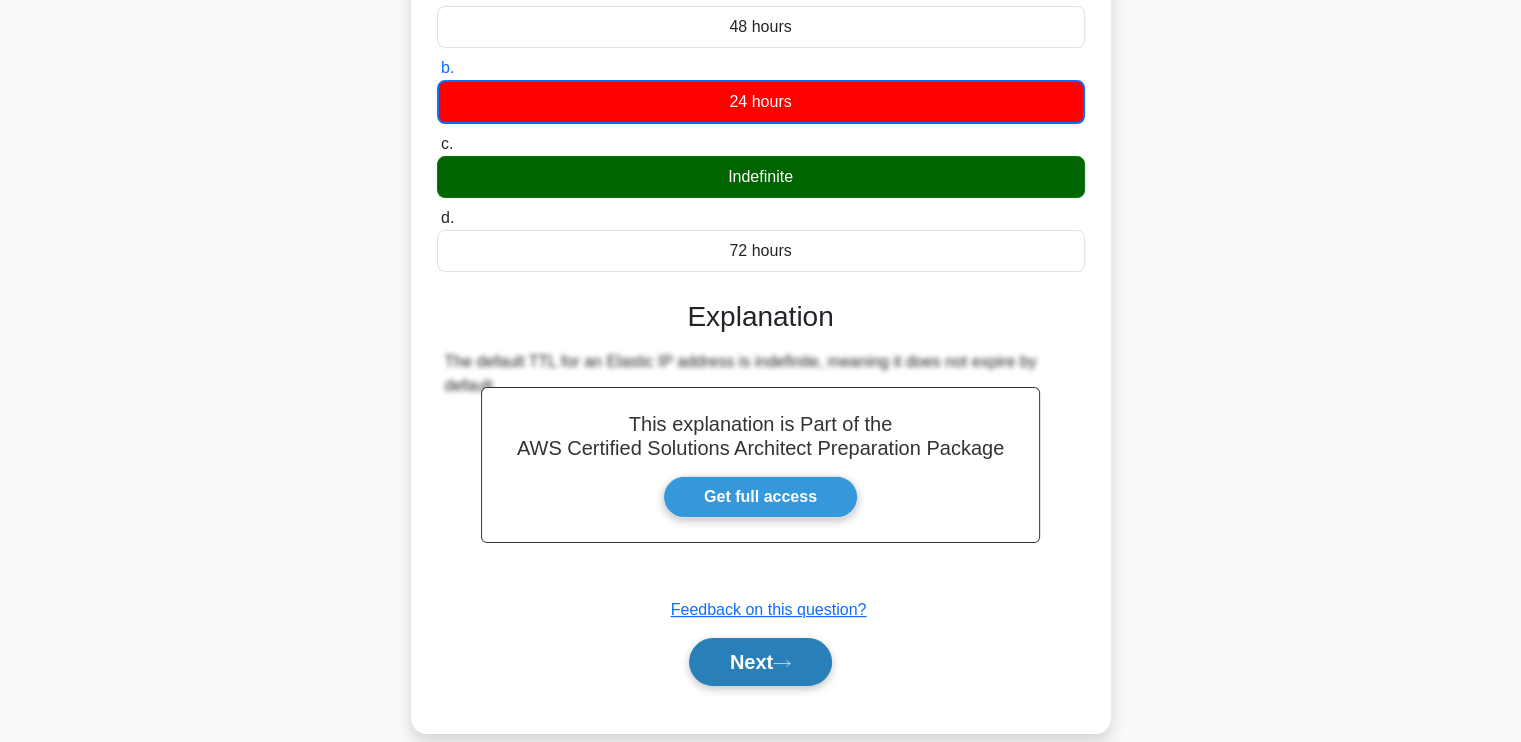 click on "Next" at bounding box center (760, 662) 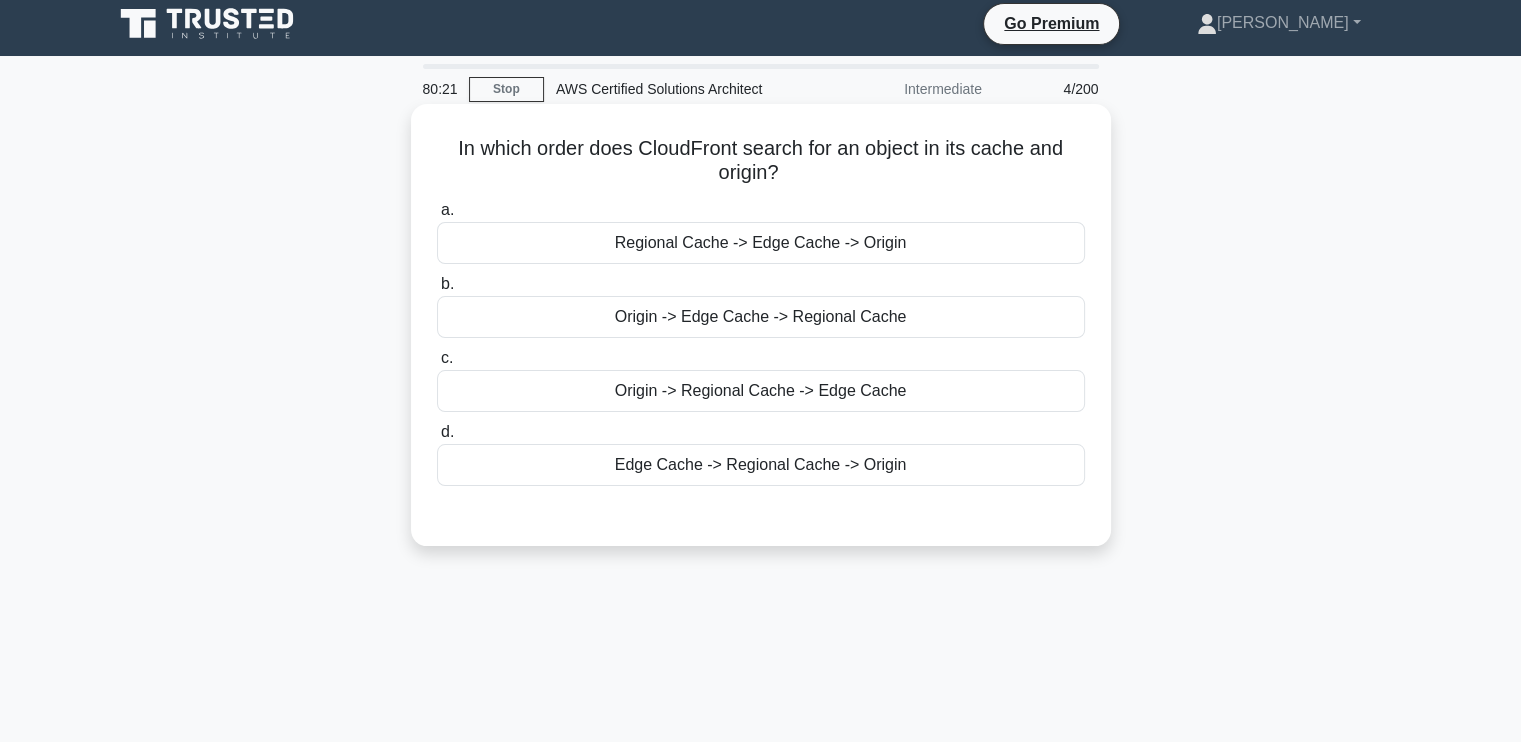 scroll, scrollTop: 0, scrollLeft: 0, axis: both 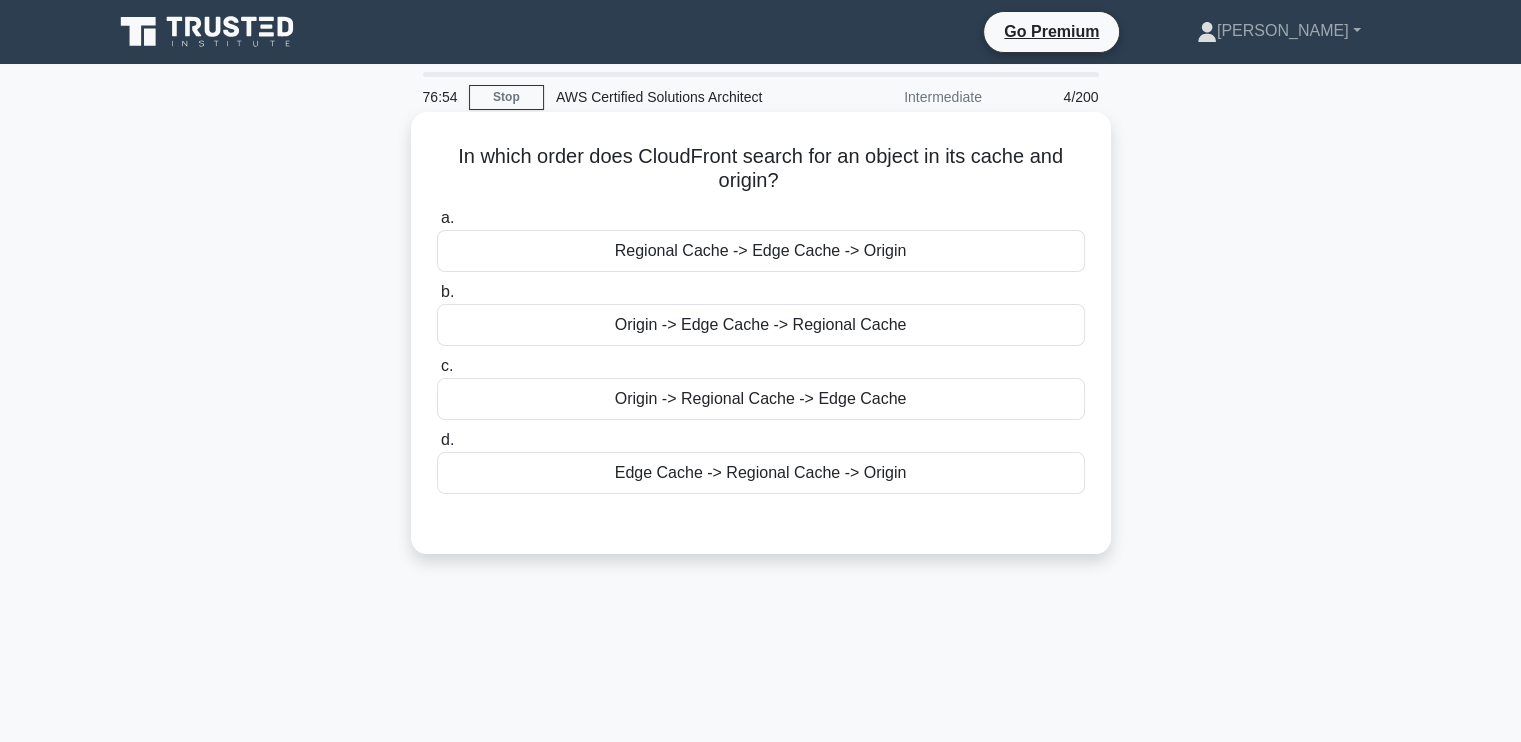 click on "Origin -> Edge Cache -> Regional Cache" at bounding box center (761, 325) 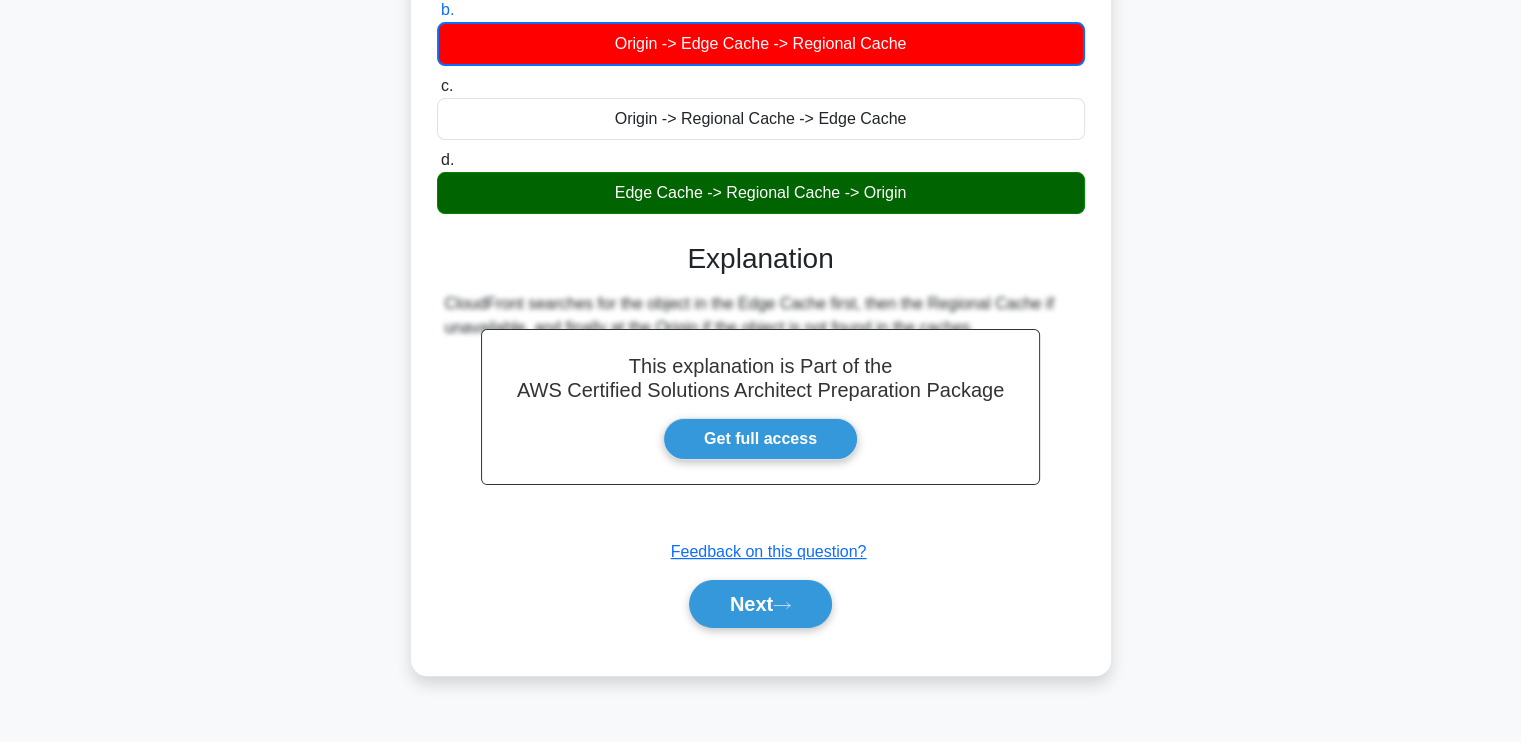scroll, scrollTop: 338, scrollLeft: 0, axis: vertical 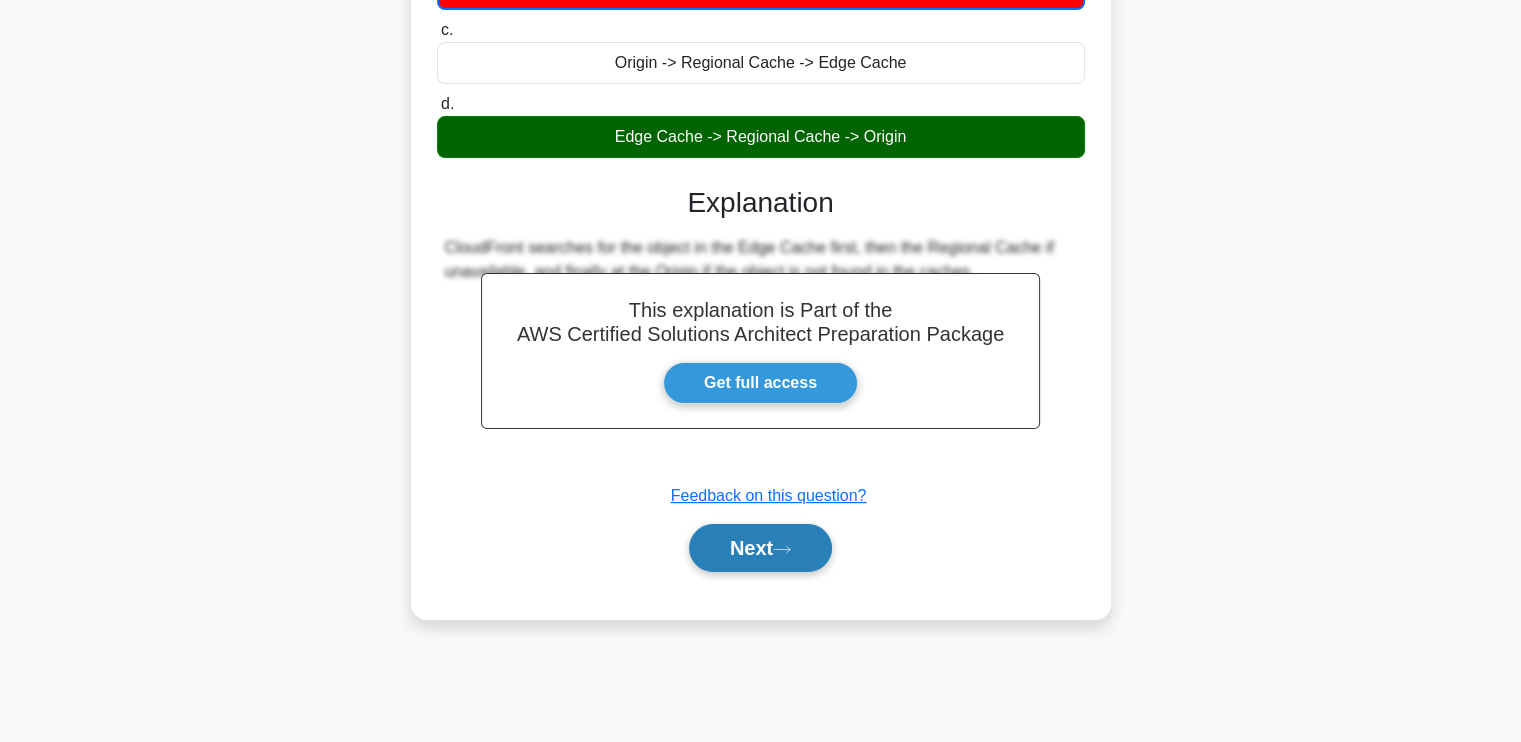 click on "Next" at bounding box center (760, 548) 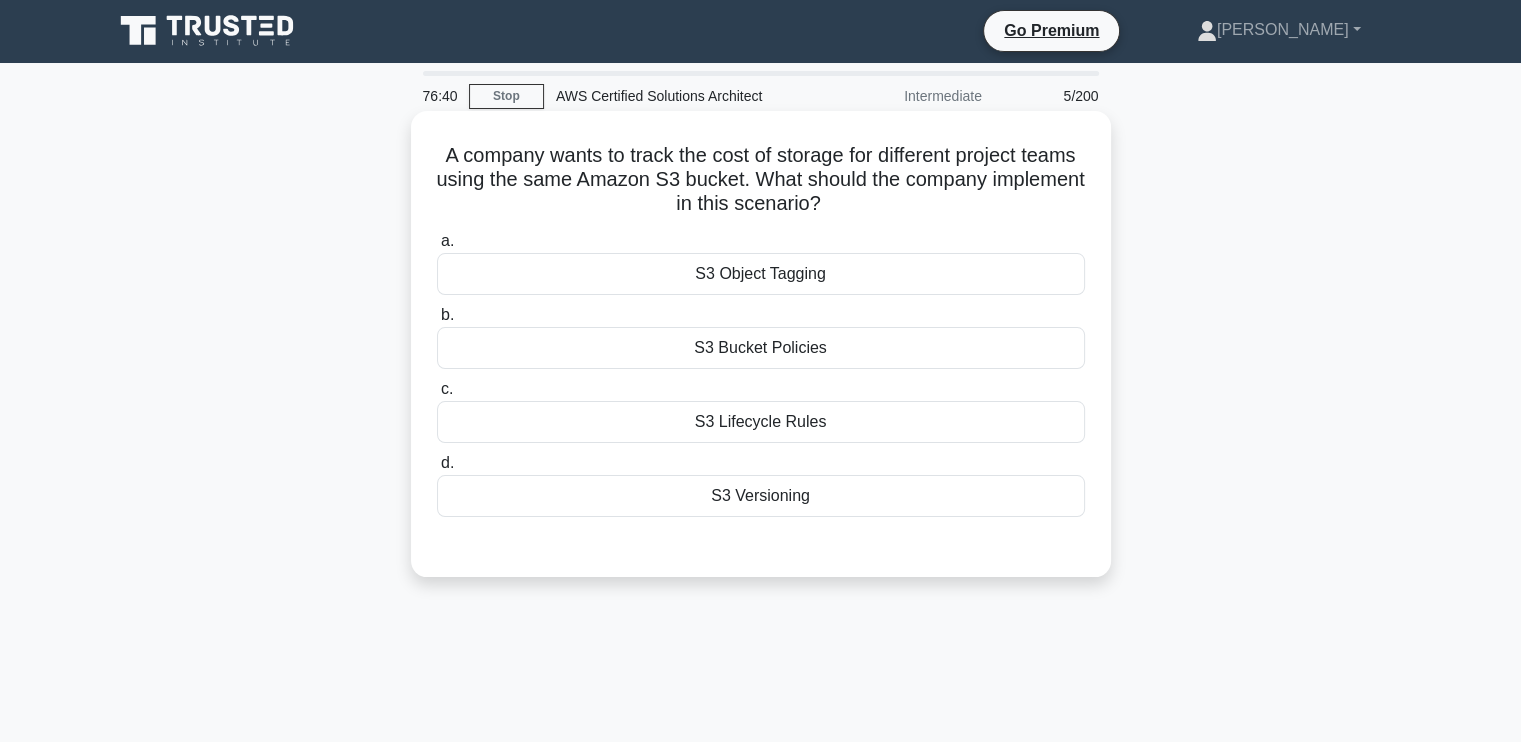scroll, scrollTop: 0, scrollLeft: 0, axis: both 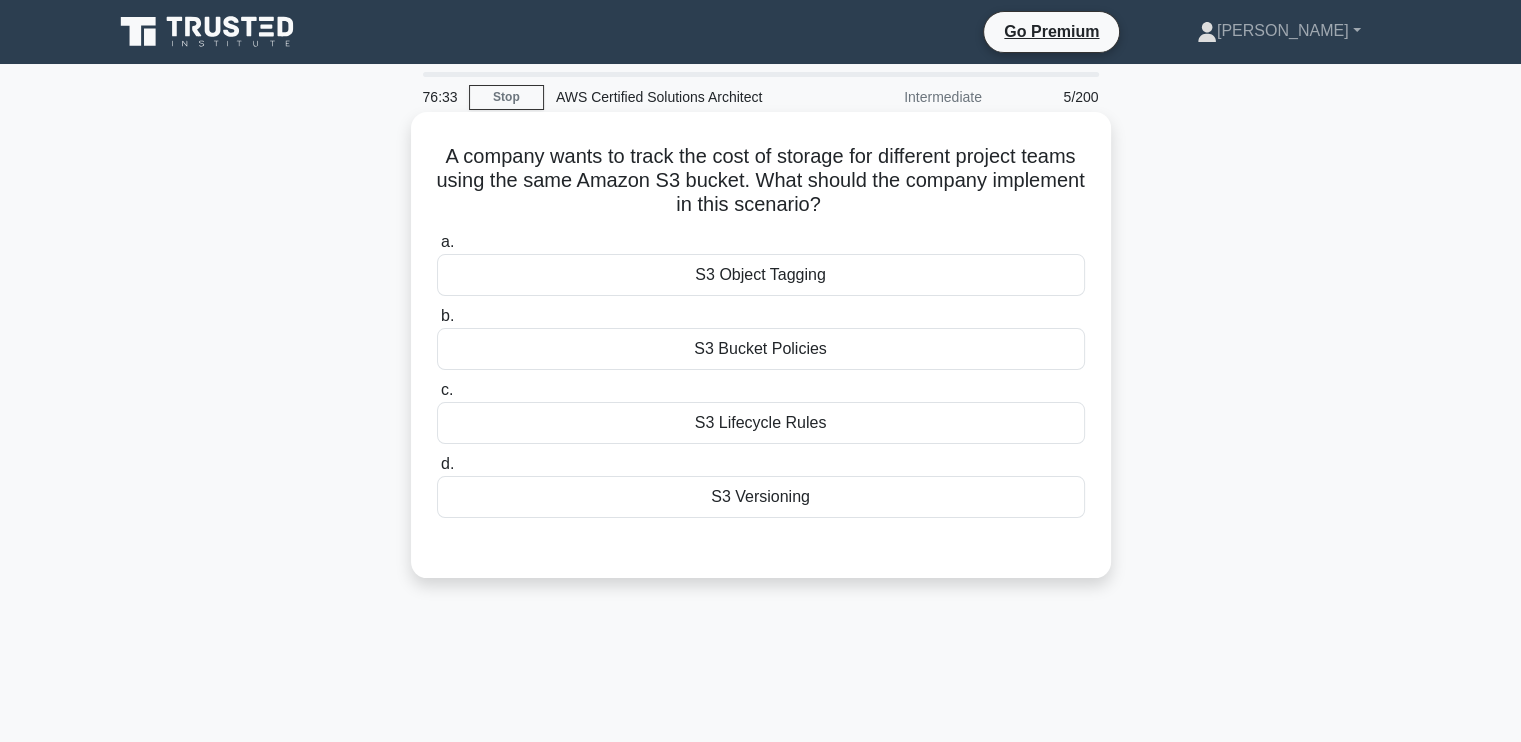 click on "S3 Object Tagging" at bounding box center [761, 275] 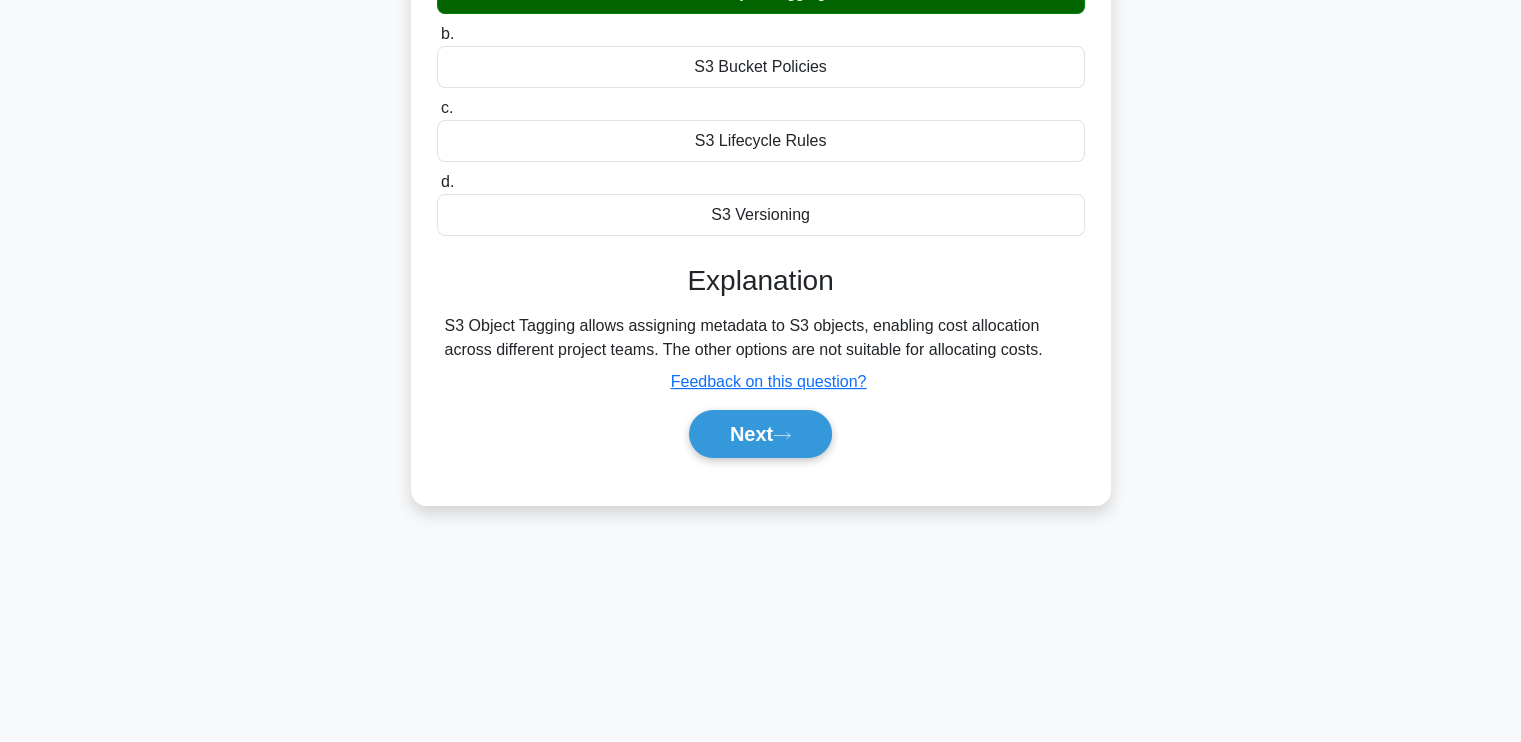 scroll, scrollTop: 300, scrollLeft: 0, axis: vertical 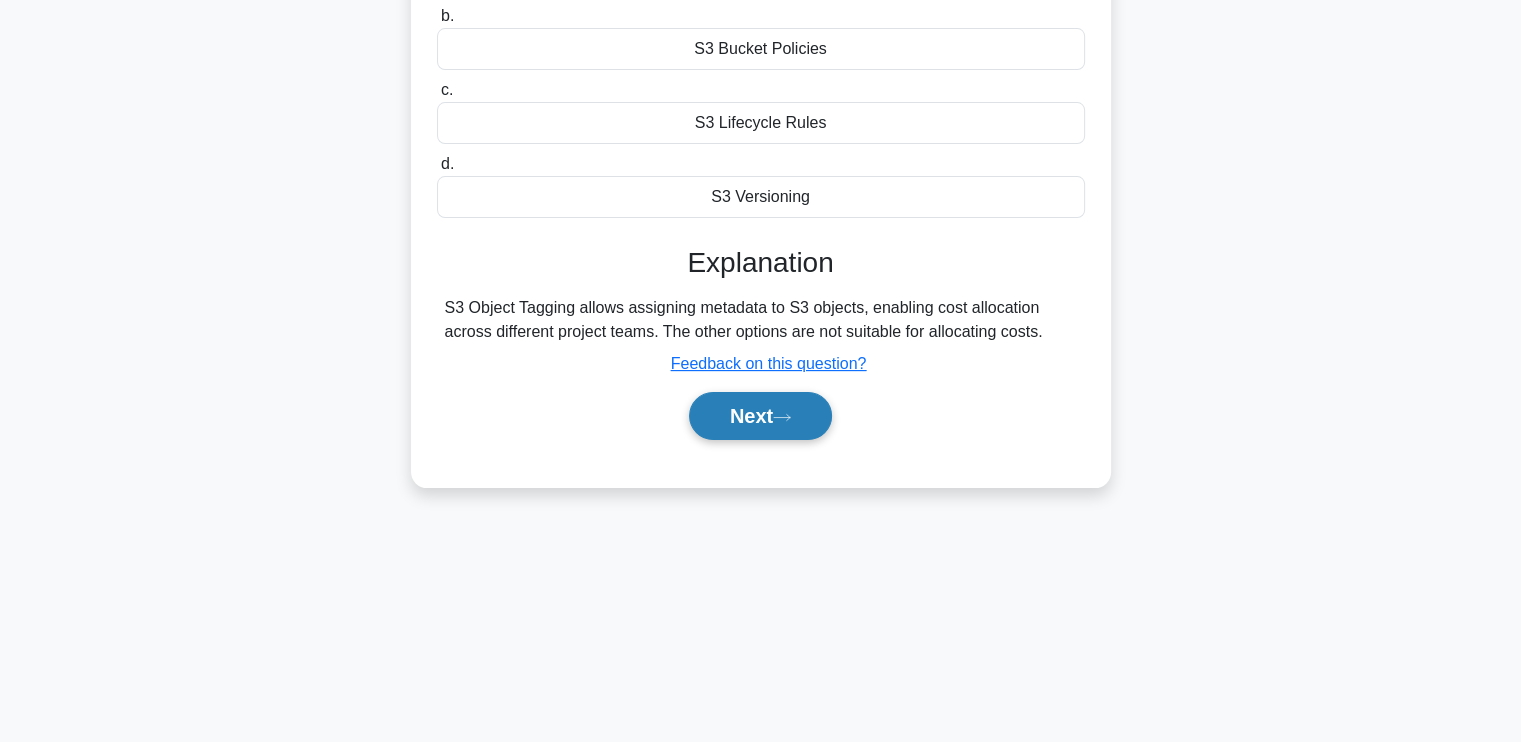 click on "Next" at bounding box center [760, 416] 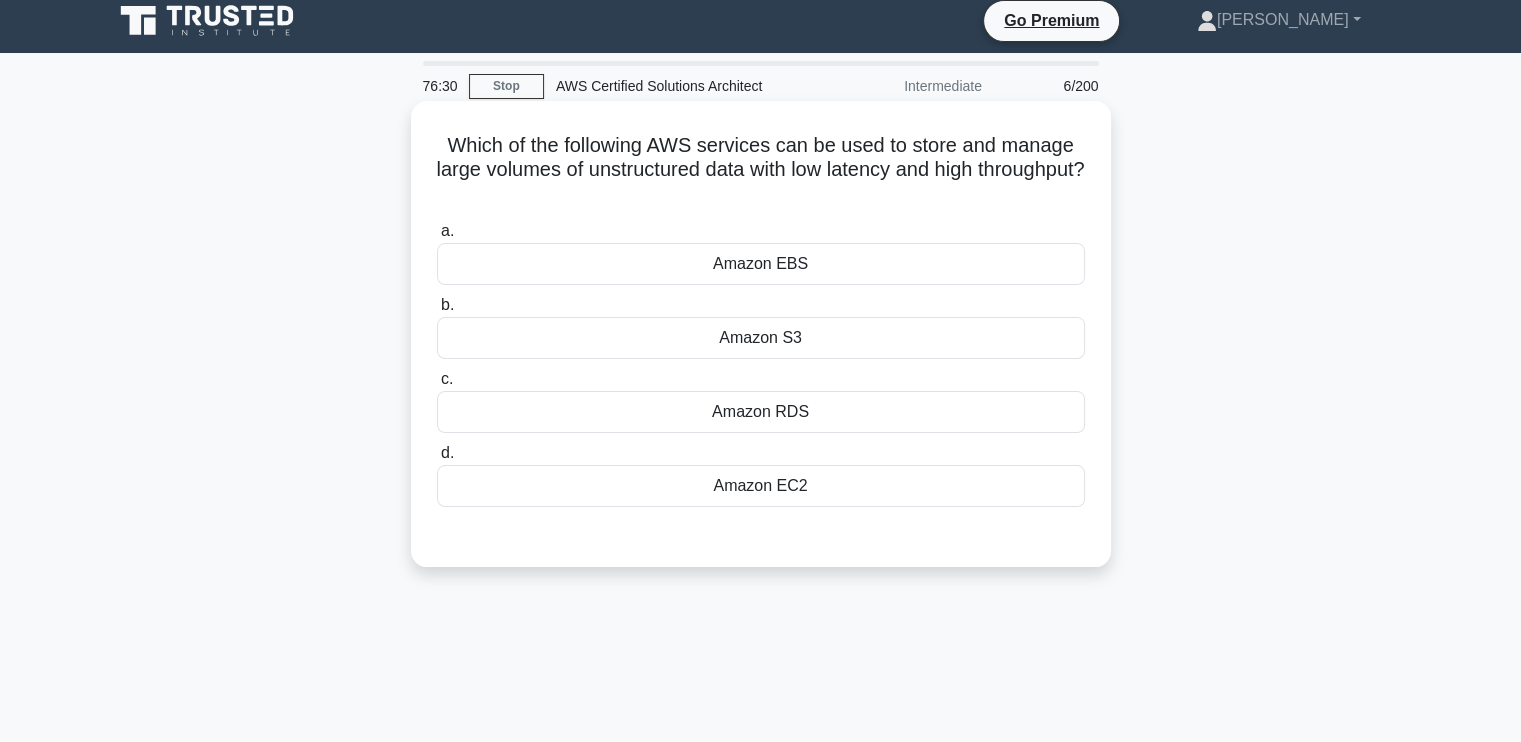 scroll, scrollTop: 0, scrollLeft: 0, axis: both 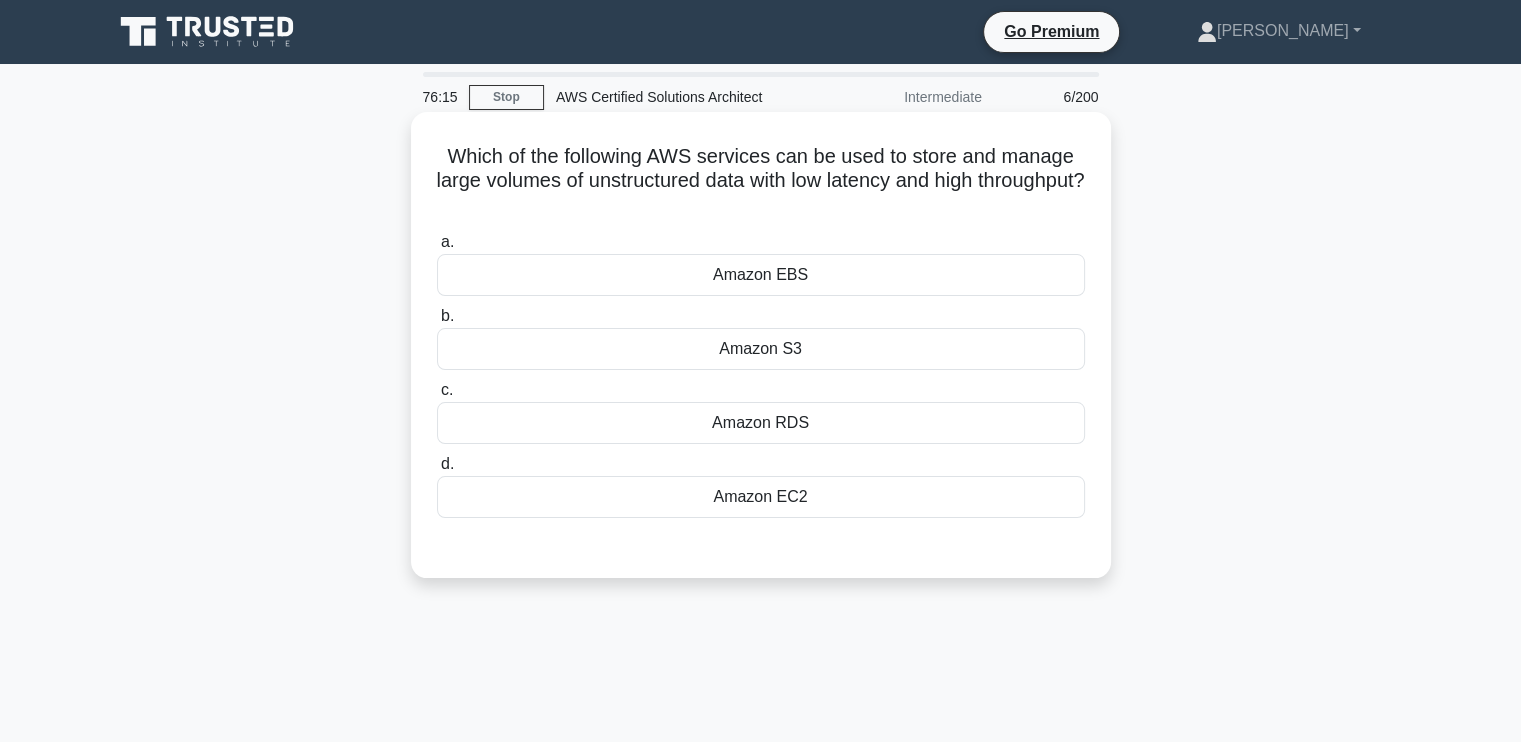 click on "Amazon EBS" at bounding box center [761, 275] 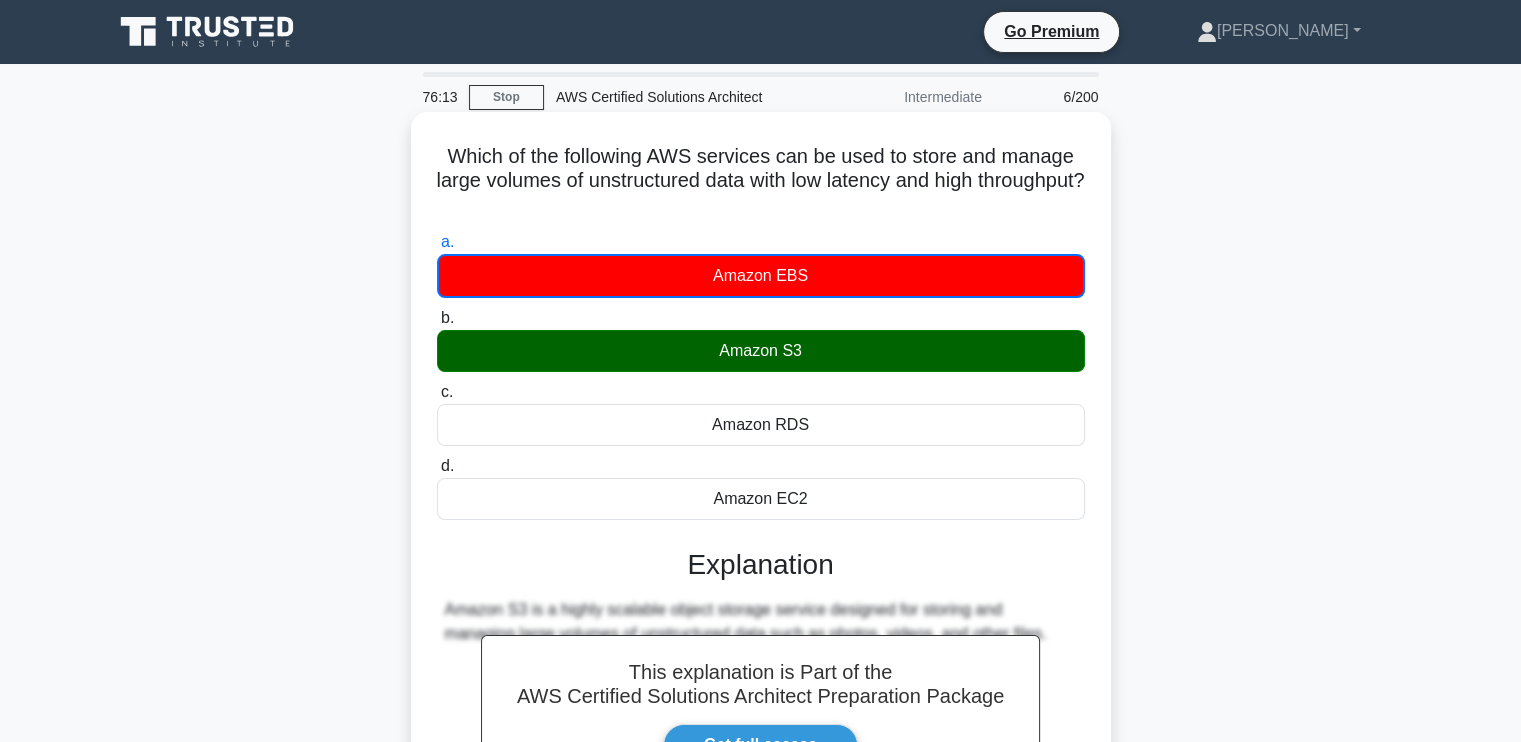 scroll, scrollTop: 338, scrollLeft: 0, axis: vertical 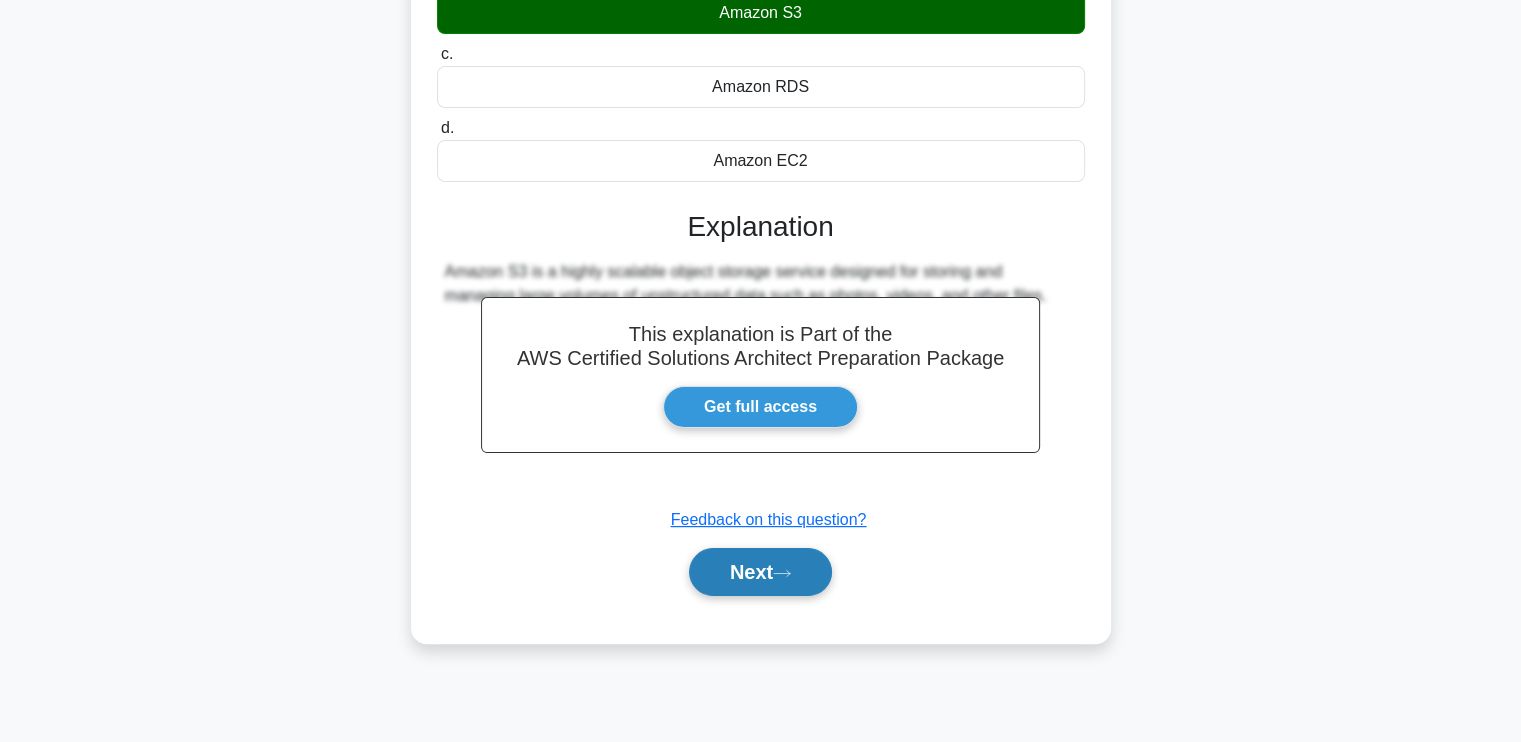 click on "Next" at bounding box center [760, 572] 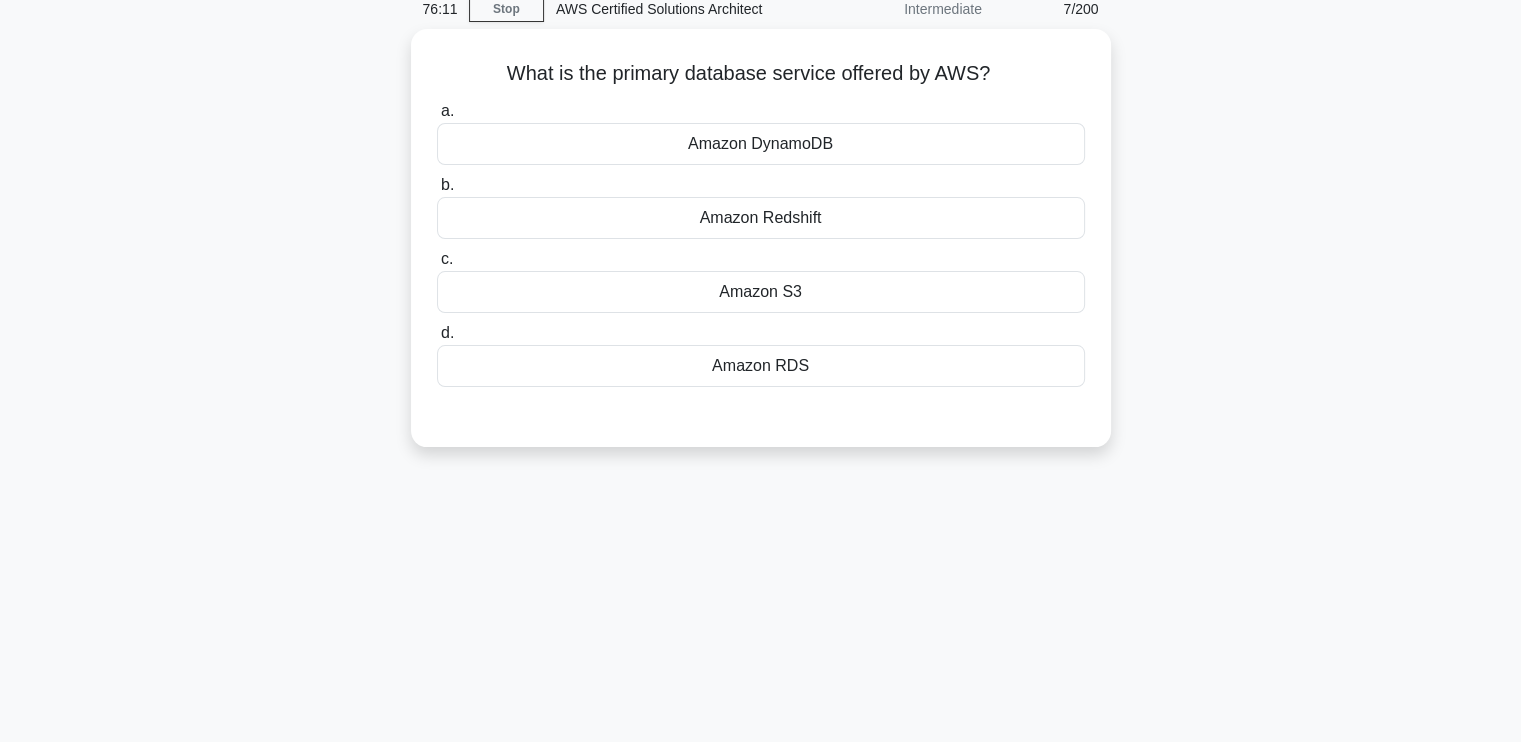 scroll, scrollTop: 38, scrollLeft: 0, axis: vertical 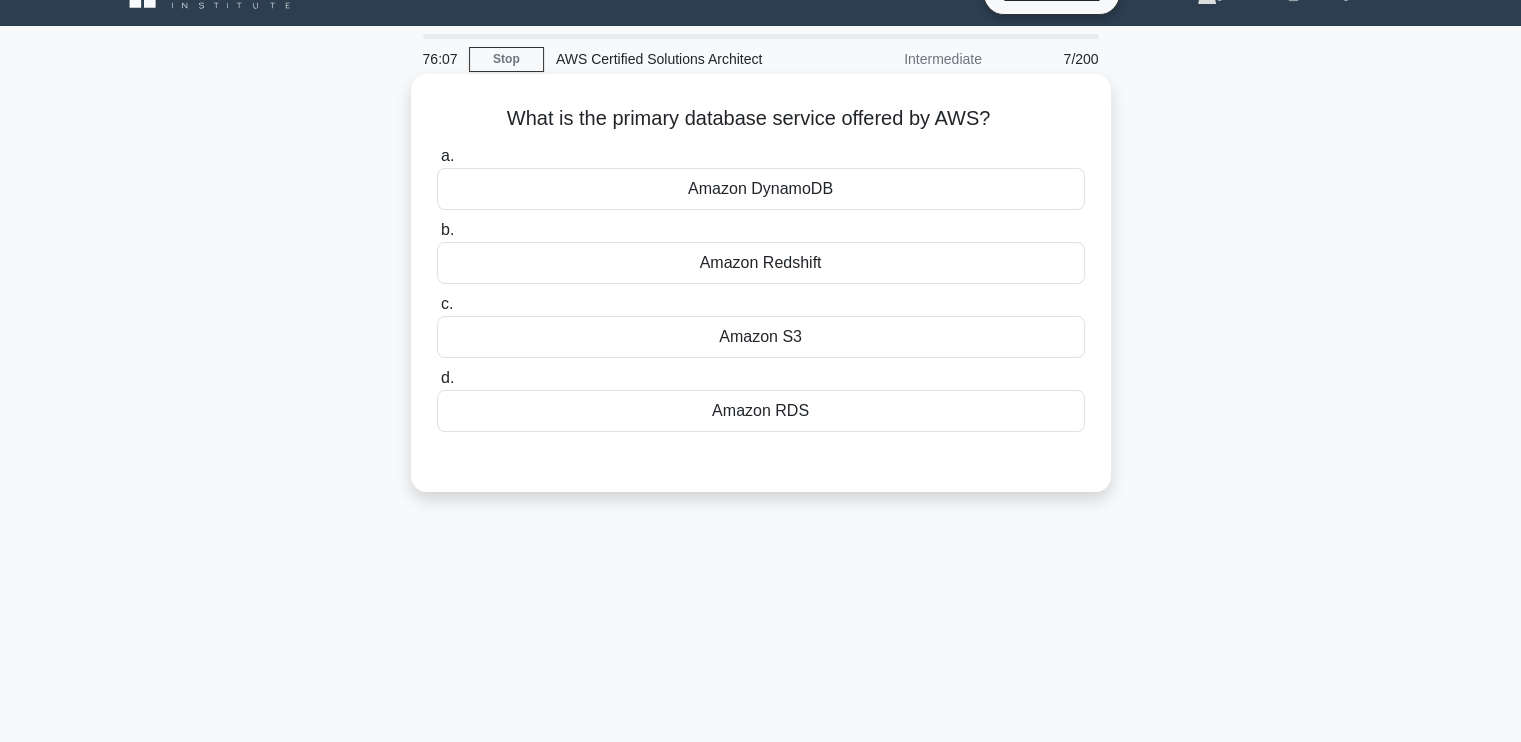 click on "Amazon RDS" at bounding box center [761, 411] 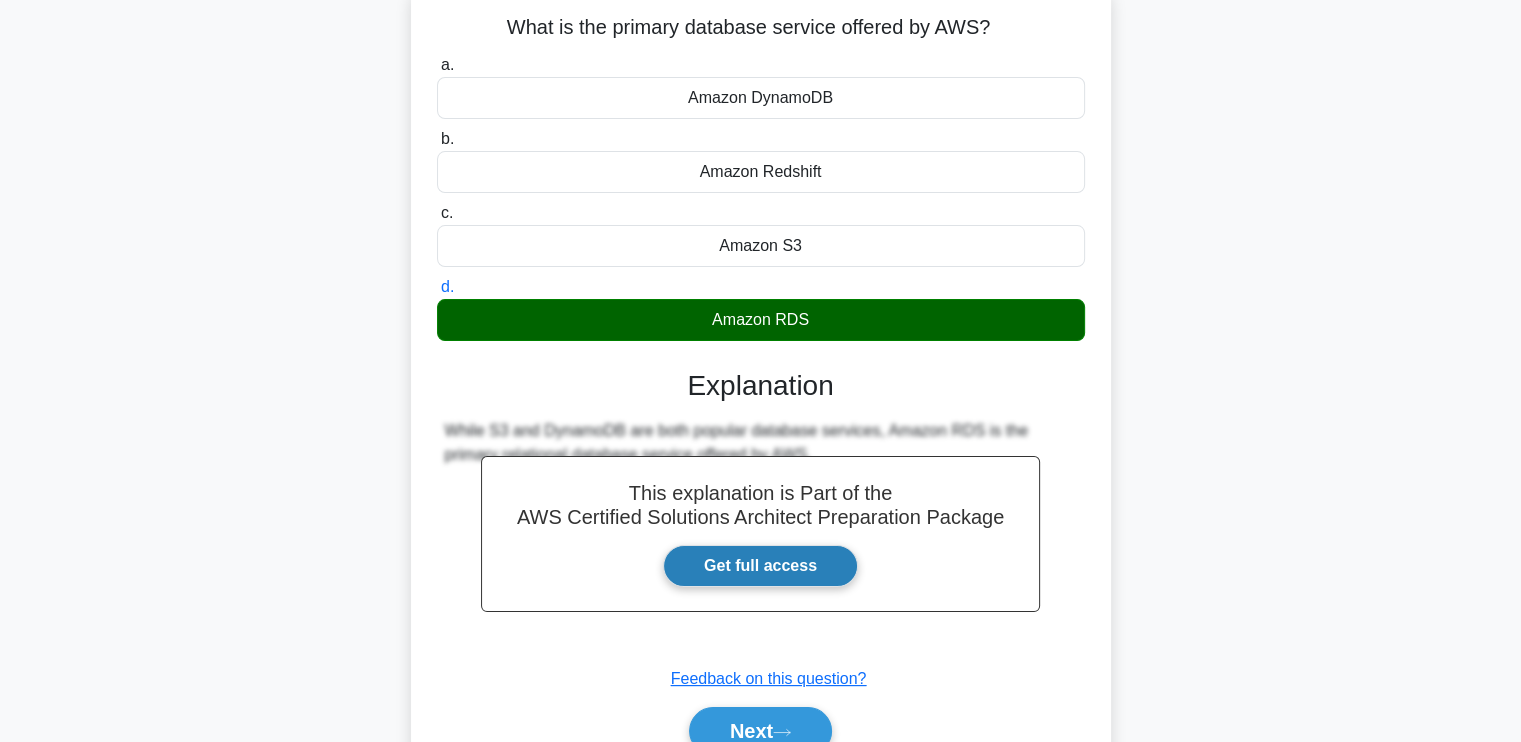 scroll, scrollTop: 338, scrollLeft: 0, axis: vertical 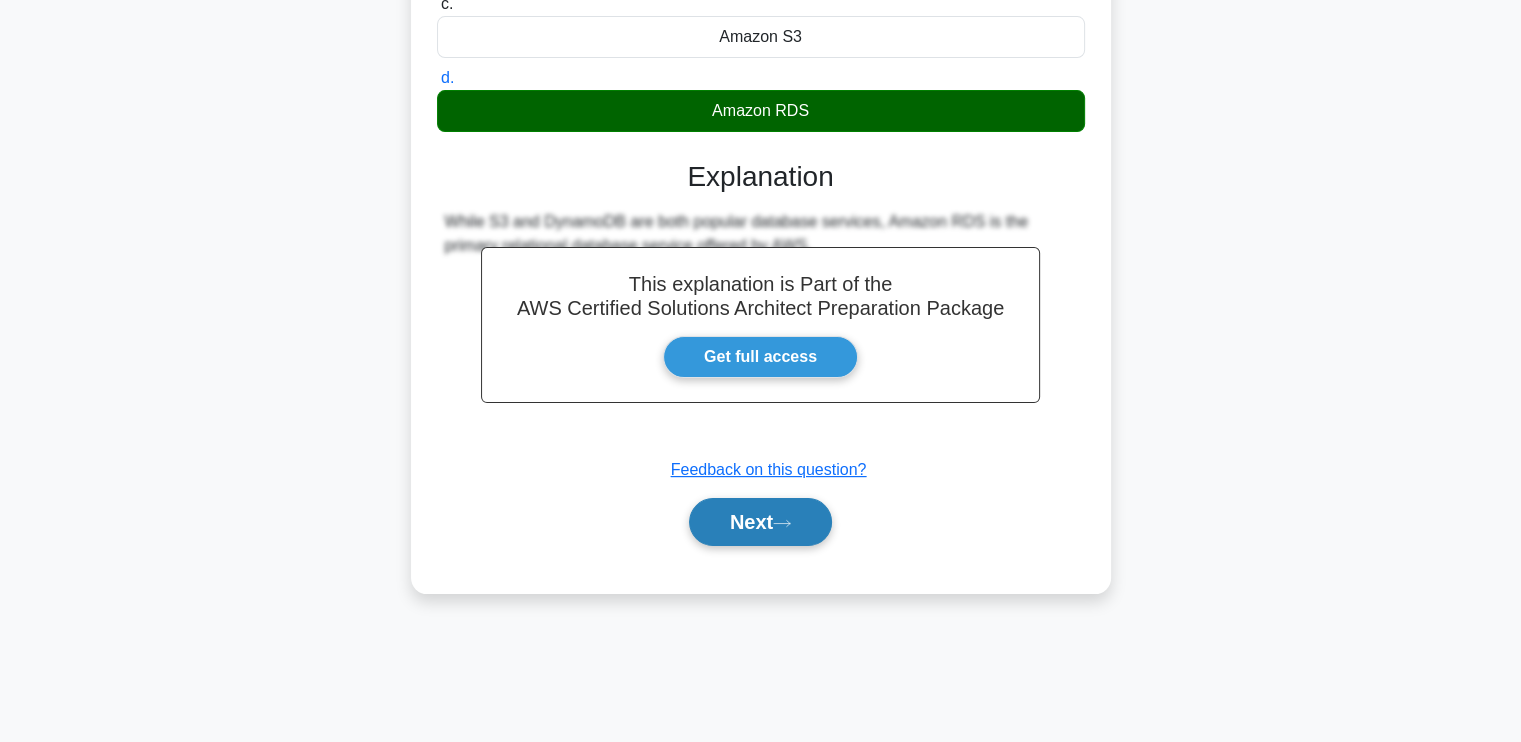 click on "Next" at bounding box center [760, 522] 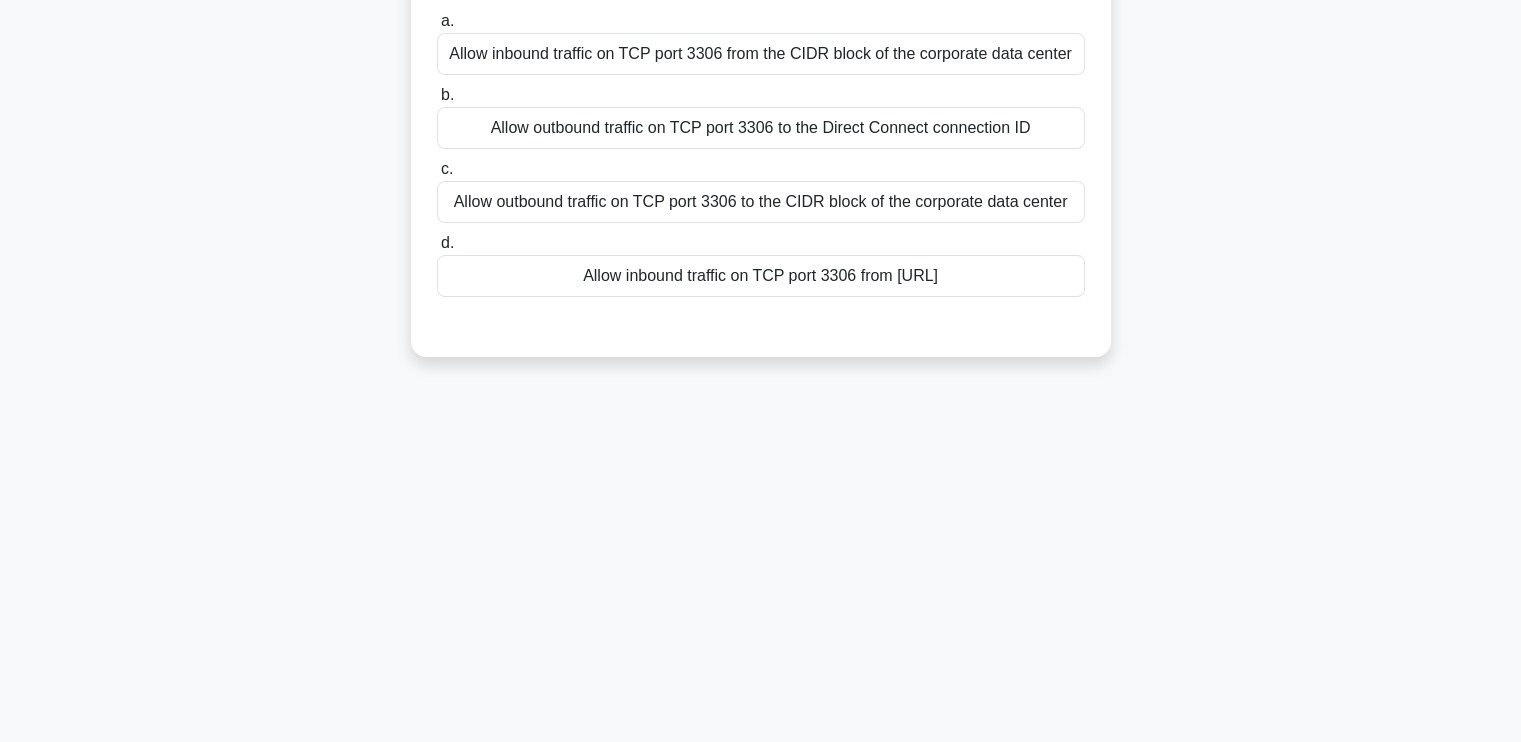 scroll, scrollTop: 38, scrollLeft: 0, axis: vertical 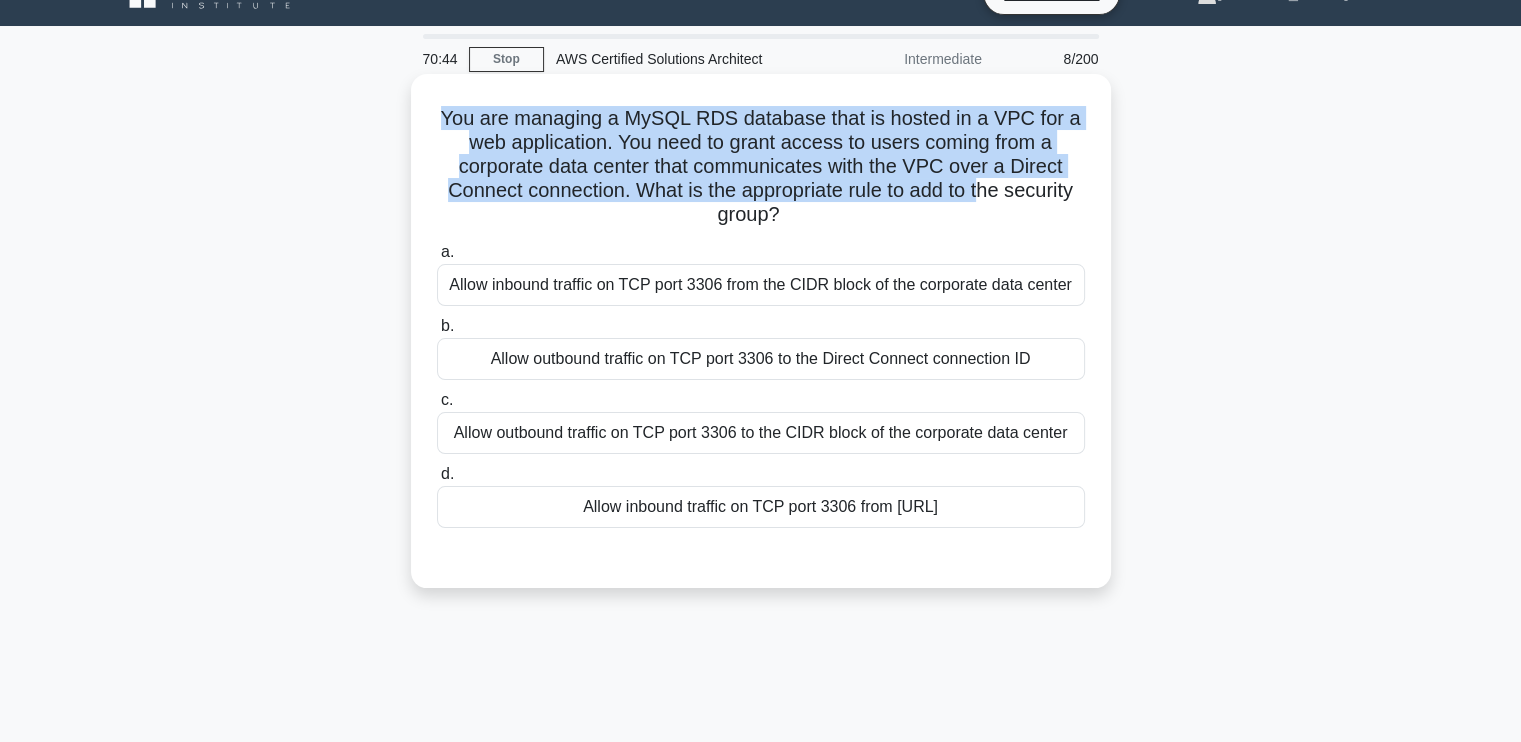 drag, startPoint x: 437, startPoint y: 119, endPoint x: 987, endPoint y: 193, distance: 554.9559 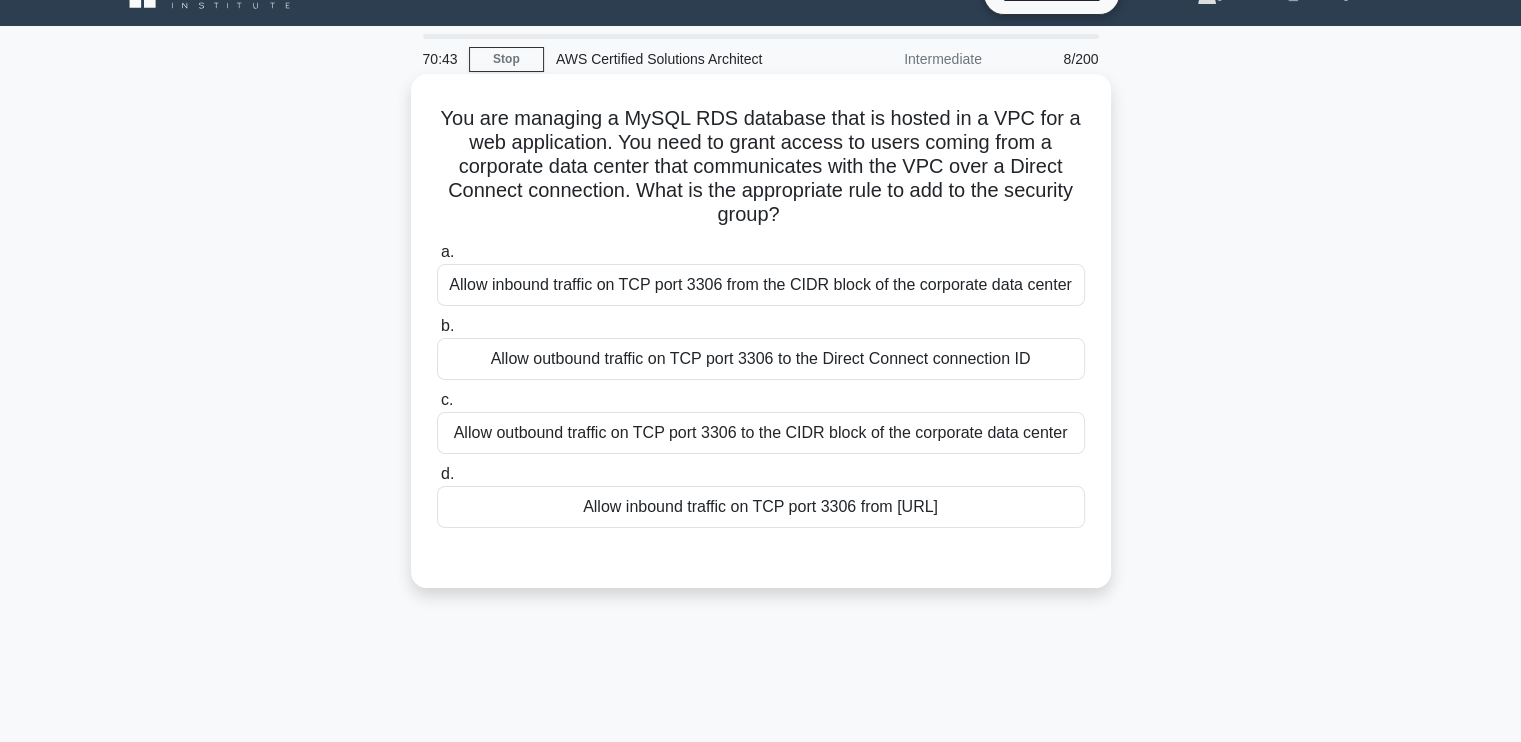 click on "You are managing a MySQL RDS database that is hosted in a VPC for a web application. You need to grant access to users coming from a corporate data center that communicates with the VPC over a Direct Connect connection. What is the appropriate rule to add to the security group?
.spinner_0XTQ{transform-origin:center;animation:spinner_y6GP .75s linear infinite}@keyframes spinner_y6GP{100%{transform:rotate(360deg)}}" at bounding box center (761, 167) 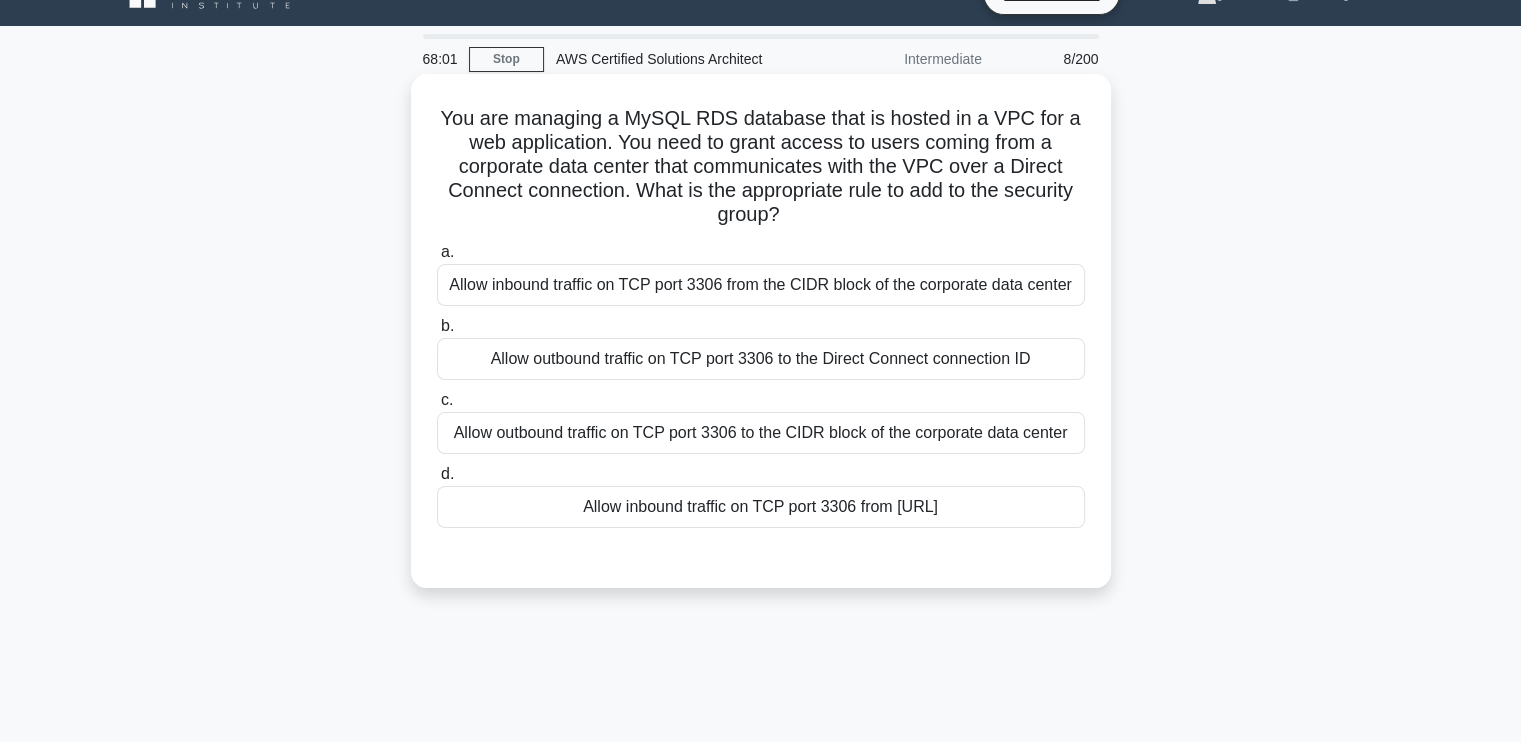 drag, startPoint x: 429, startPoint y: 116, endPoint x: 836, endPoint y: 224, distance: 421.0855 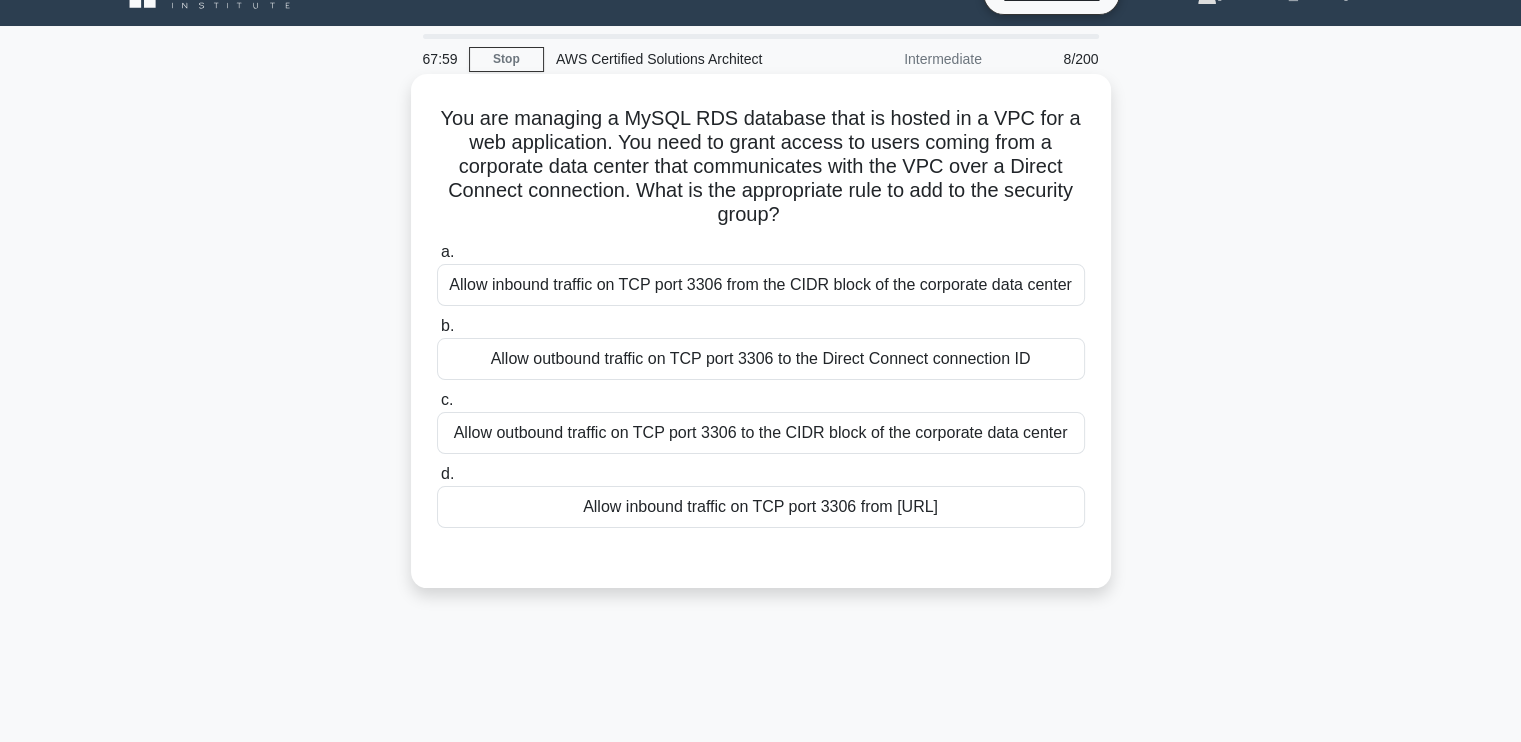 copy on "You are managing a MySQL RDS database that is hosted in a VPC for a web application. You need to grant access to users coming from a corporate data center that communicates with the VPC over a Direct Connect connection. What is the appropriate rule to add to the security group?" 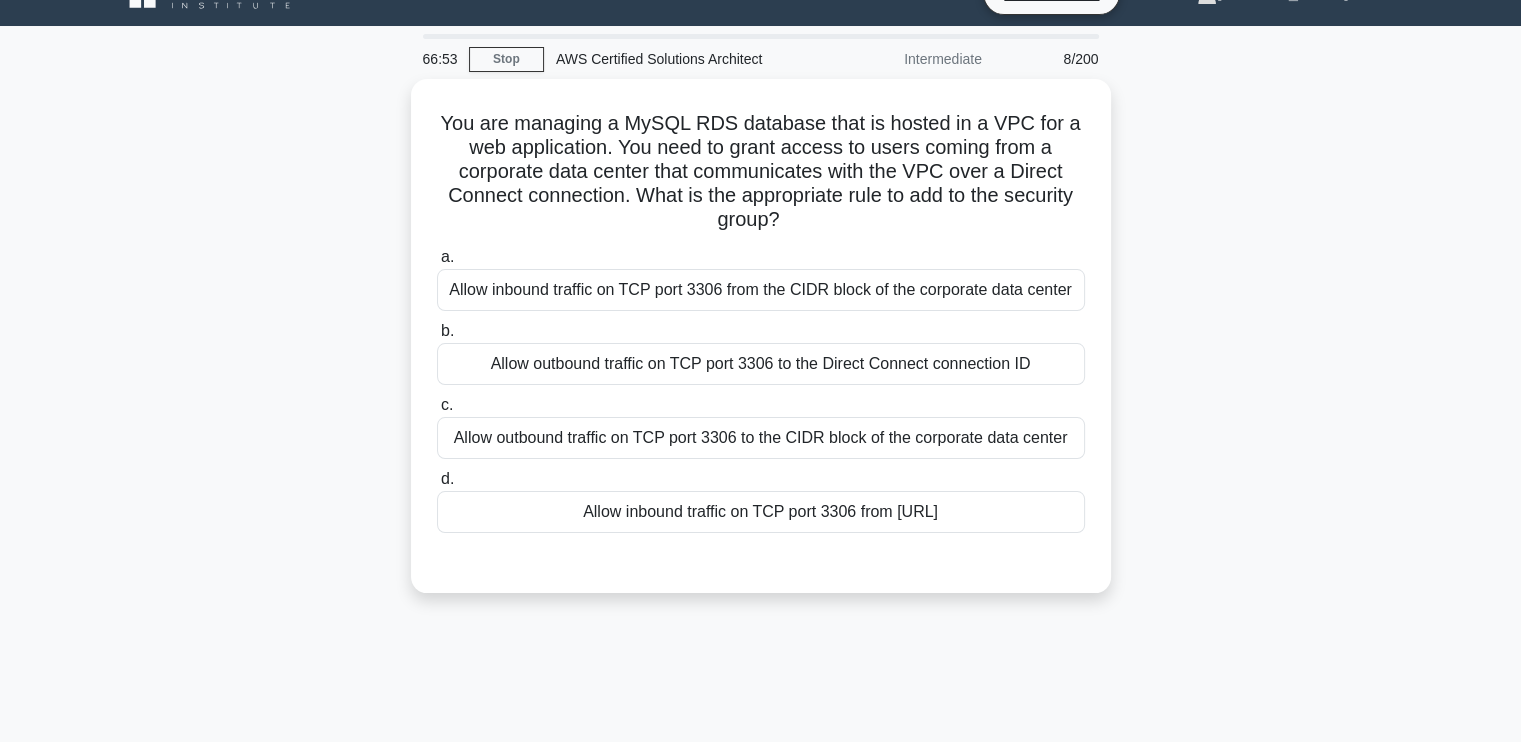 drag, startPoint x: 1416, startPoint y: 494, endPoint x: 1404, endPoint y: 483, distance: 16.27882 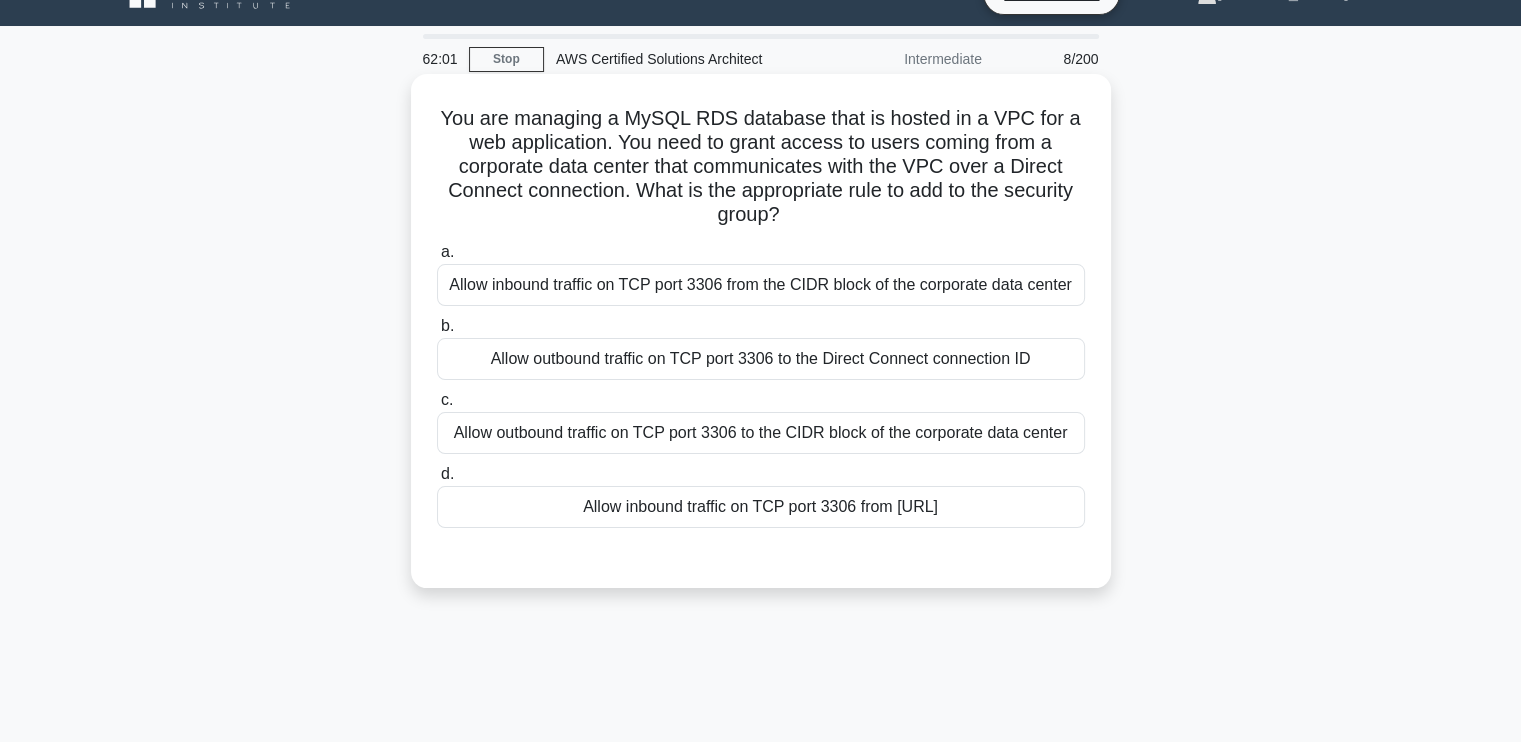 click on "Allow outbound traffic on TCP port 3306 to the Direct Connect connection ID" at bounding box center [761, 359] 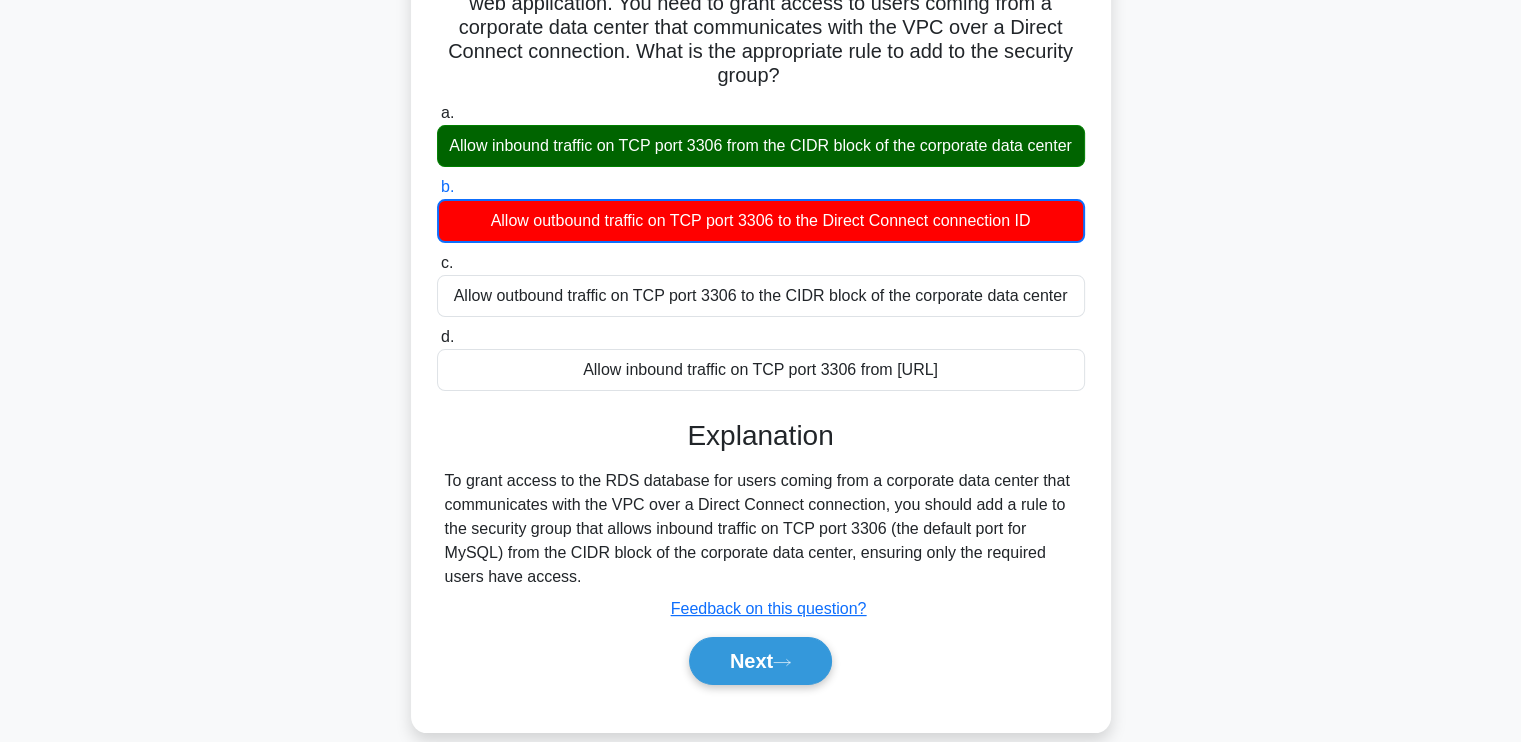 scroll, scrollTop: 338, scrollLeft: 0, axis: vertical 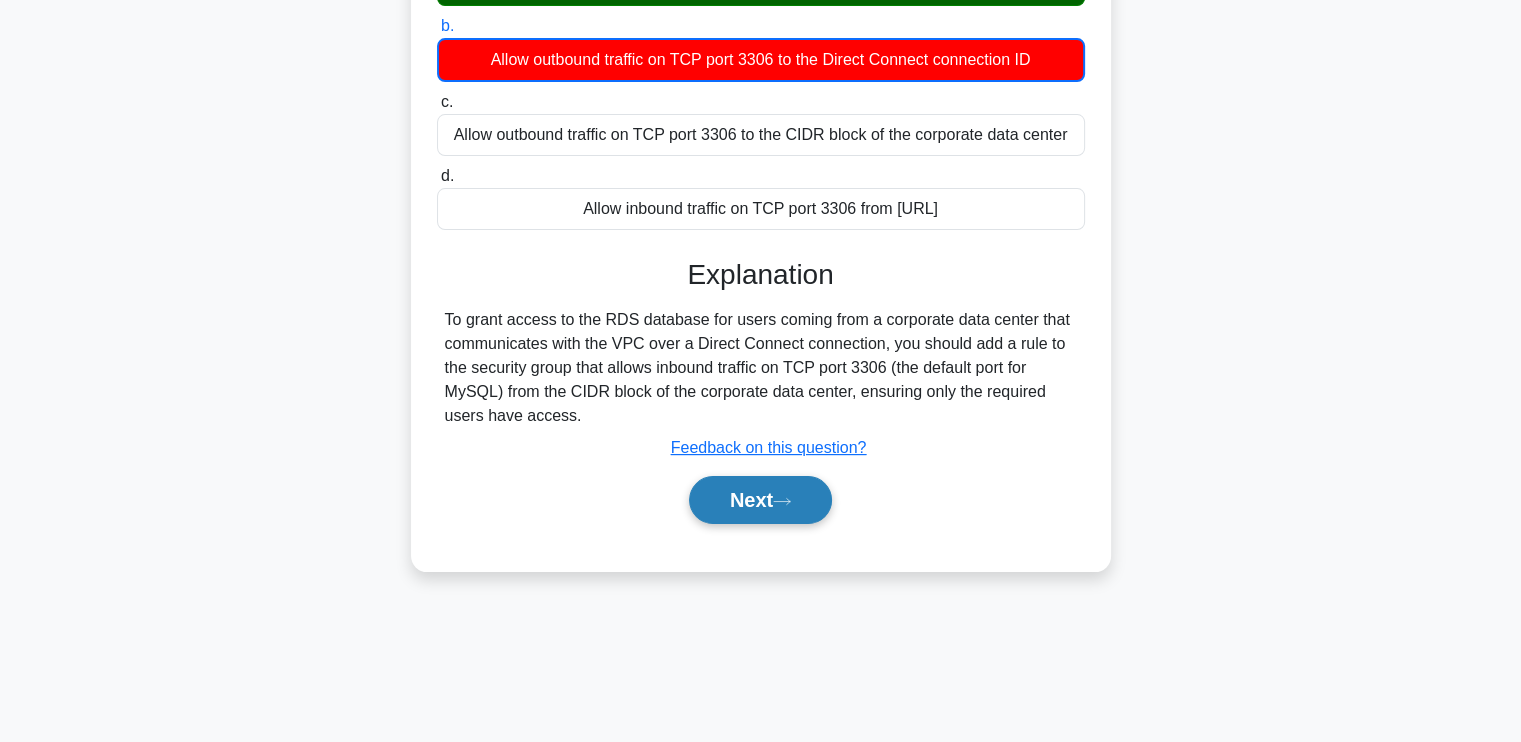 click on "Next" at bounding box center [760, 500] 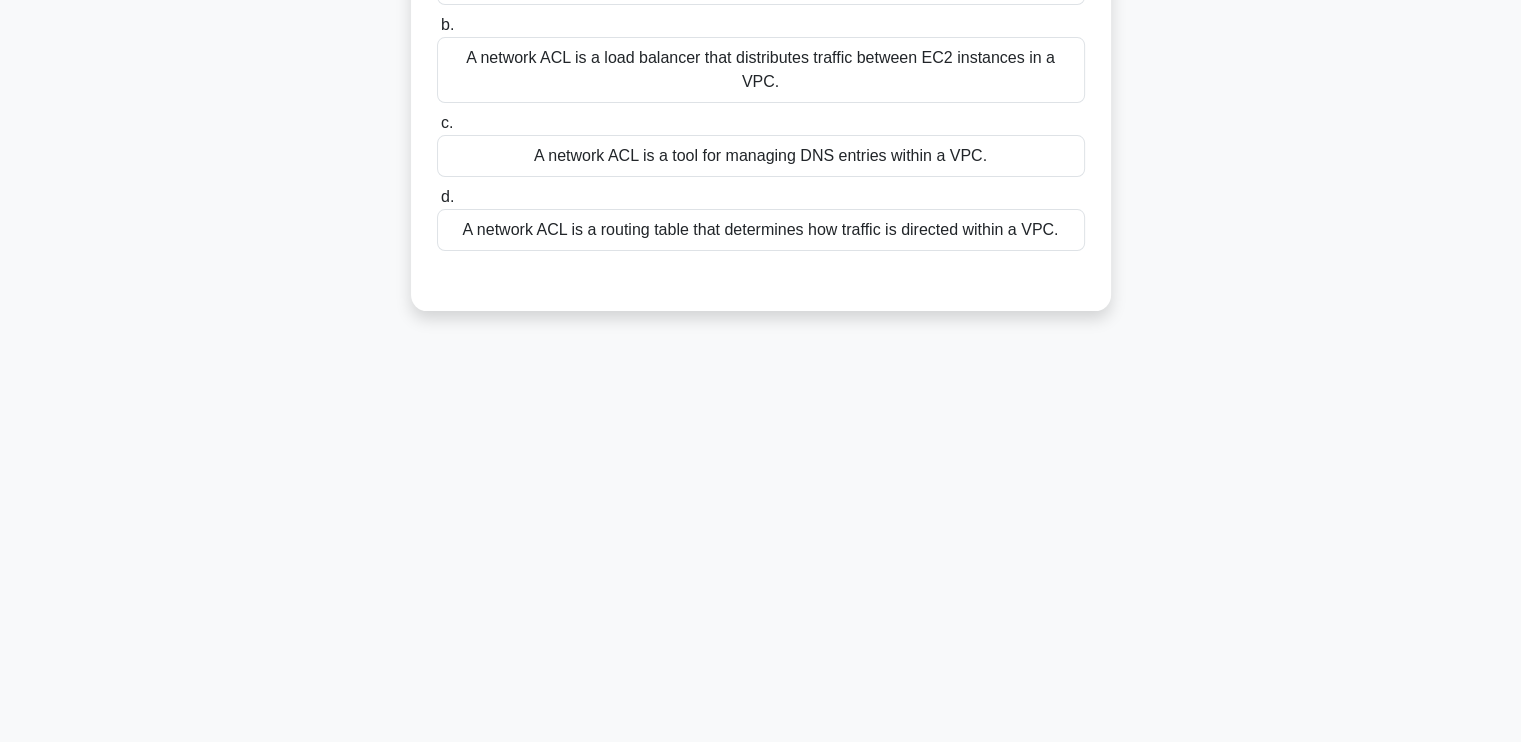scroll, scrollTop: 0, scrollLeft: 0, axis: both 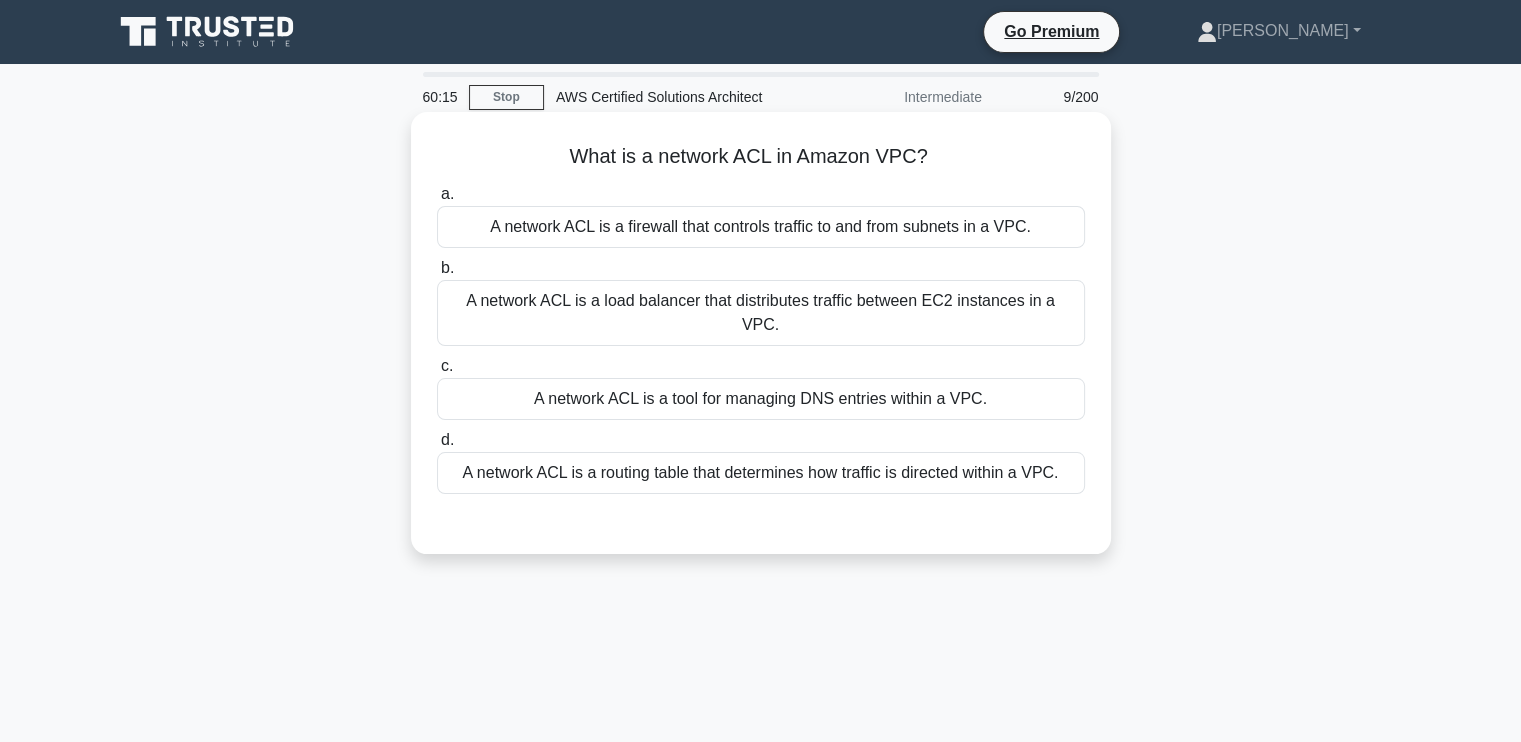 click on "A network ACL is a firewall that controls traffic to and from subnets in a VPC." at bounding box center [761, 227] 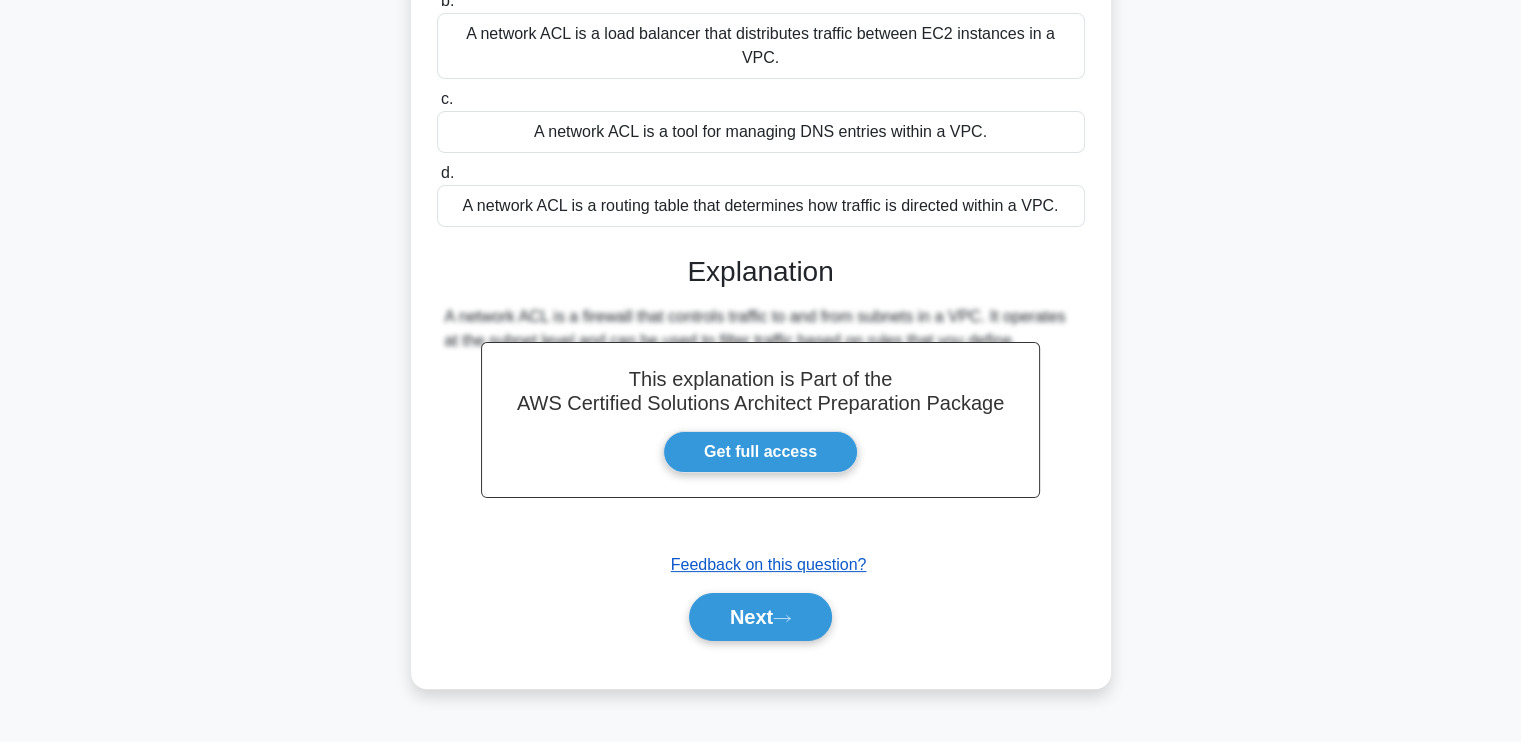 scroll, scrollTop: 338, scrollLeft: 0, axis: vertical 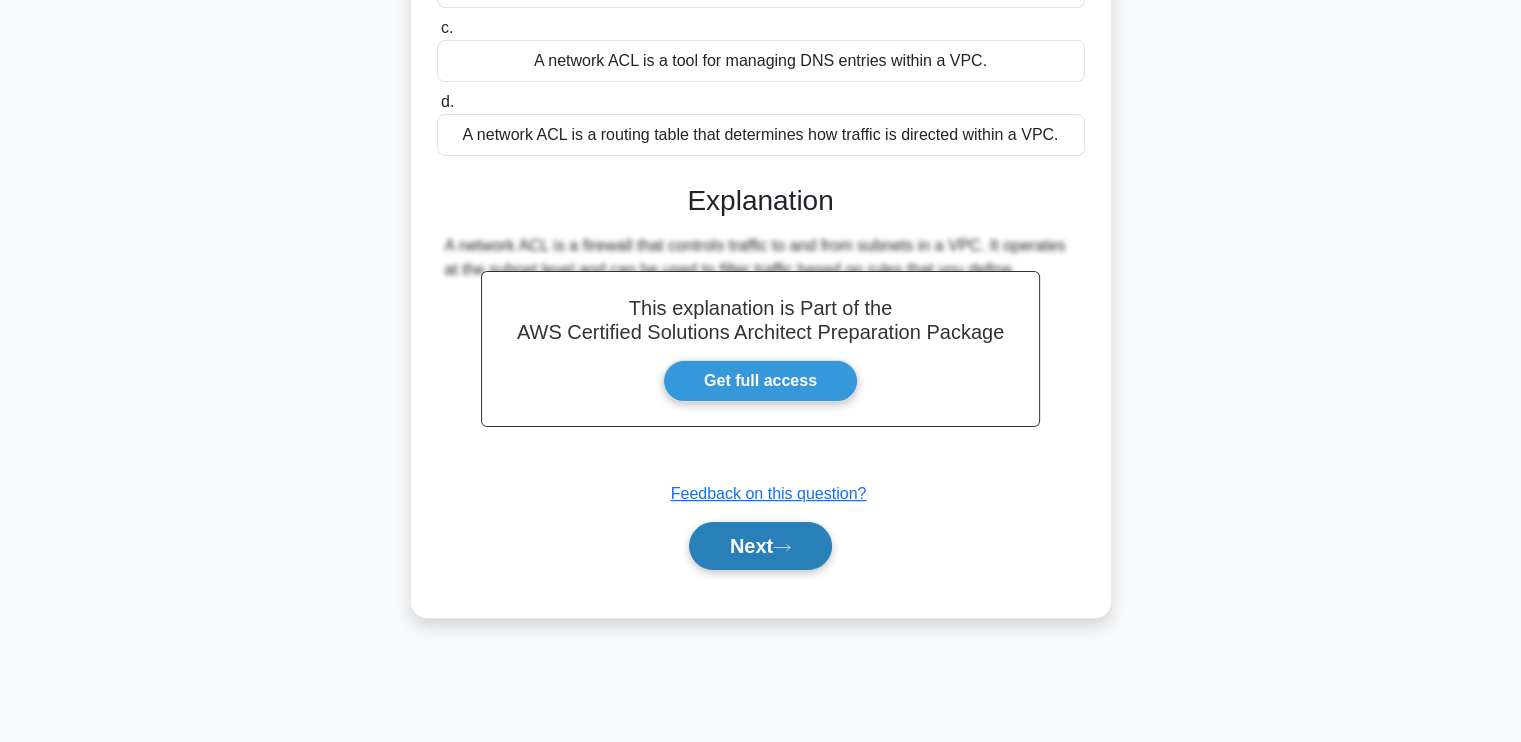 click on "Next" at bounding box center [760, 546] 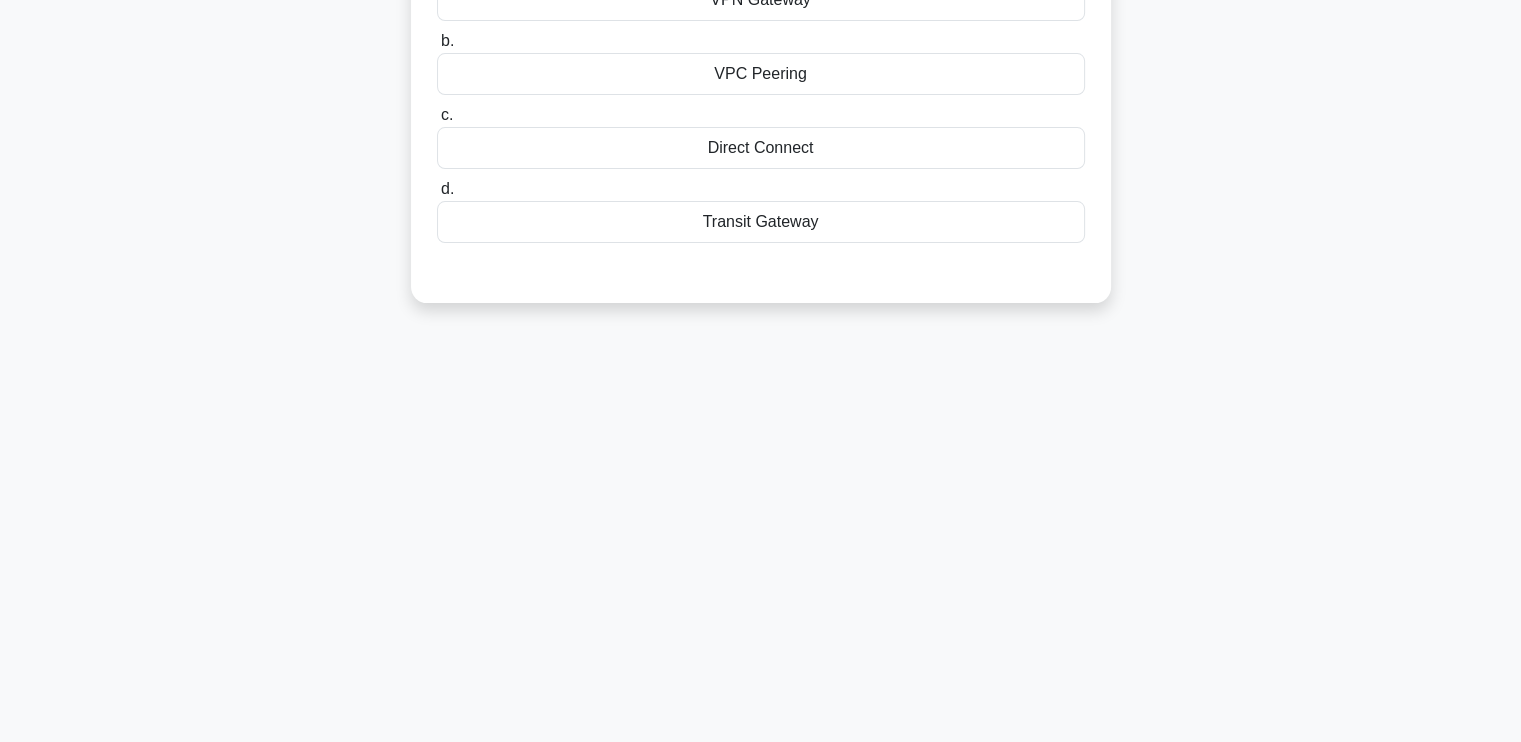 scroll, scrollTop: 0, scrollLeft: 0, axis: both 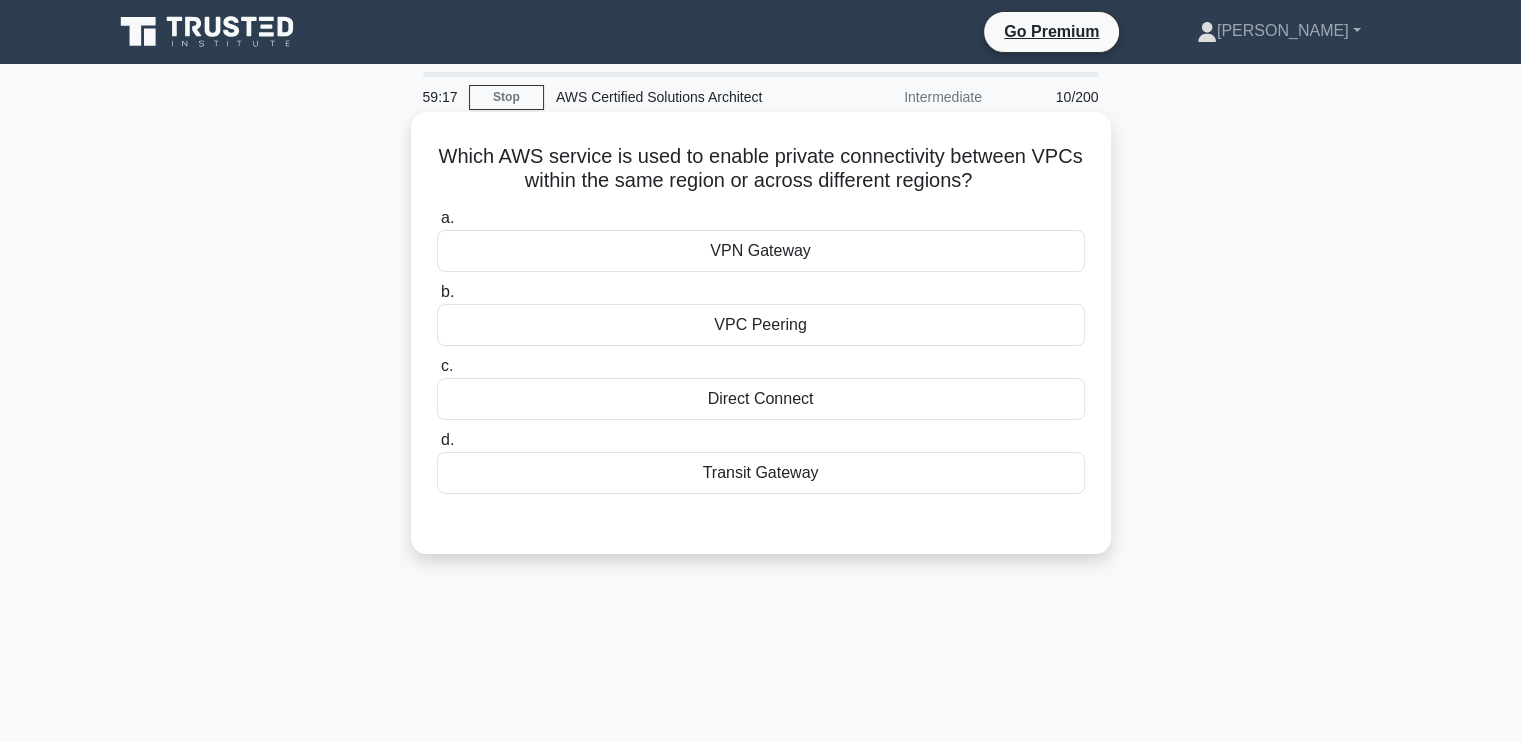 click on "VPC Peering" at bounding box center (761, 325) 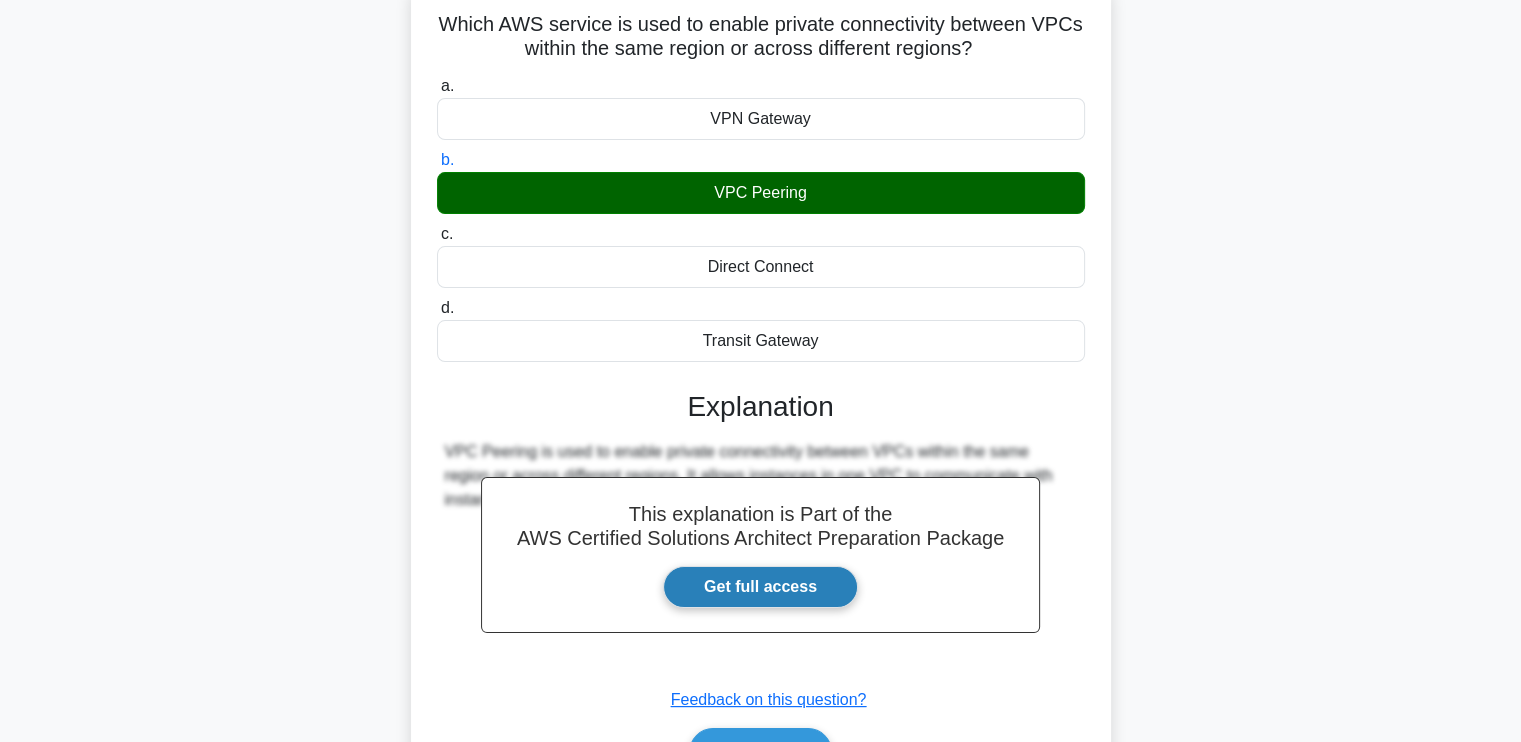 scroll, scrollTop: 338, scrollLeft: 0, axis: vertical 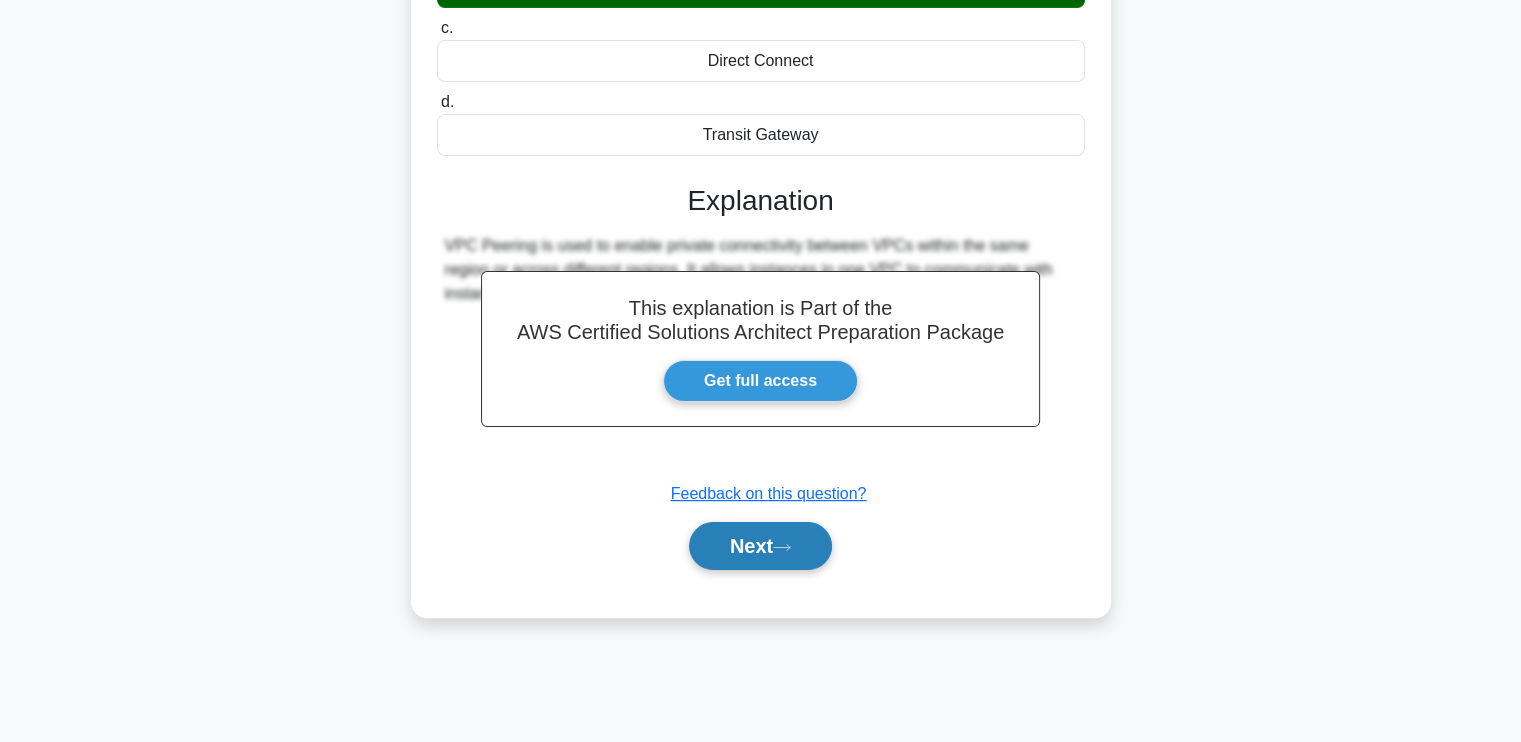 click on "Next" at bounding box center [760, 546] 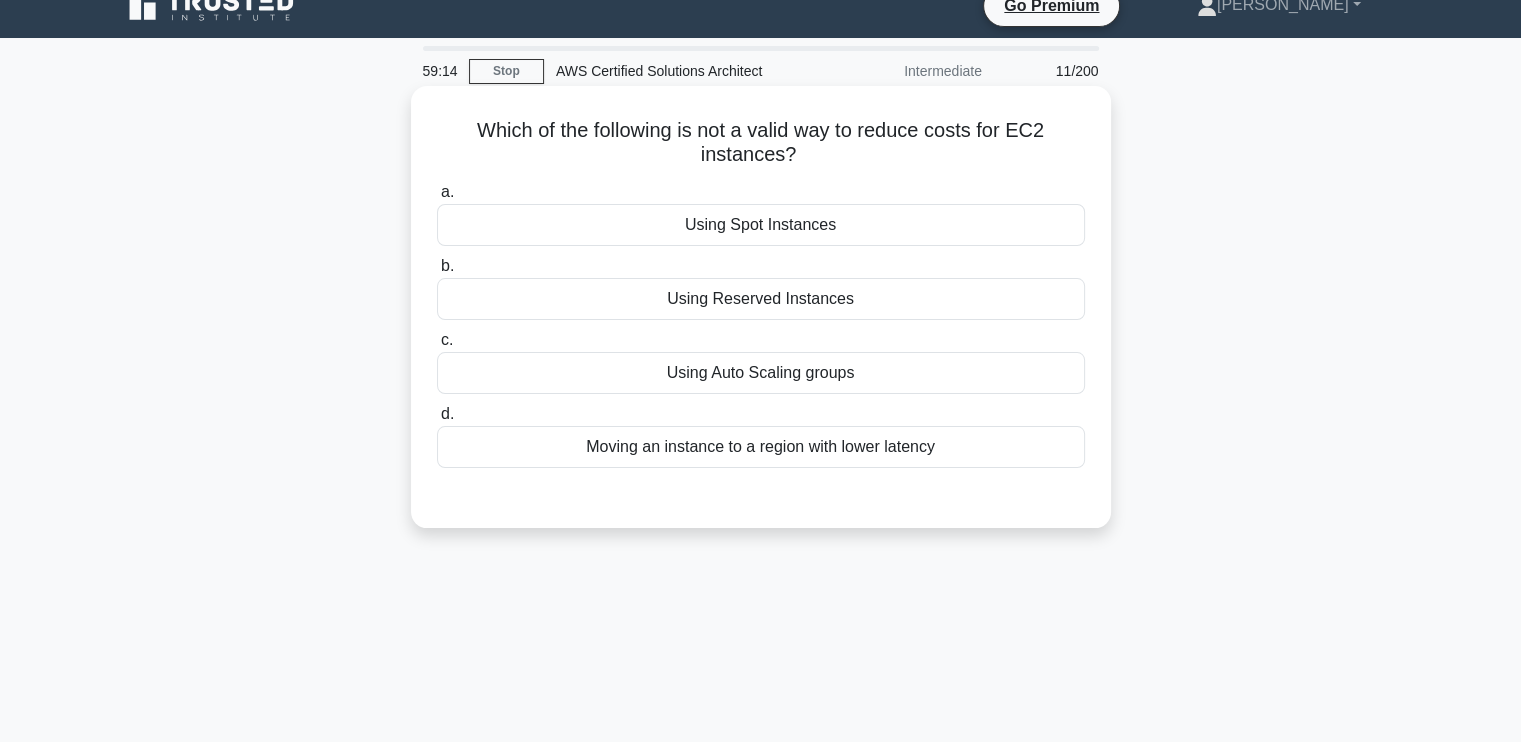 scroll, scrollTop: 0, scrollLeft: 0, axis: both 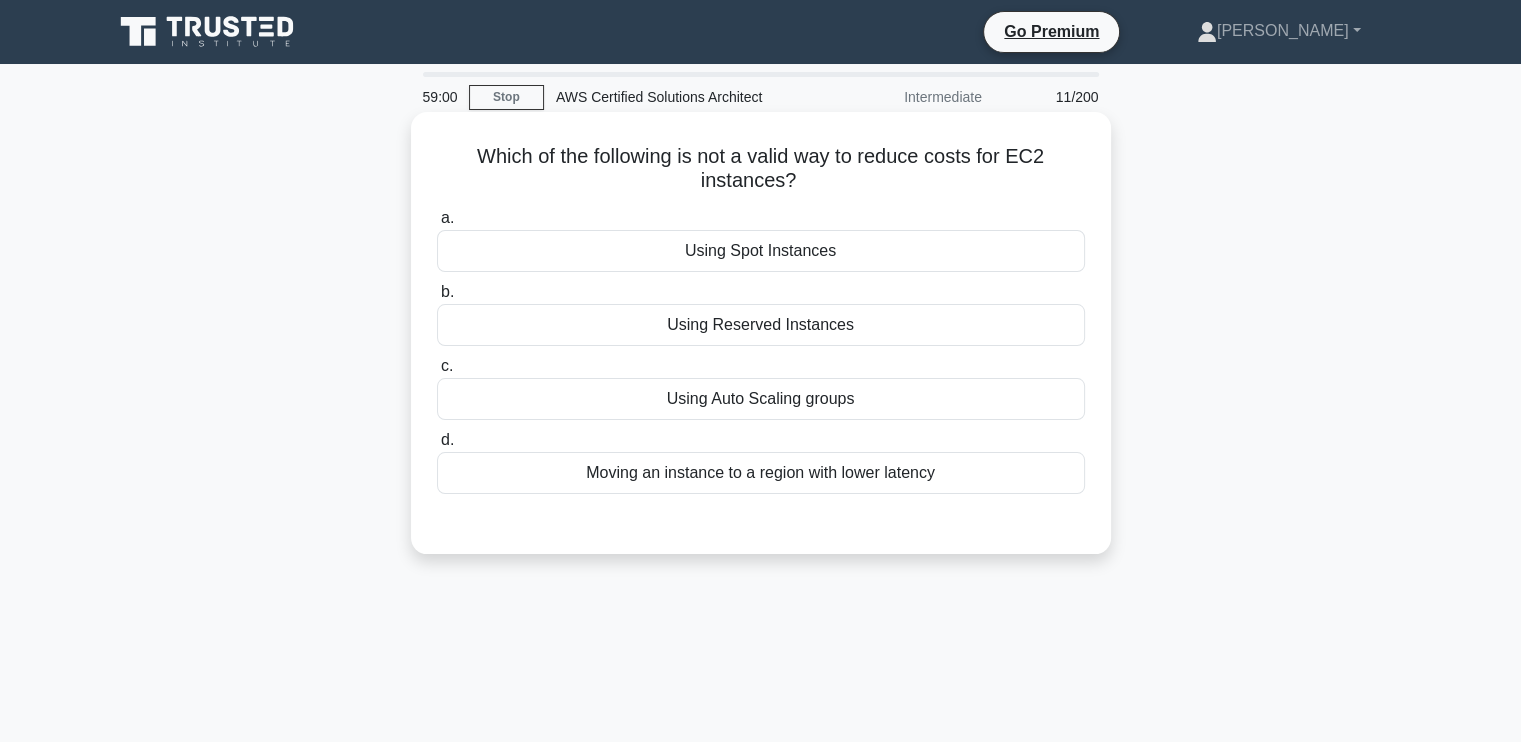 click on "Moving an instance to a region with lower latency" at bounding box center (761, 473) 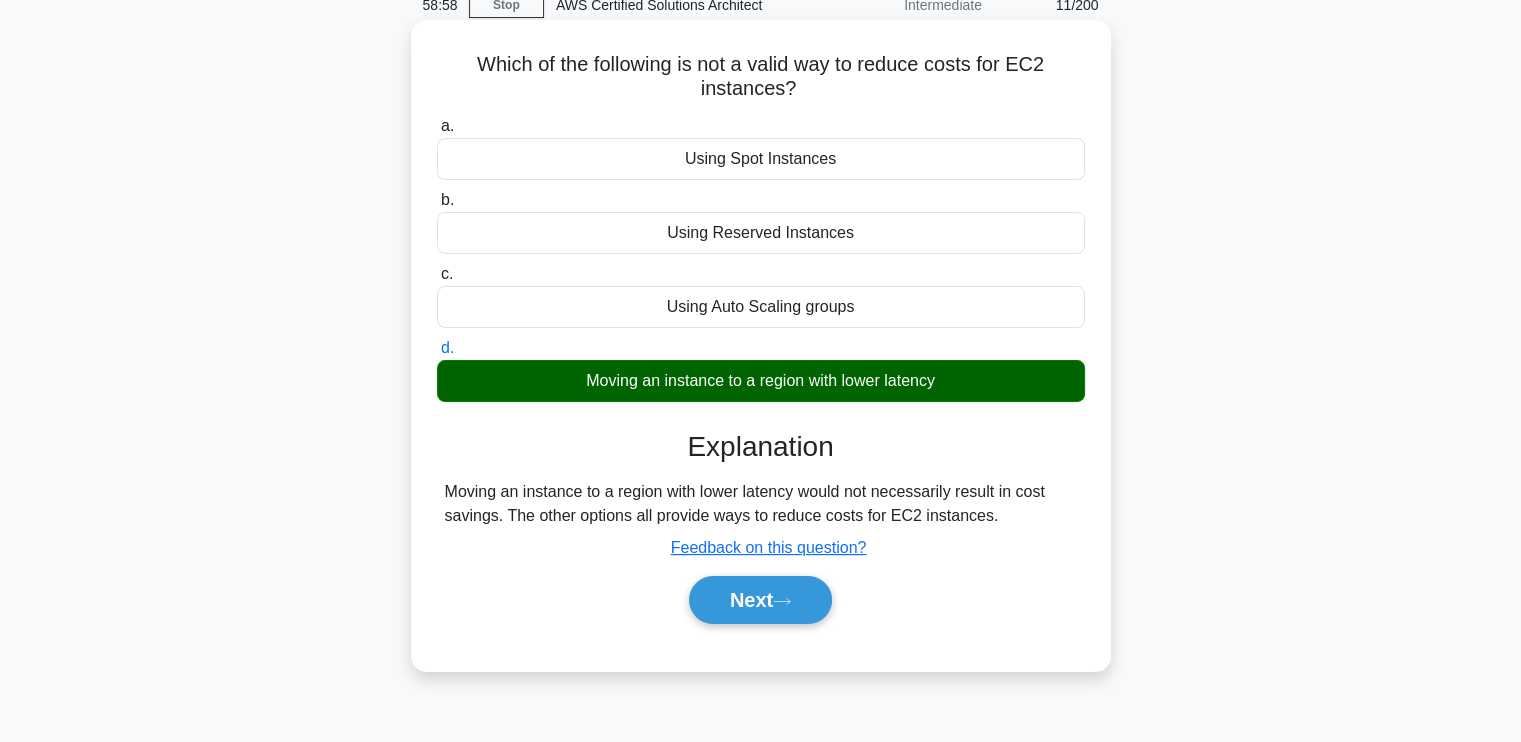 scroll, scrollTop: 100, scrollLeft: 0, axis: vertical 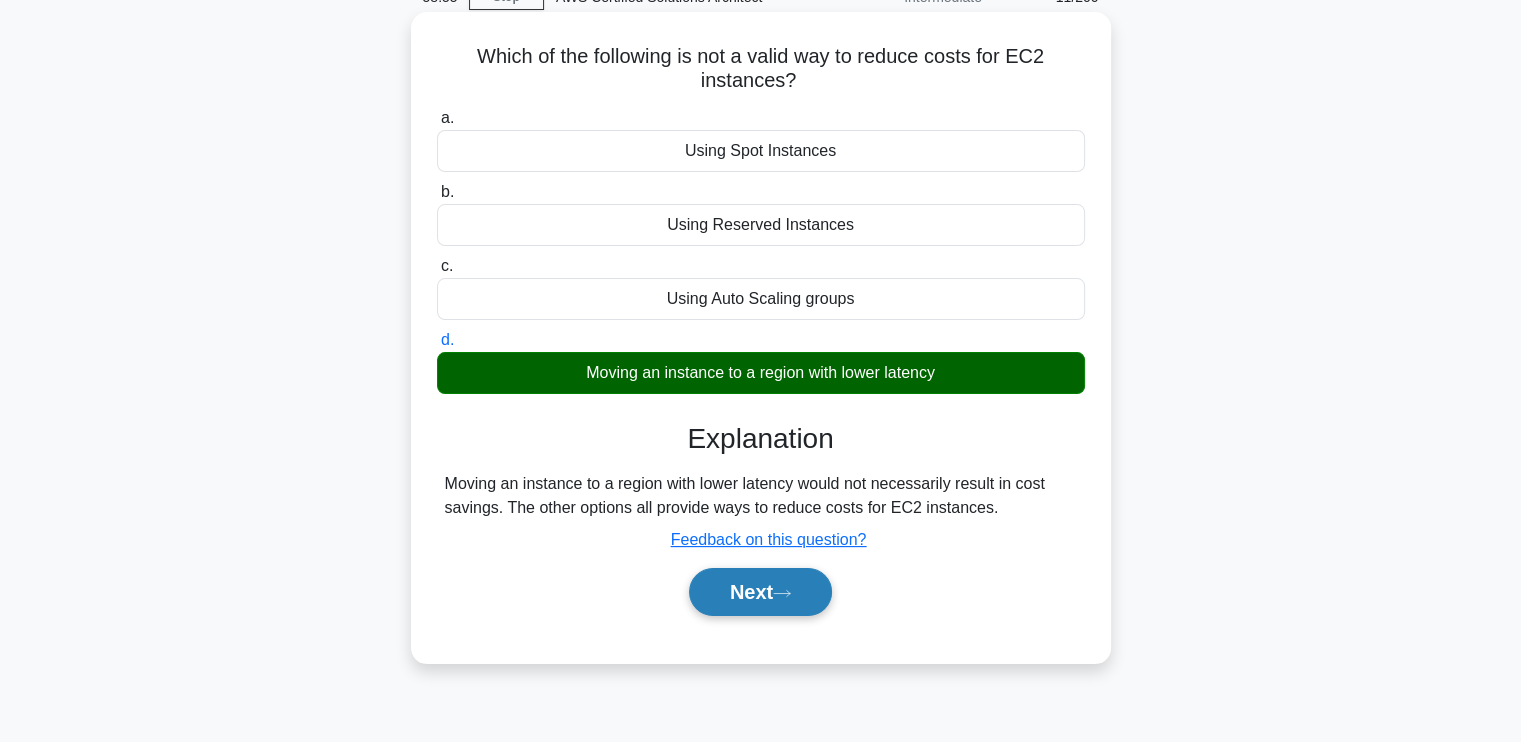 click 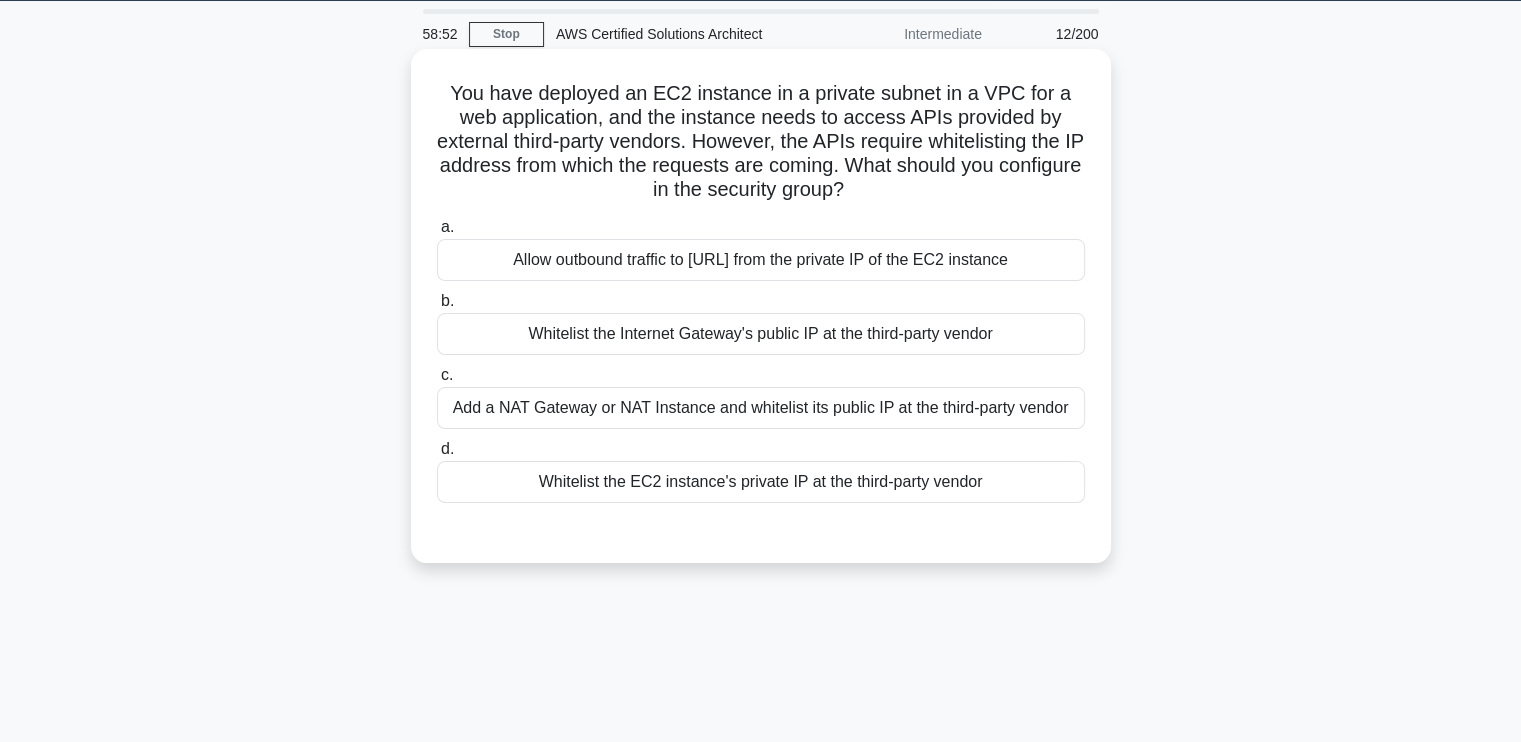 scroll, scrollTop: 0, scrollLeft: 0, axis: both 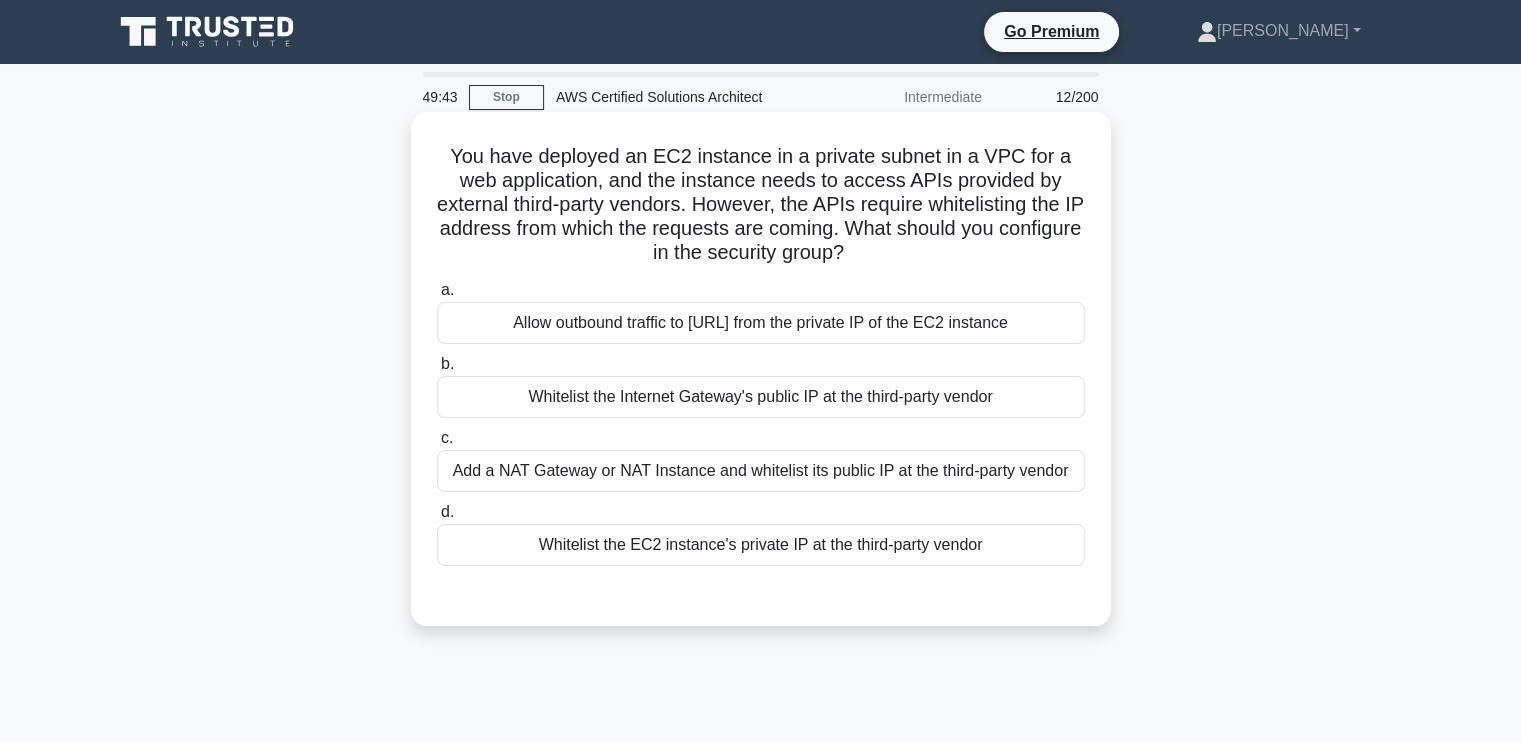 drag, startPoint x: 456, startPoint y: 157, endPoint x: 1003, endPoint y: 539, distance: 667.18286 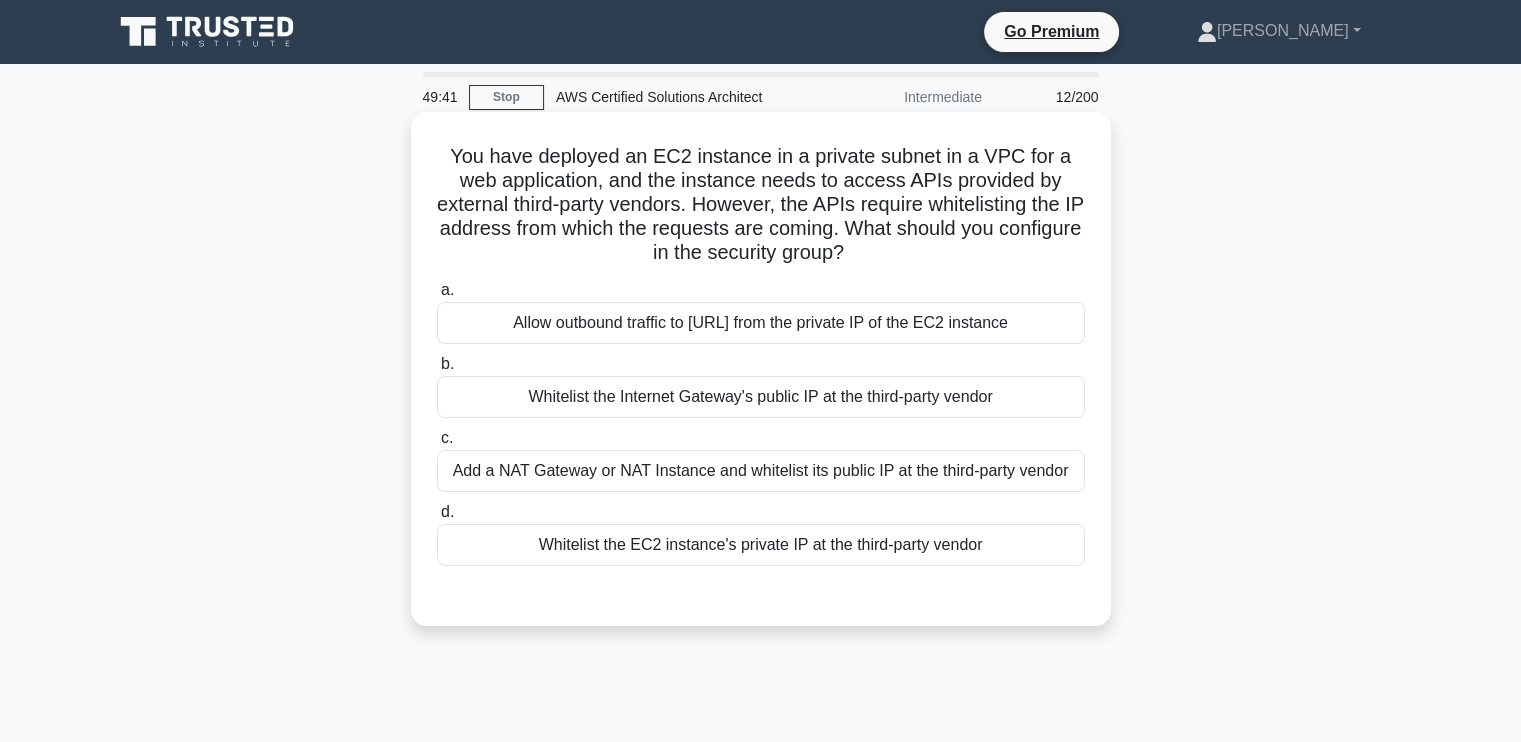 copy on "ou have deployed an EC2 instance in a private subnet in a VPC for a web application, and the instance needs to access APIs provided by external third-party vendors. However, the APIs require whitelisting the IP address from which the requests are coming. What should you configure in the security group?
.spinner_0XTQ{transform-origin:center;animation:spinner_y6GP .75s linear infinite}@keyframes spinner_y6GP{100%{transform:rotate(360deg)}}
a.
Allow outbound traffic to 0.0.0.0/0 from the private IP of the EC2 instance
b.
Whitelist the Internet Gateway's public IP at the third-party vendor
c.
Add a NAT Gateway or NAT Instance and whitelist its public IP at the third-party vendor
d.
Whitelist the EC2 instance's..." 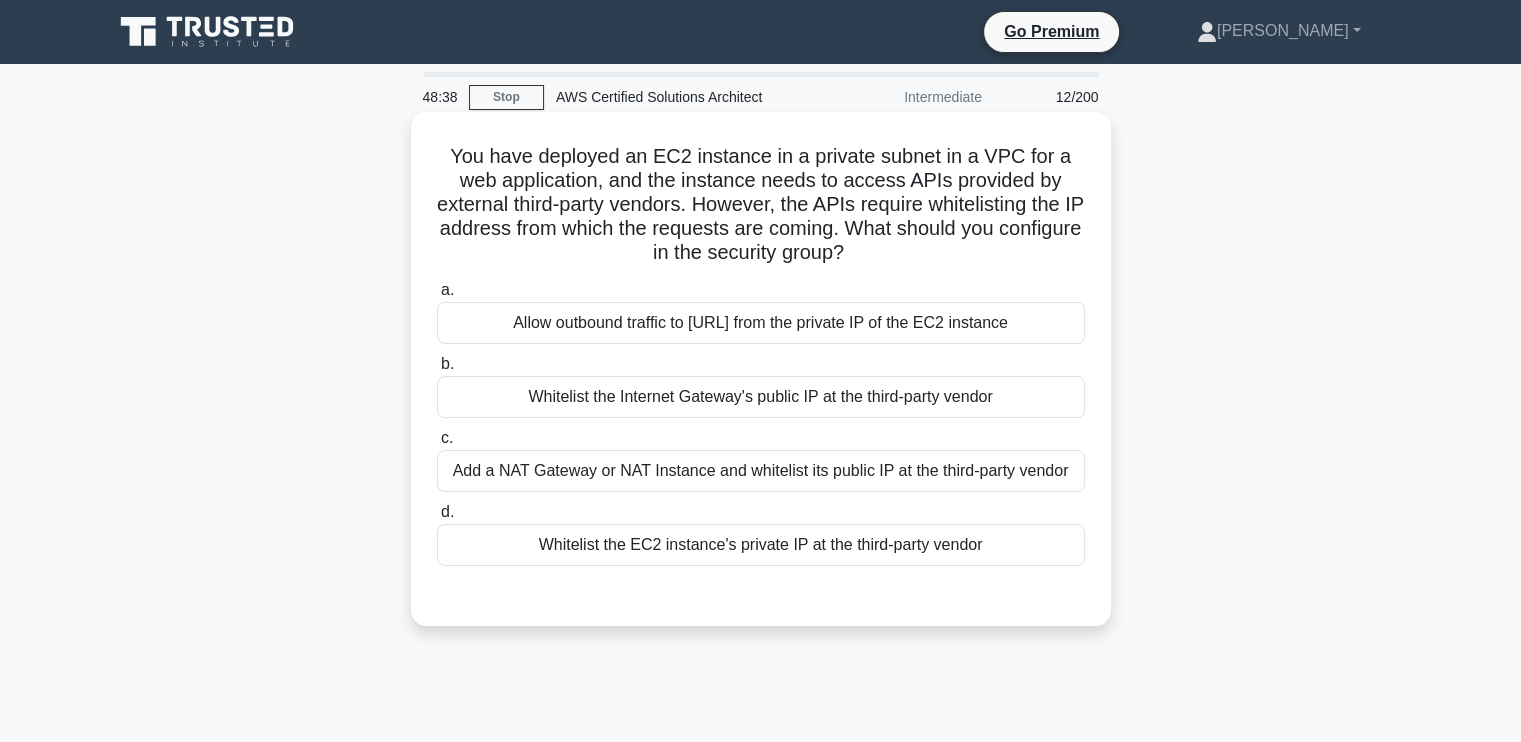 click on "You have deployed an EC2 instance in a private subnet in a VPC for a web application, and the instance needs to access APIs provided by external third-party vendors. However, the APIs require whitelisting the IP address from which the requests are coming. What should you configure in the security group?
.spinner_0XTQ{transform-origin:center;animation:spinner_y6GP .75s linear infinite}@keyframes spinner_y6GP{100%{transform:rotate(360deg)}}" at bounding box center (761, 205) 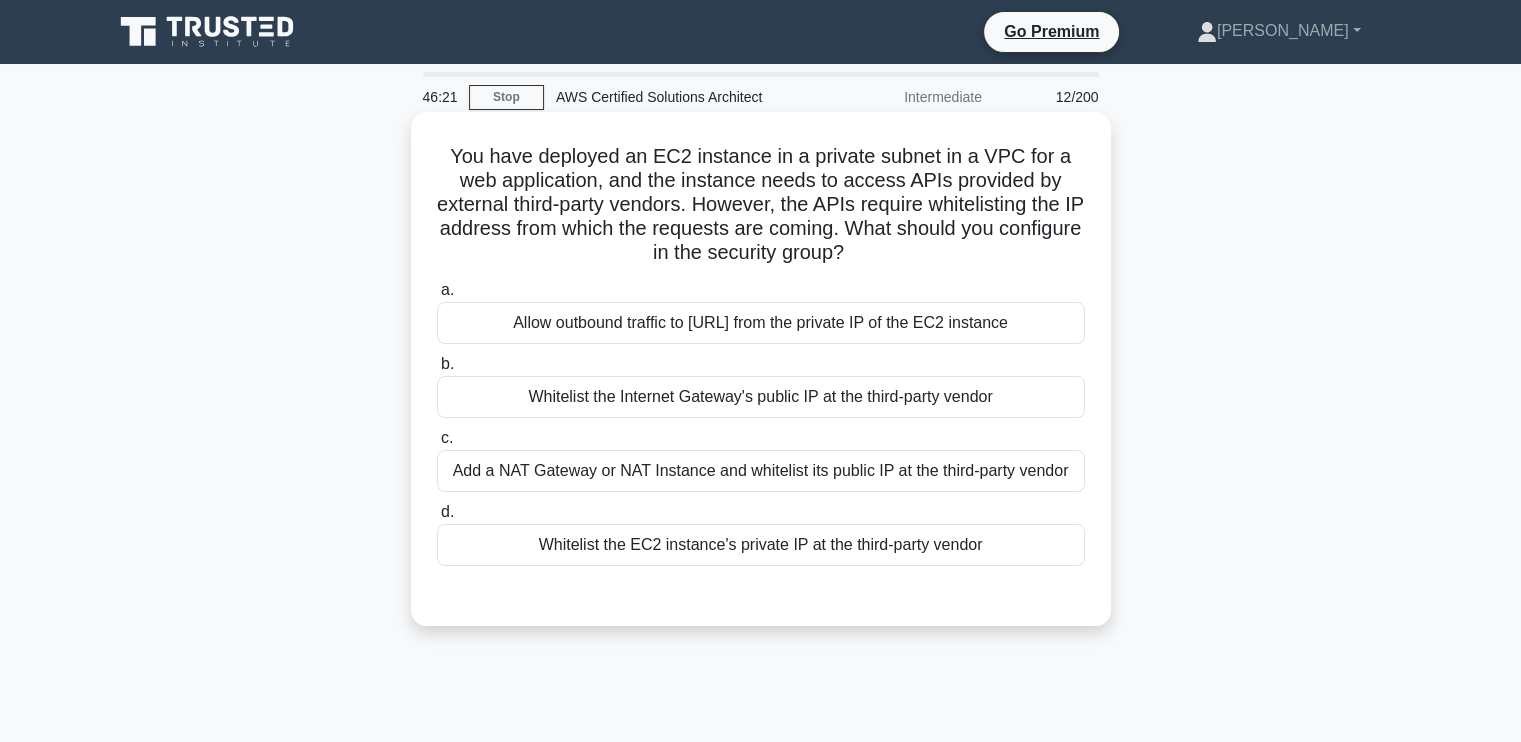 click on "Add a NAT Gateway or NAT Instance and whitelist its public IP at the third-party vendor" at bounding box center (761, 471) 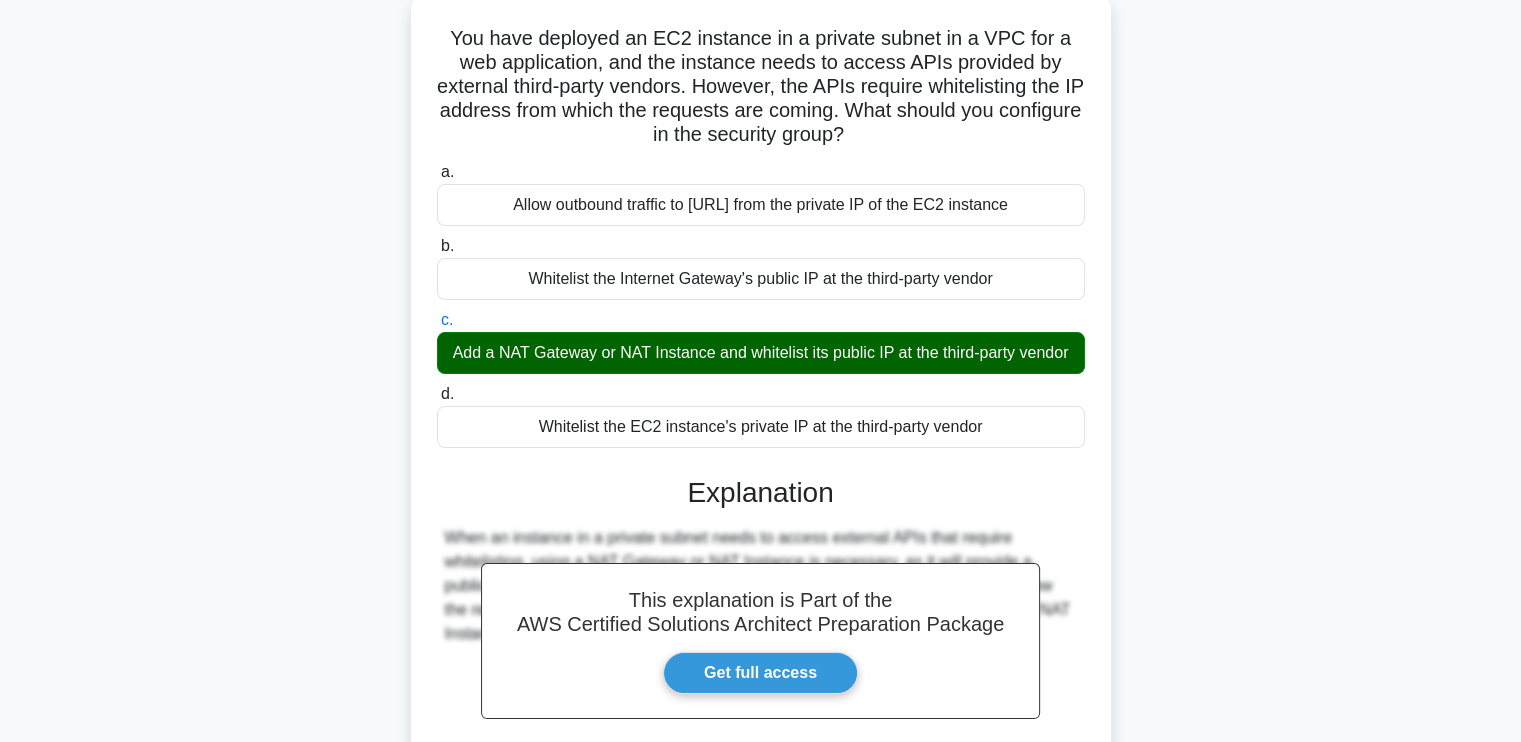 scroll, scrollTop: 45, scrollLeft: 0, axis: vertical 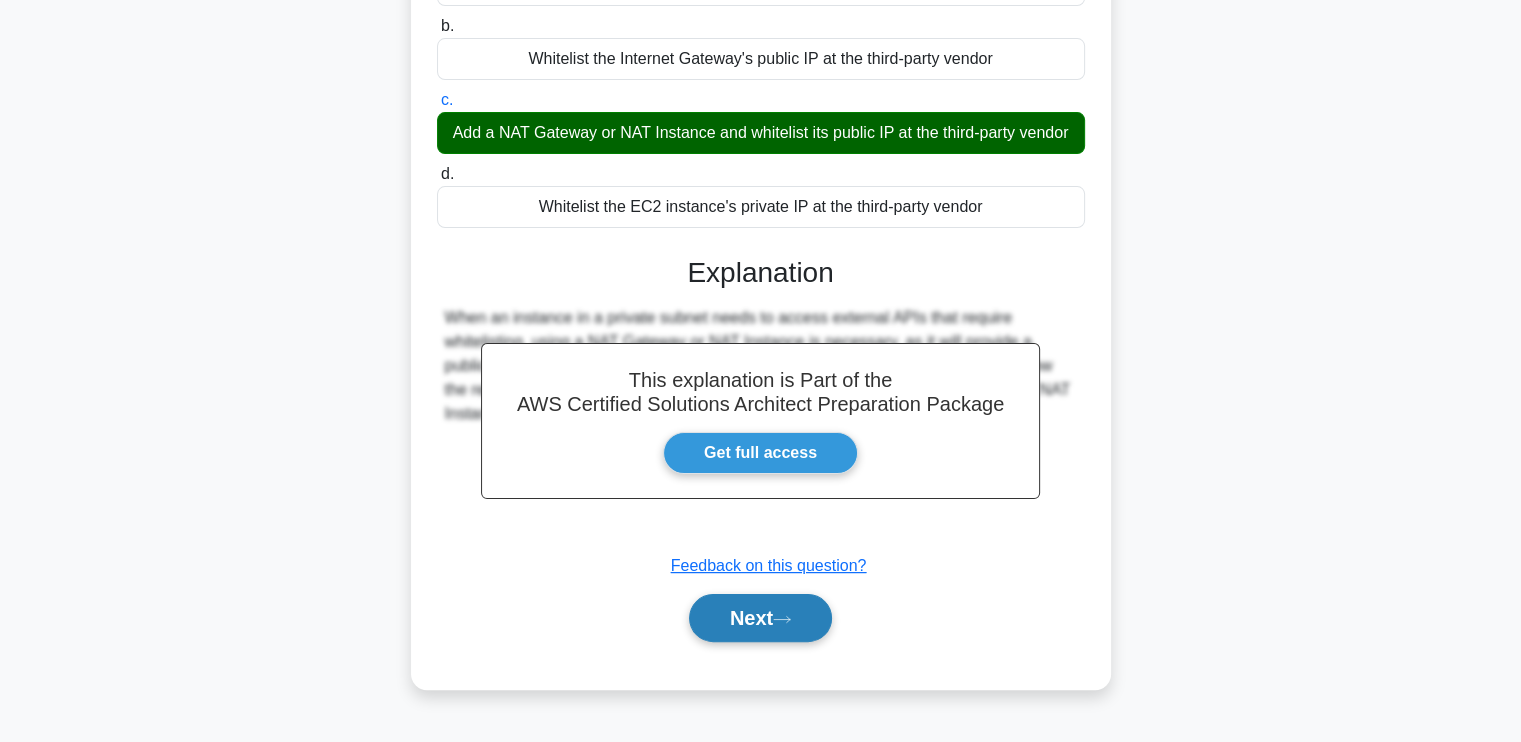 click on "Next" at bounding box center (760, 618) 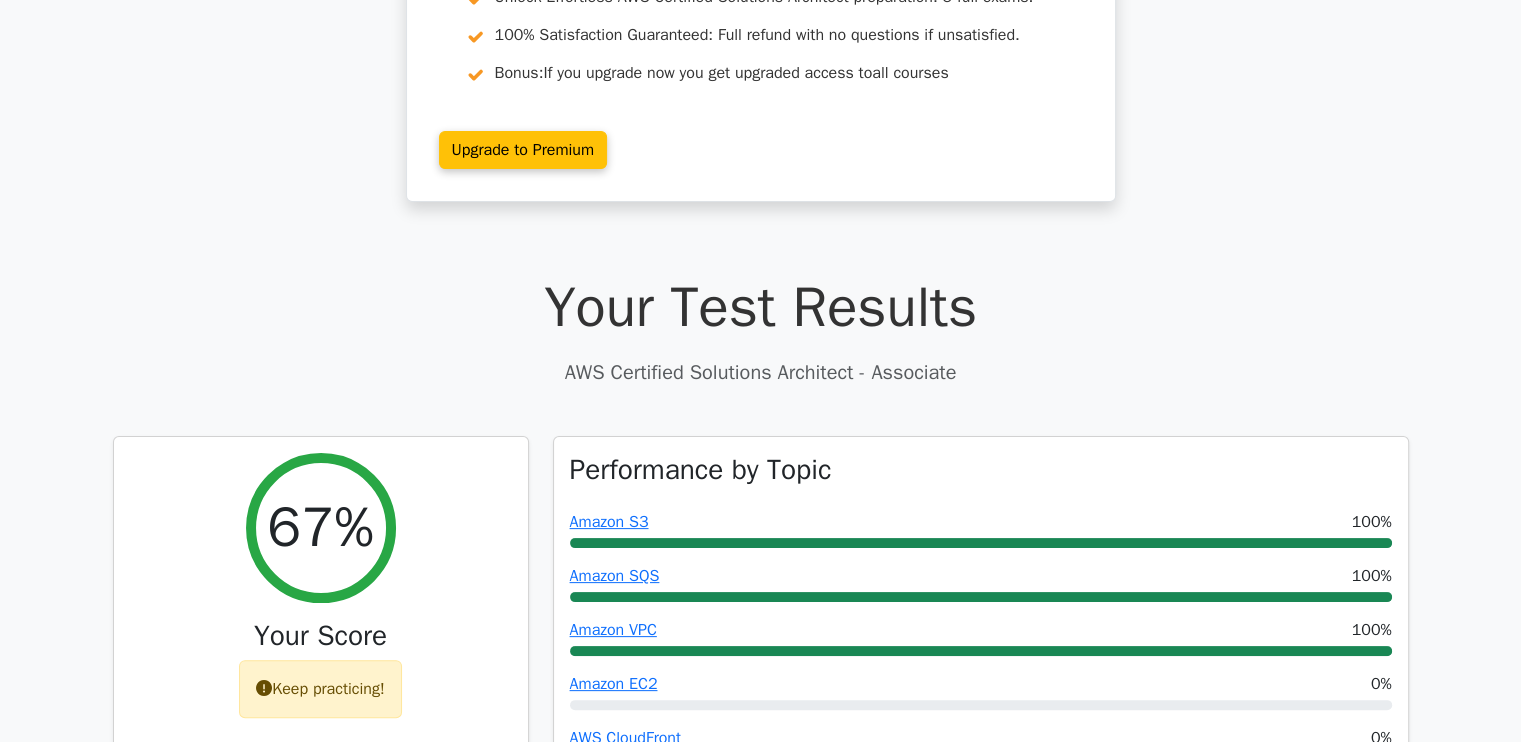 scroll, scrollTop: 0, scrollLeft: 0, axis: both 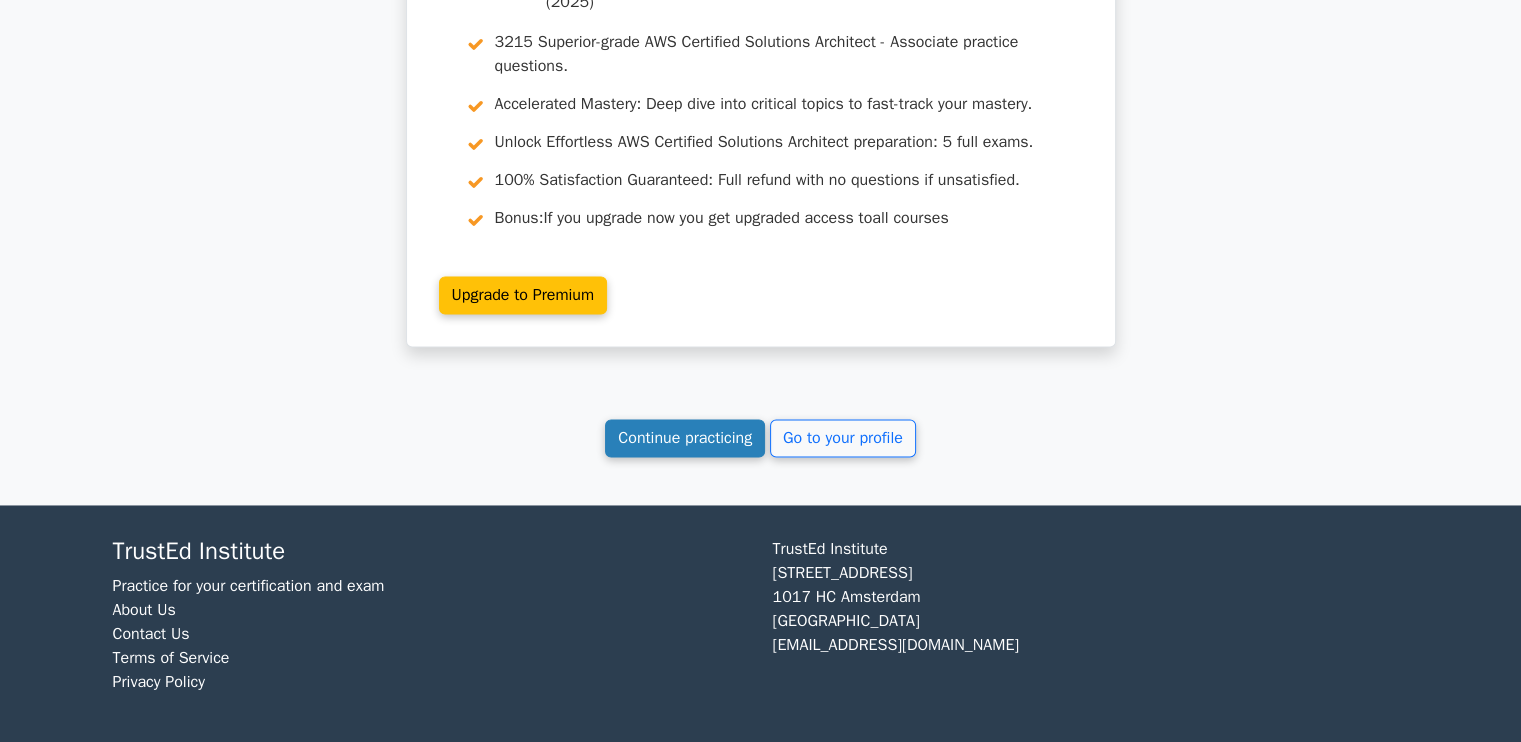 click on "Continue practicing" at bounding box center (685, 438) 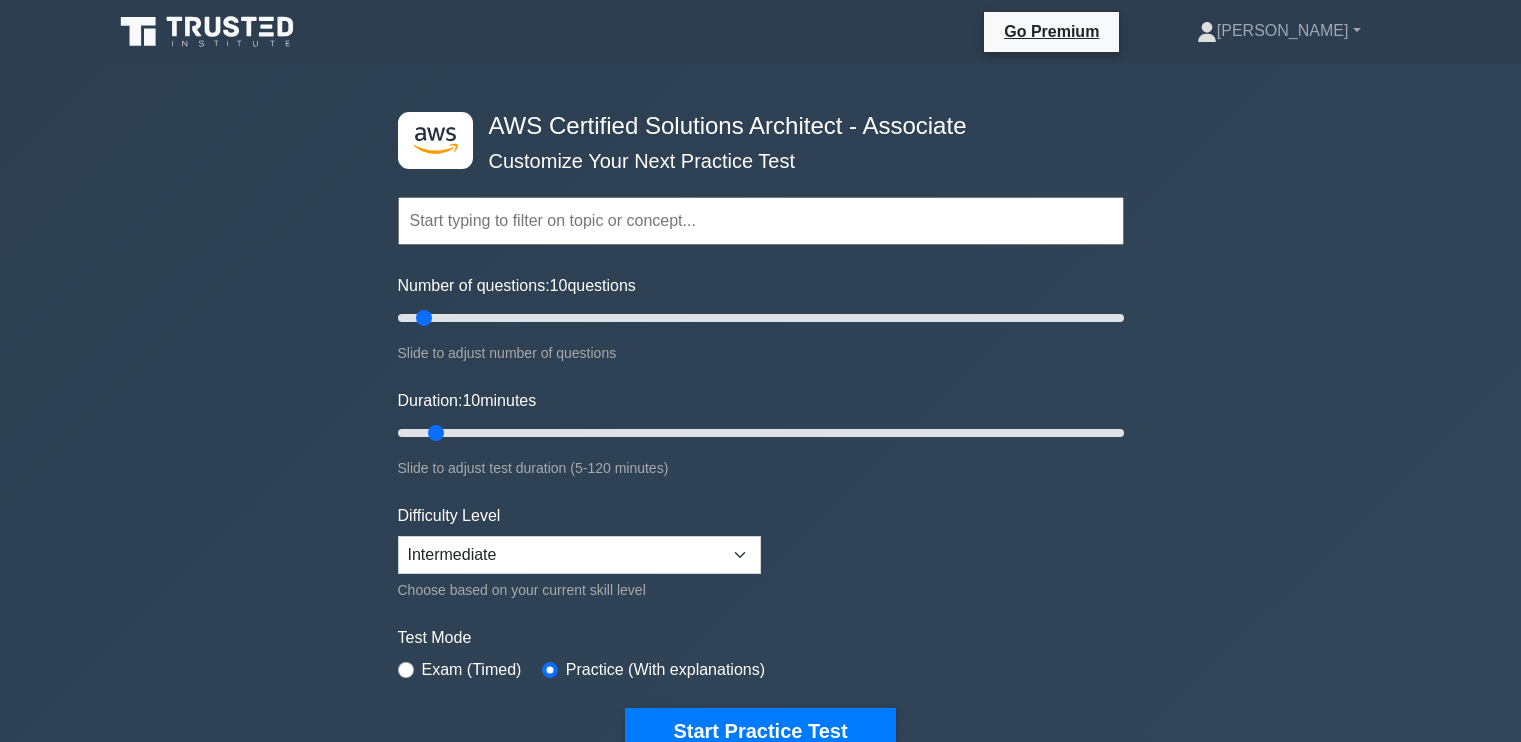 scroll, scrollTop: 0, scrollLeft: 0, axis: both 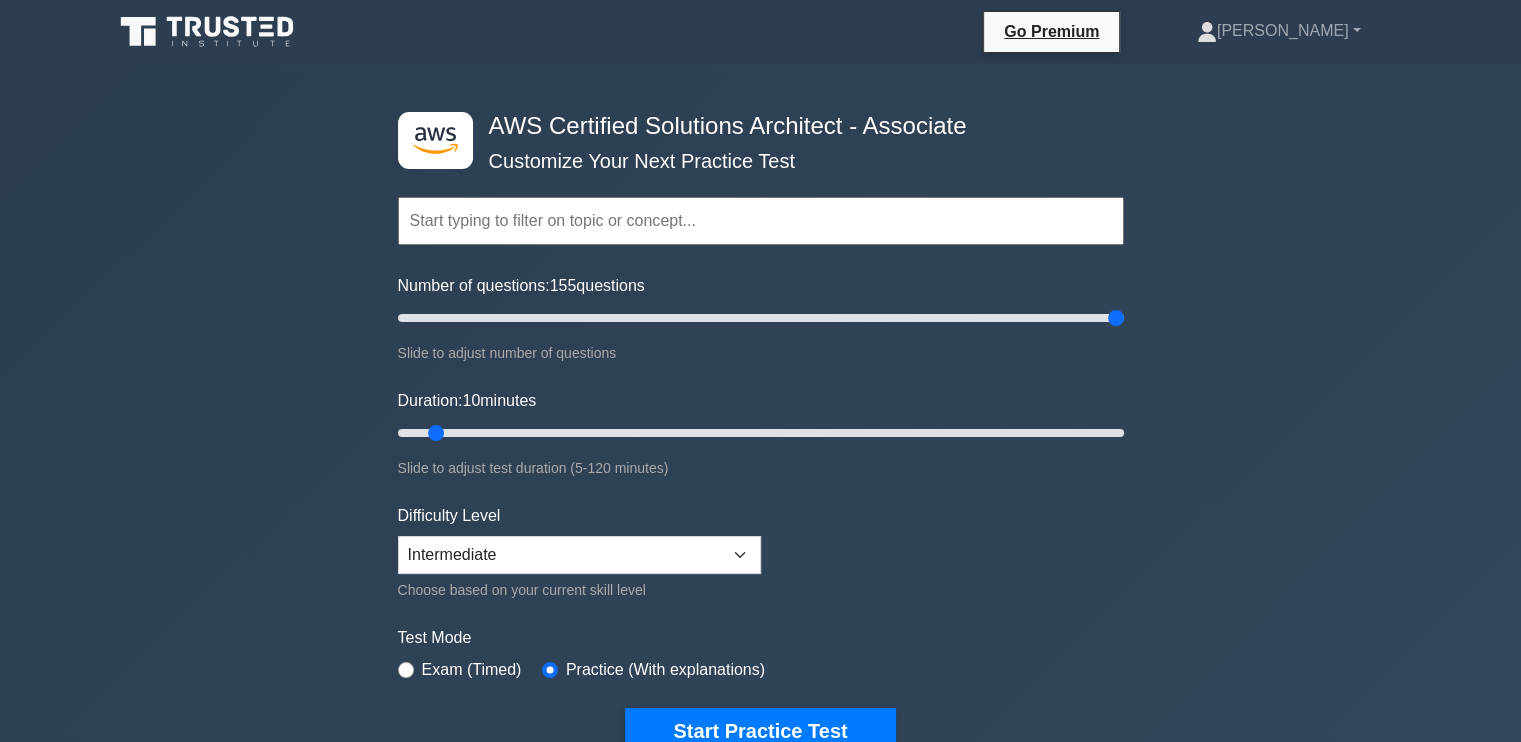 drag, startPoint x: 420, startPoint y: 322, endPoint x: 1288, endPoint y: 380, distance: 869.9356 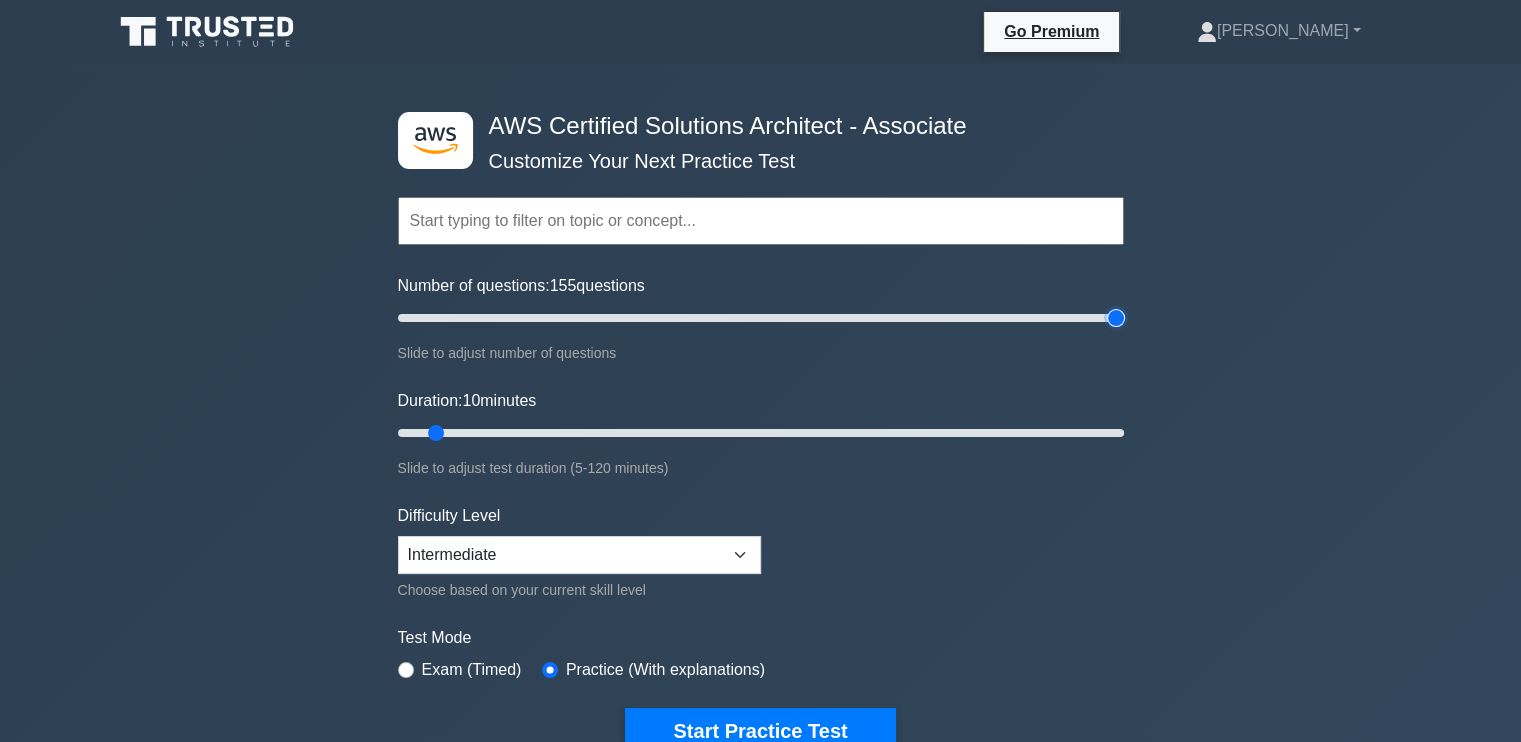 type on "200" 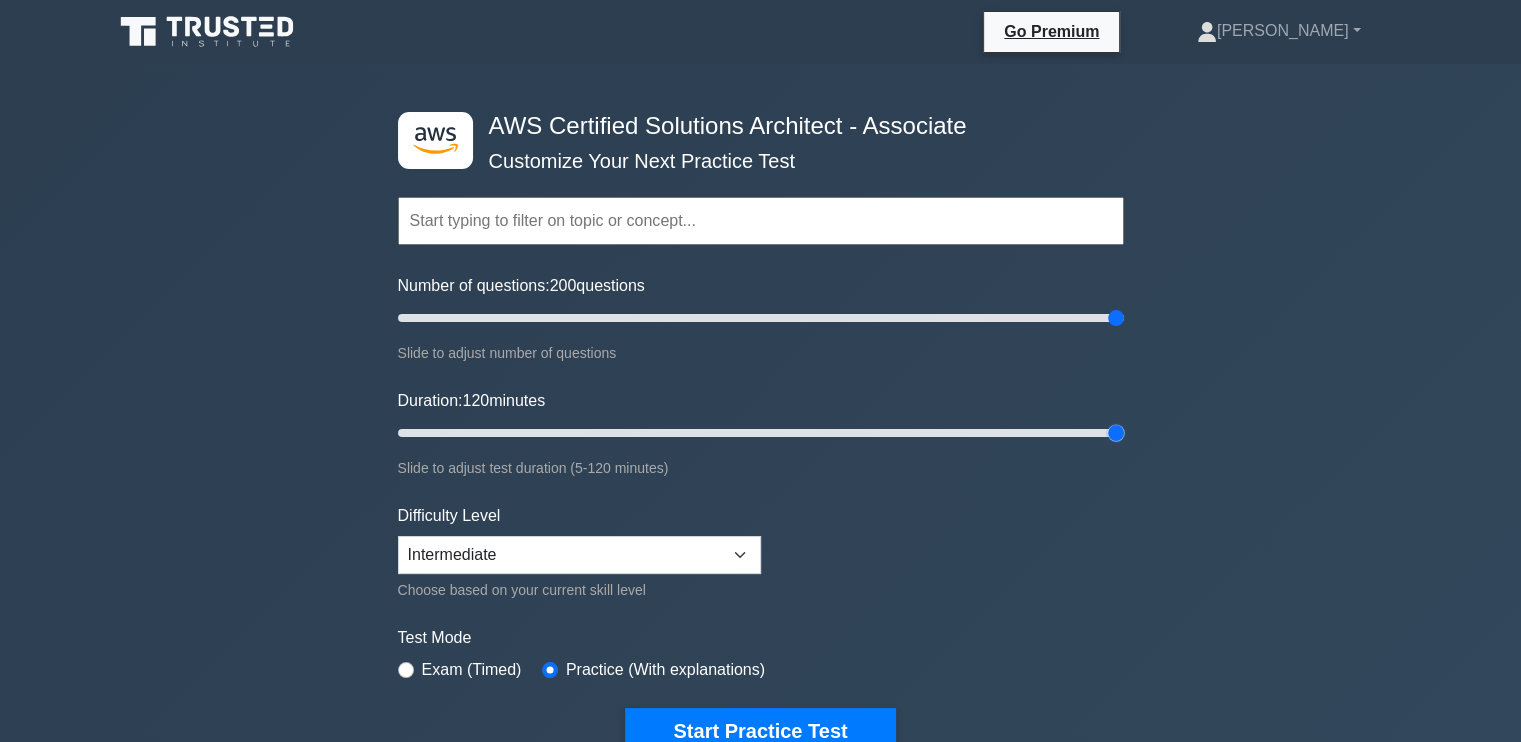 drag, startPoint x: 435, startPoint y: 424, endPoint x: 1535, endPoint y: 438, distance: 1100.0891 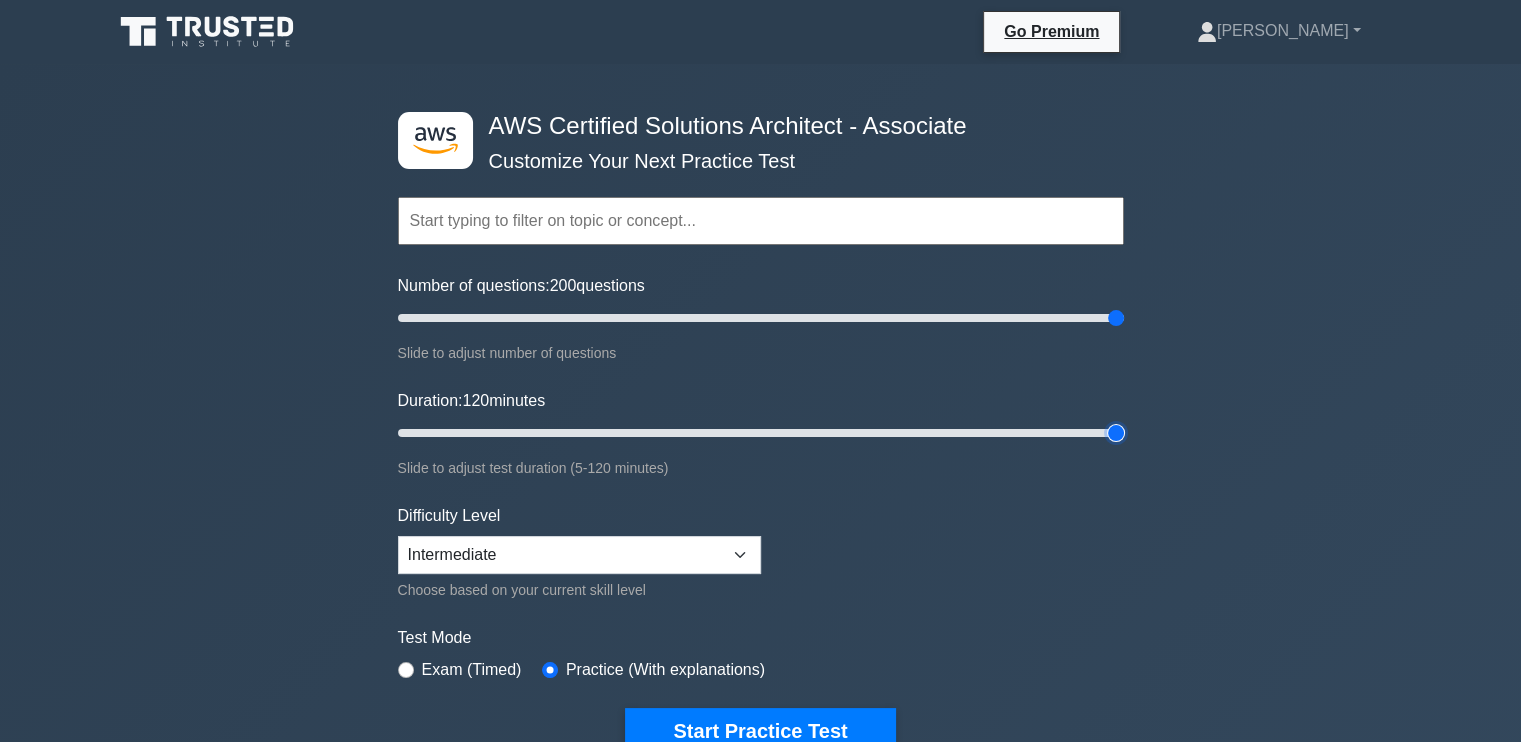type on "120" 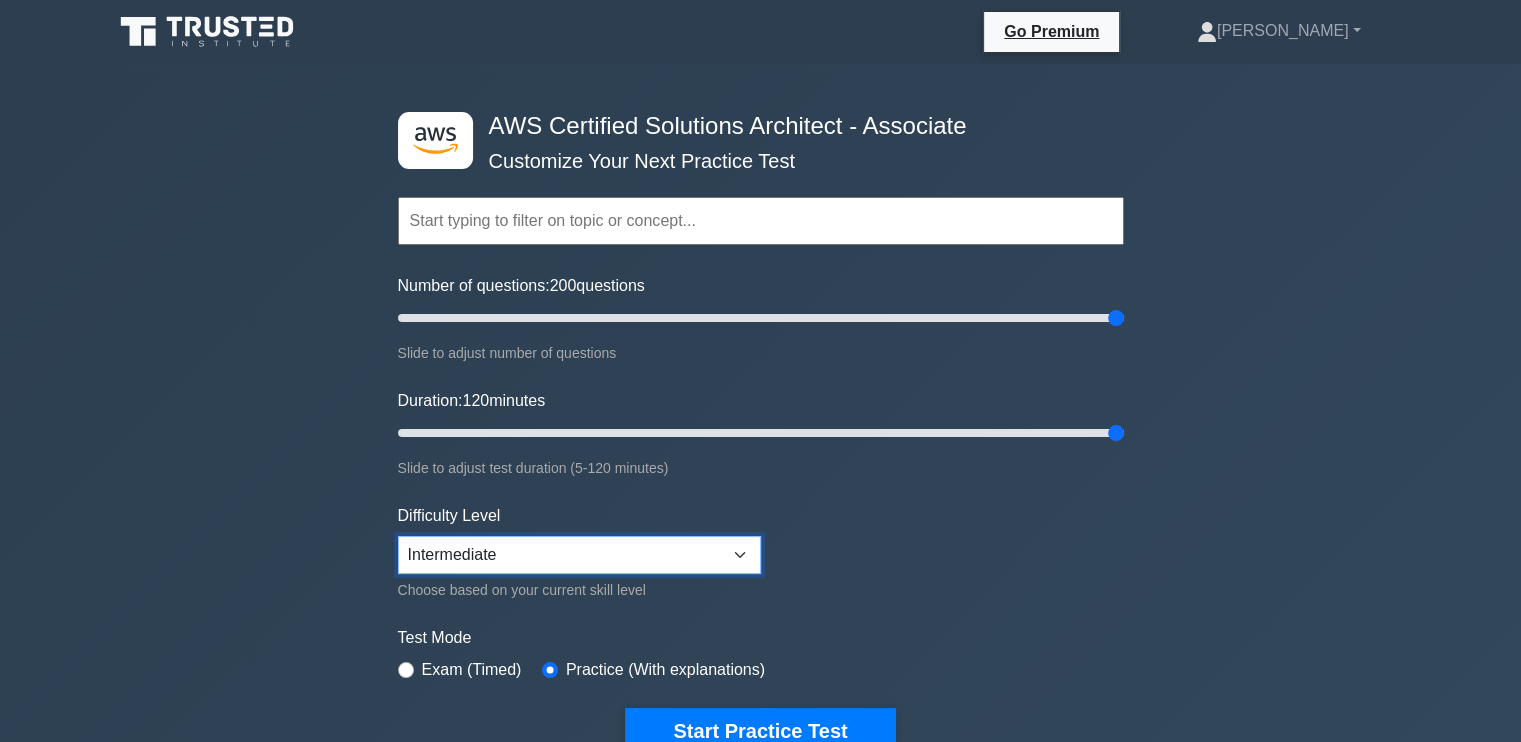 click on "Beginner
Intermediate
Expert" at bounding box center (579, 555) 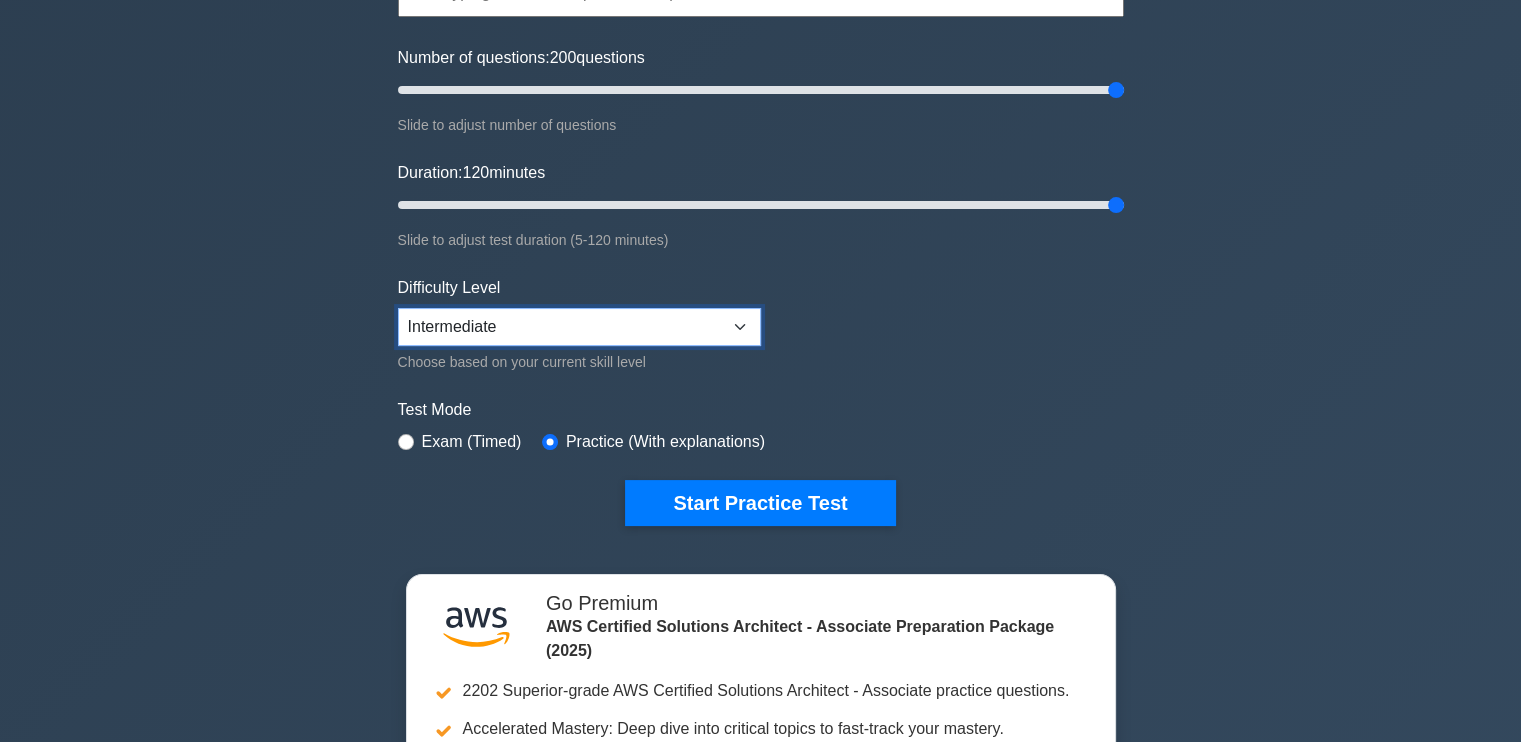 scroll, scrollTop: 300, scrollLeft: 0, axis: vertical 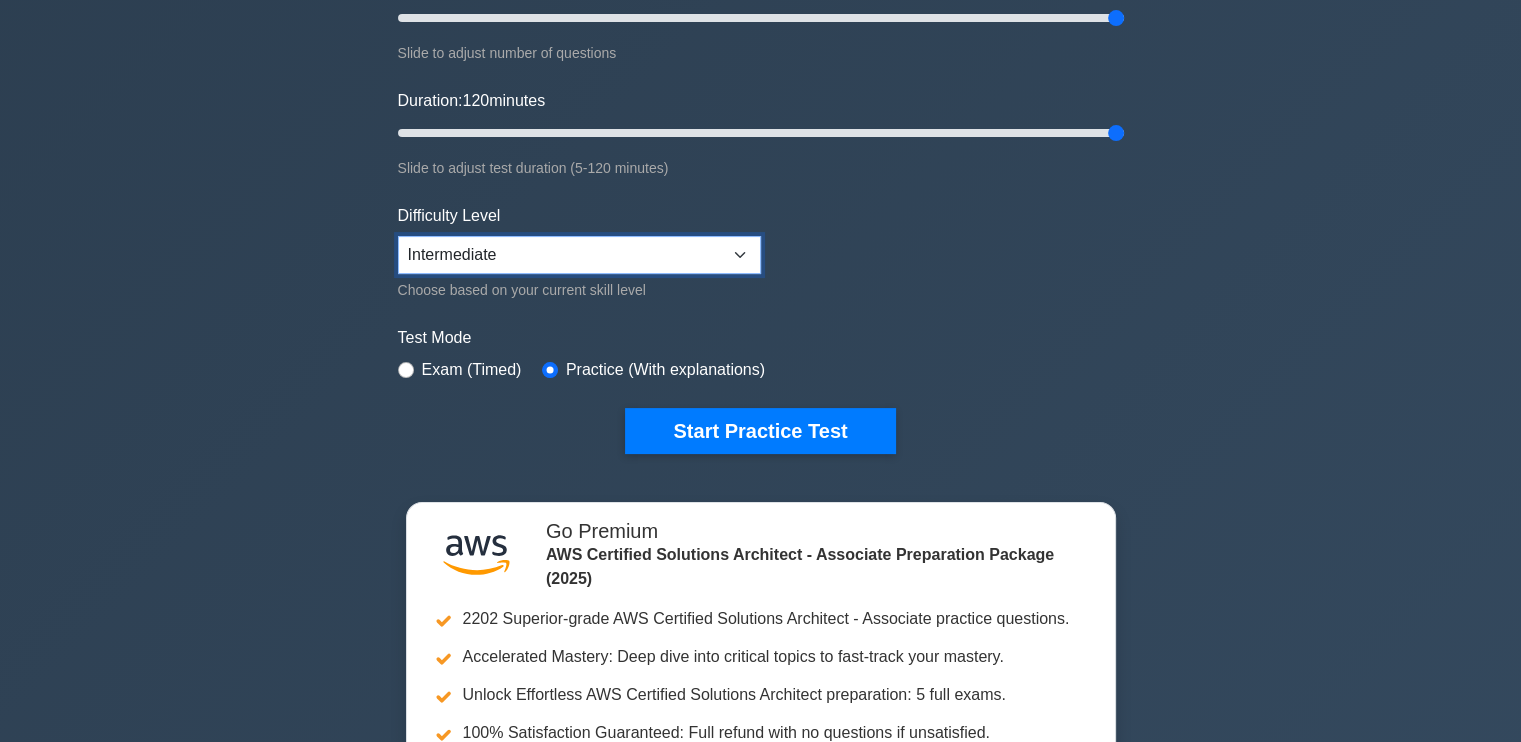 drag, startPoint x: 666, startPoint y: 256, endPoint x: 665, endPoint y: 267, distance: 11.045361 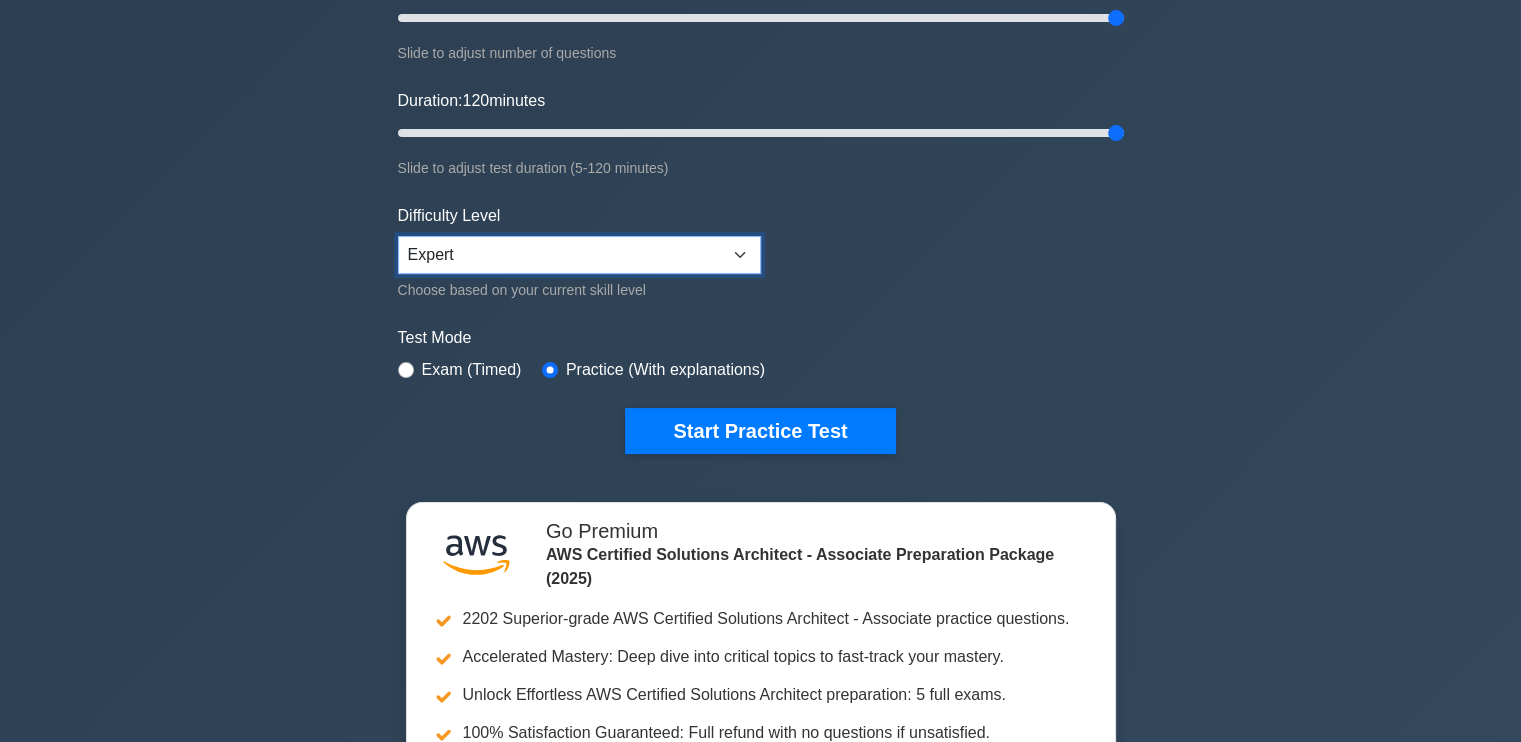 click on "Beginner
Intermediate
Expert" at bounding box center [579, 255] 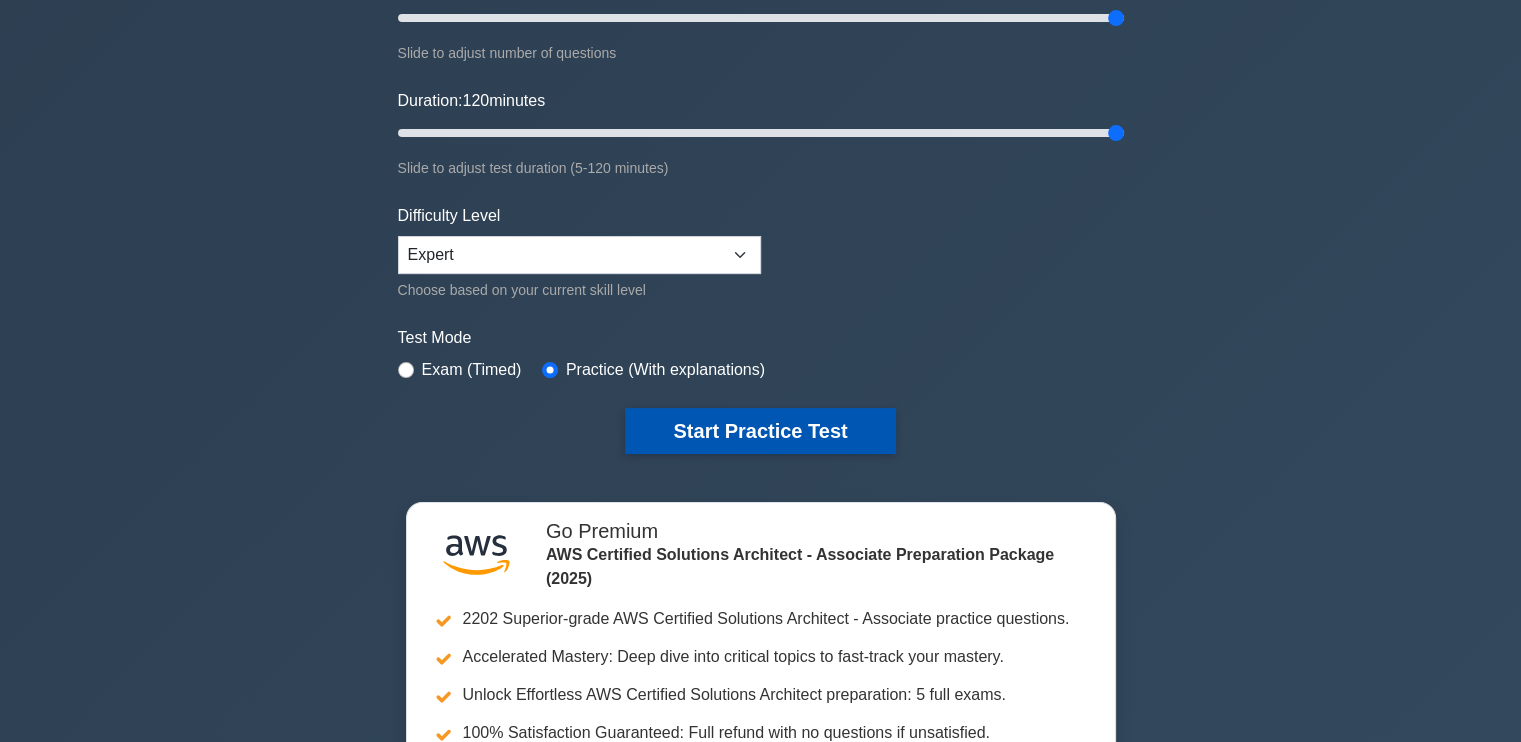 click on "Start Practice Test" at bounding box center (760, 431) 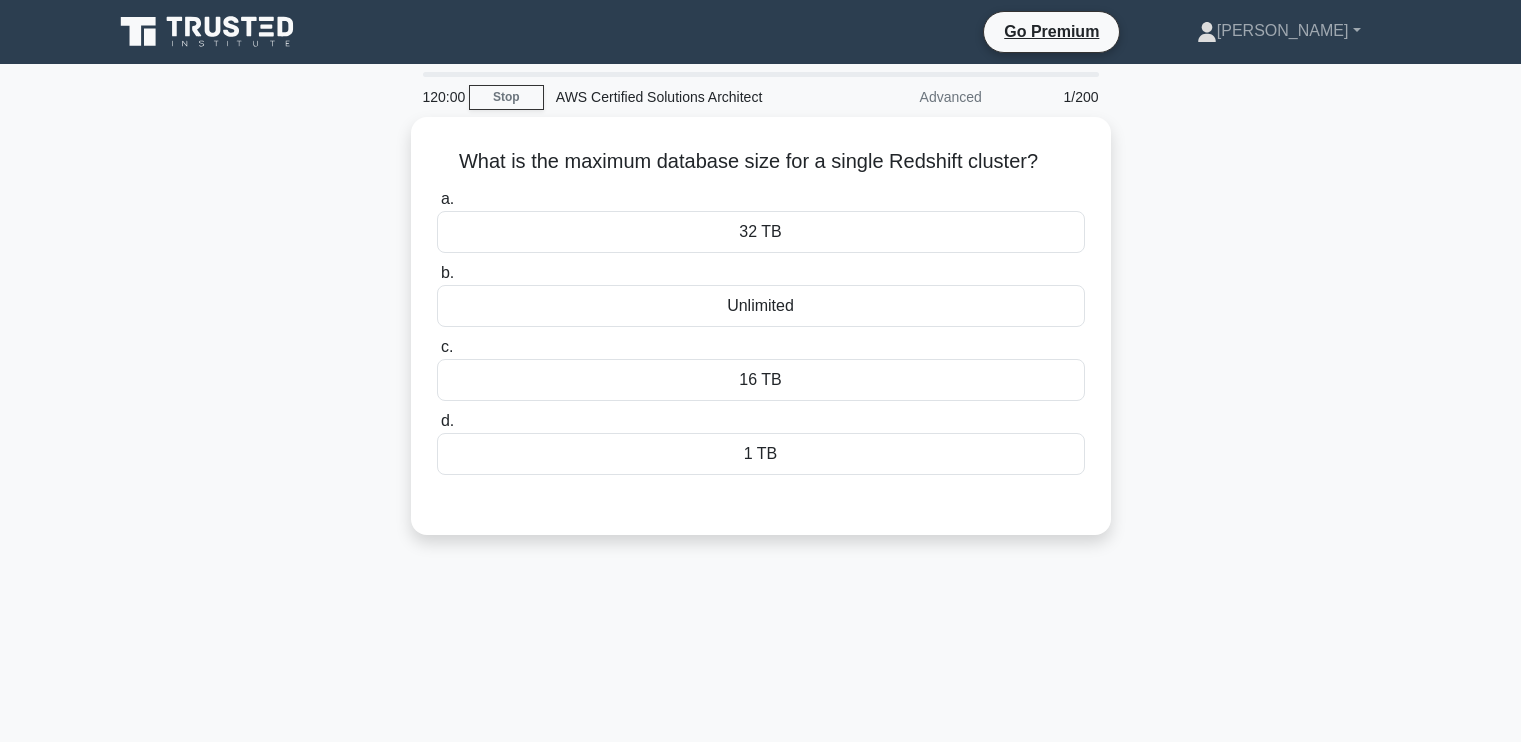 scroll, scrollTop: 0, scrollLeft: 0, axis: both 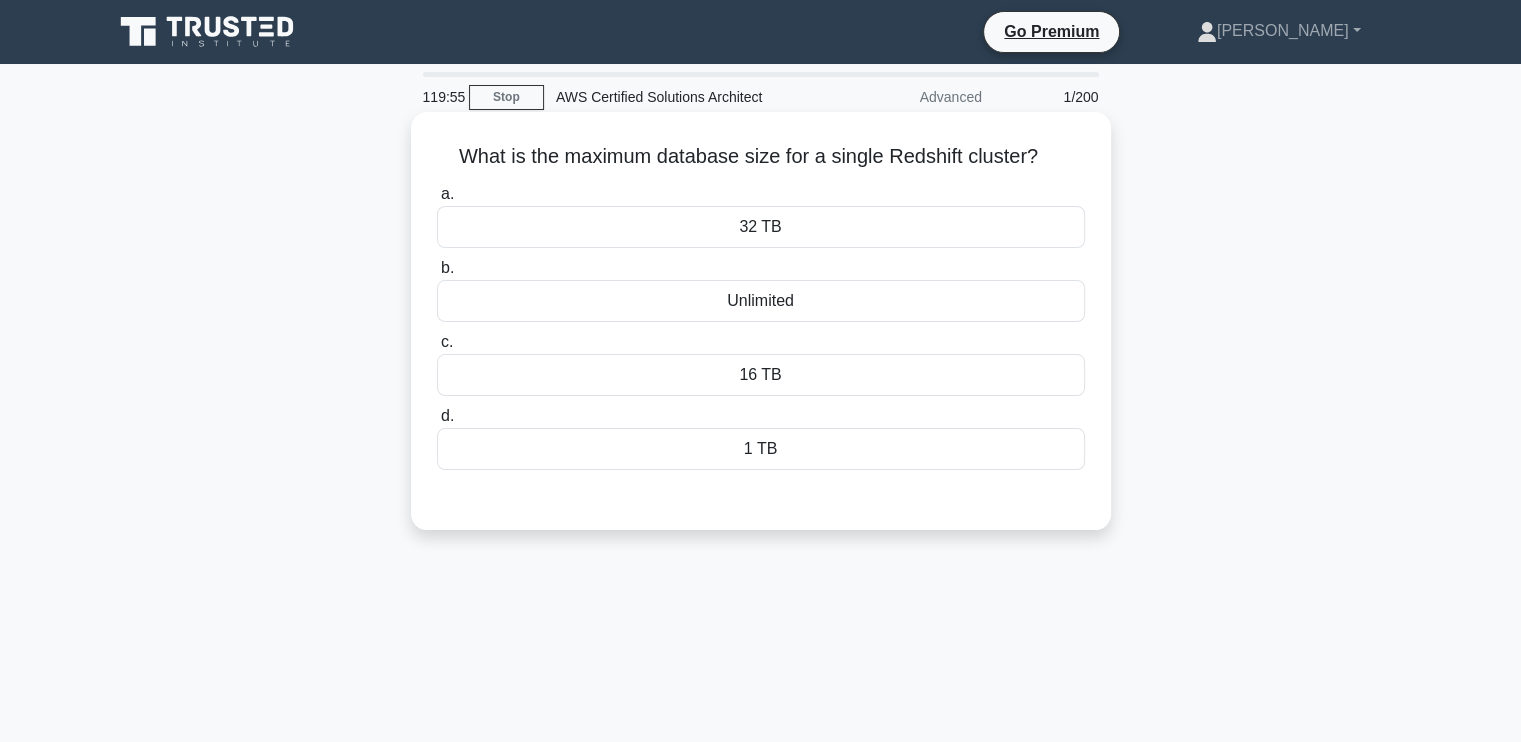 click on "Unlimited" at bounding box center [761, 301] 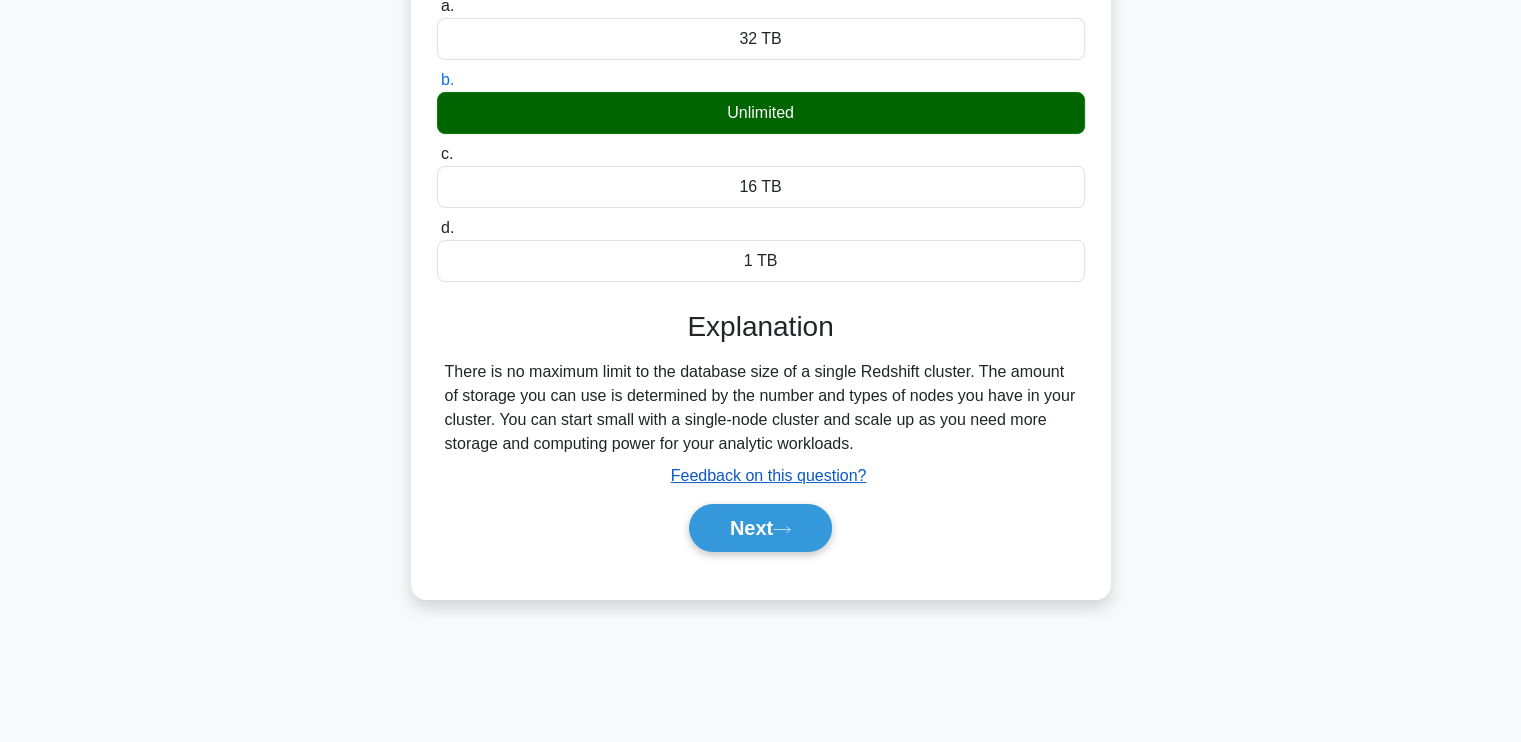 scroll, scrollTop: 200, scrollLeft: 0, axis: vertical 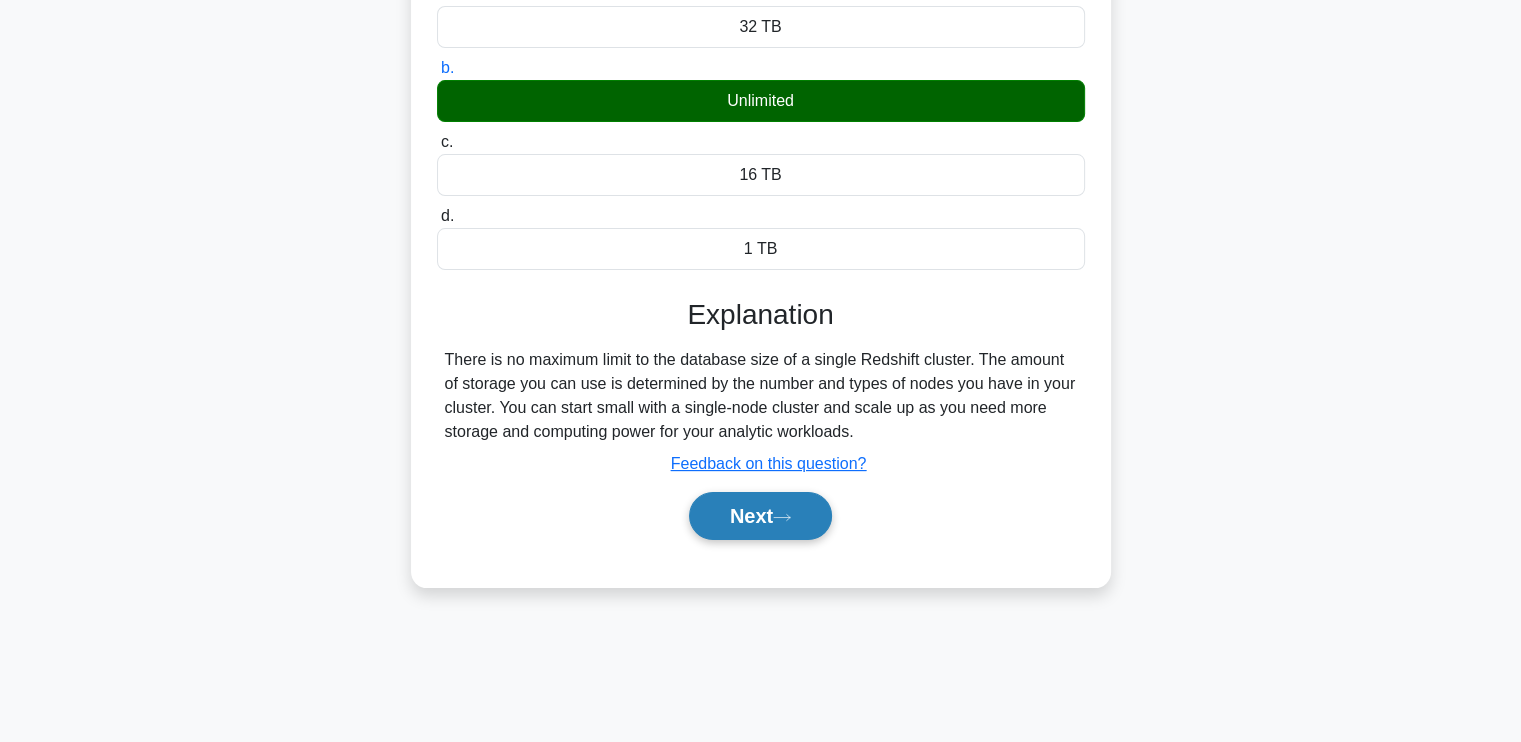click on "Next" at bounding box center (760, 516) 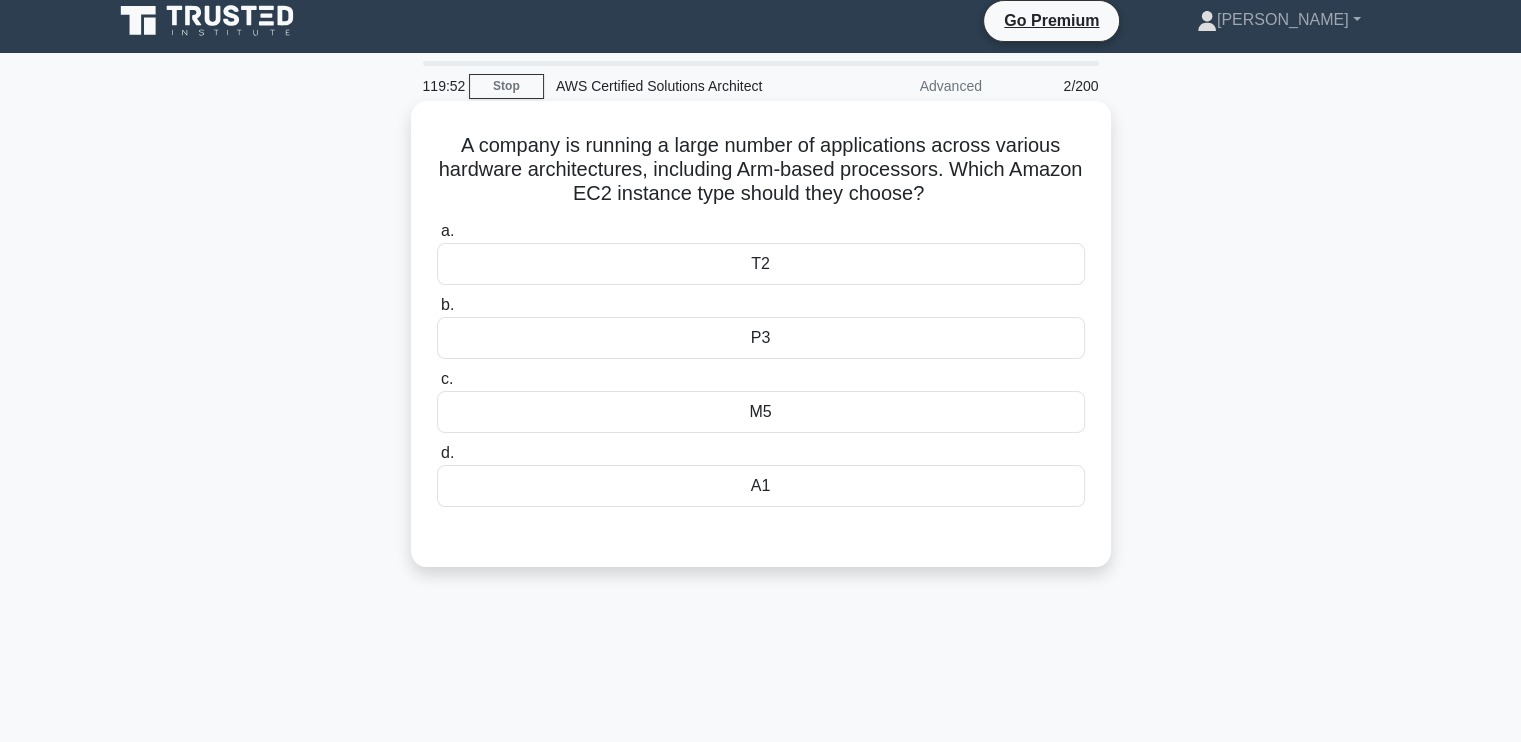 scroll, scrollTop: 0, scrollLeft: 0, axis: both 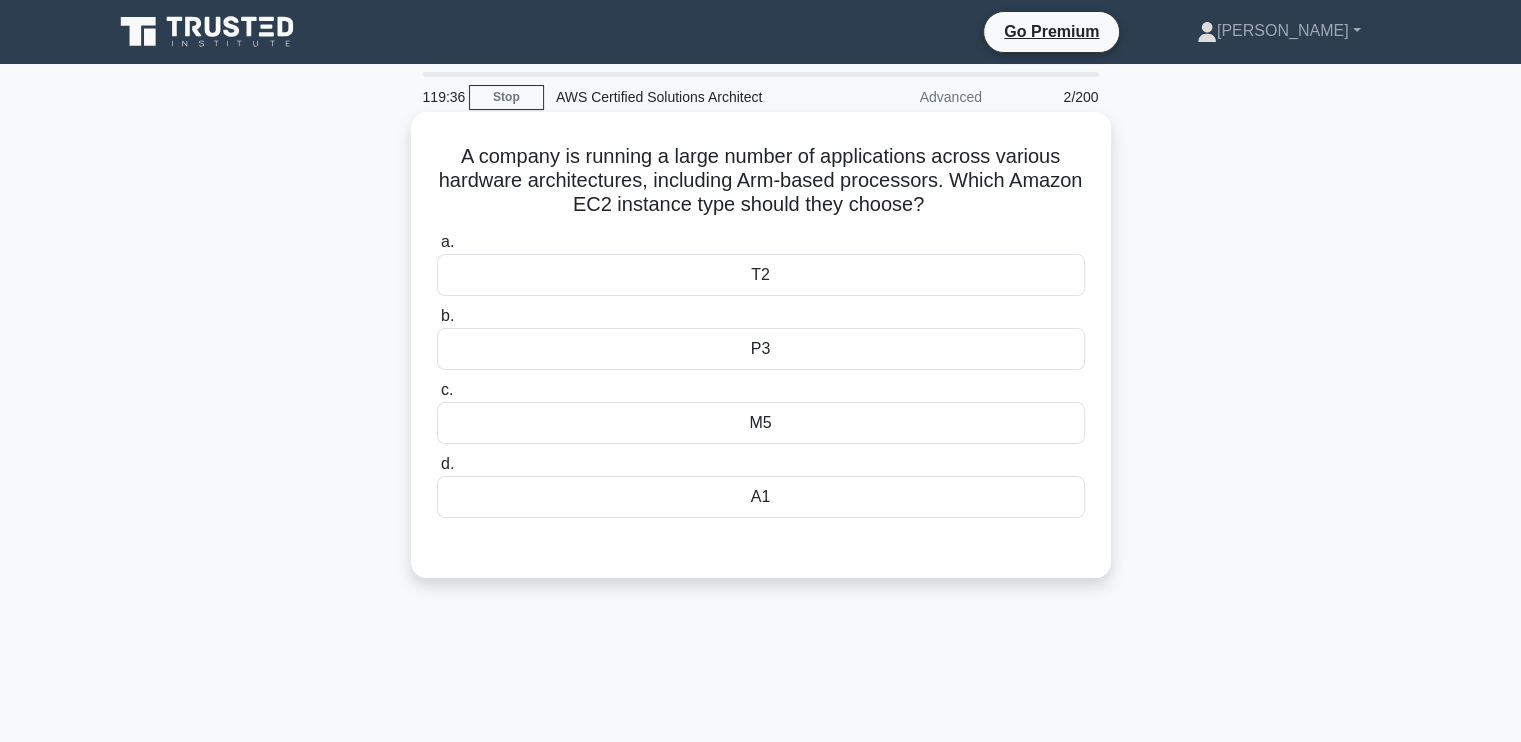 click on "A1" at bounding box center [761, 497] 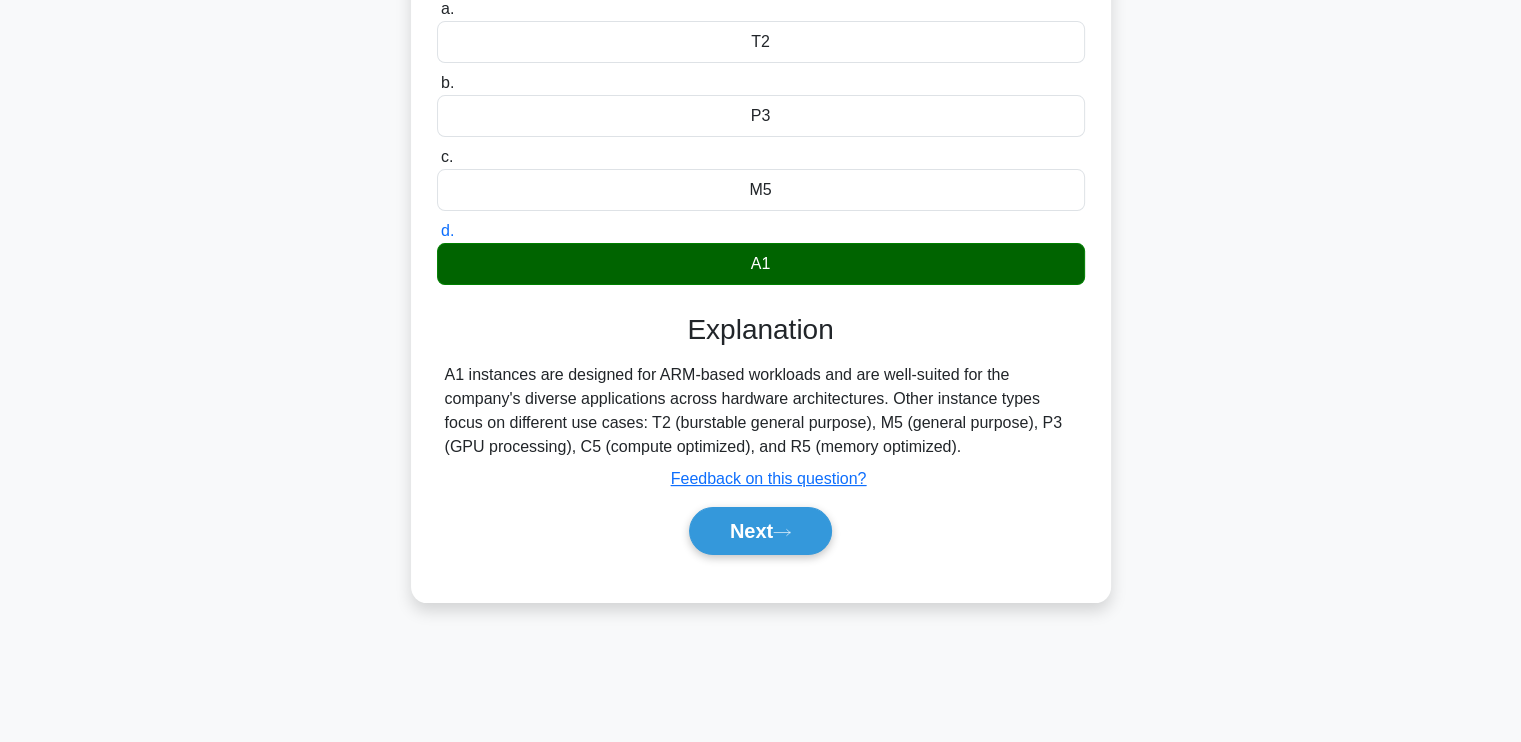 scroll, scrollTop: 0, scrollLeft: 0, axis: both 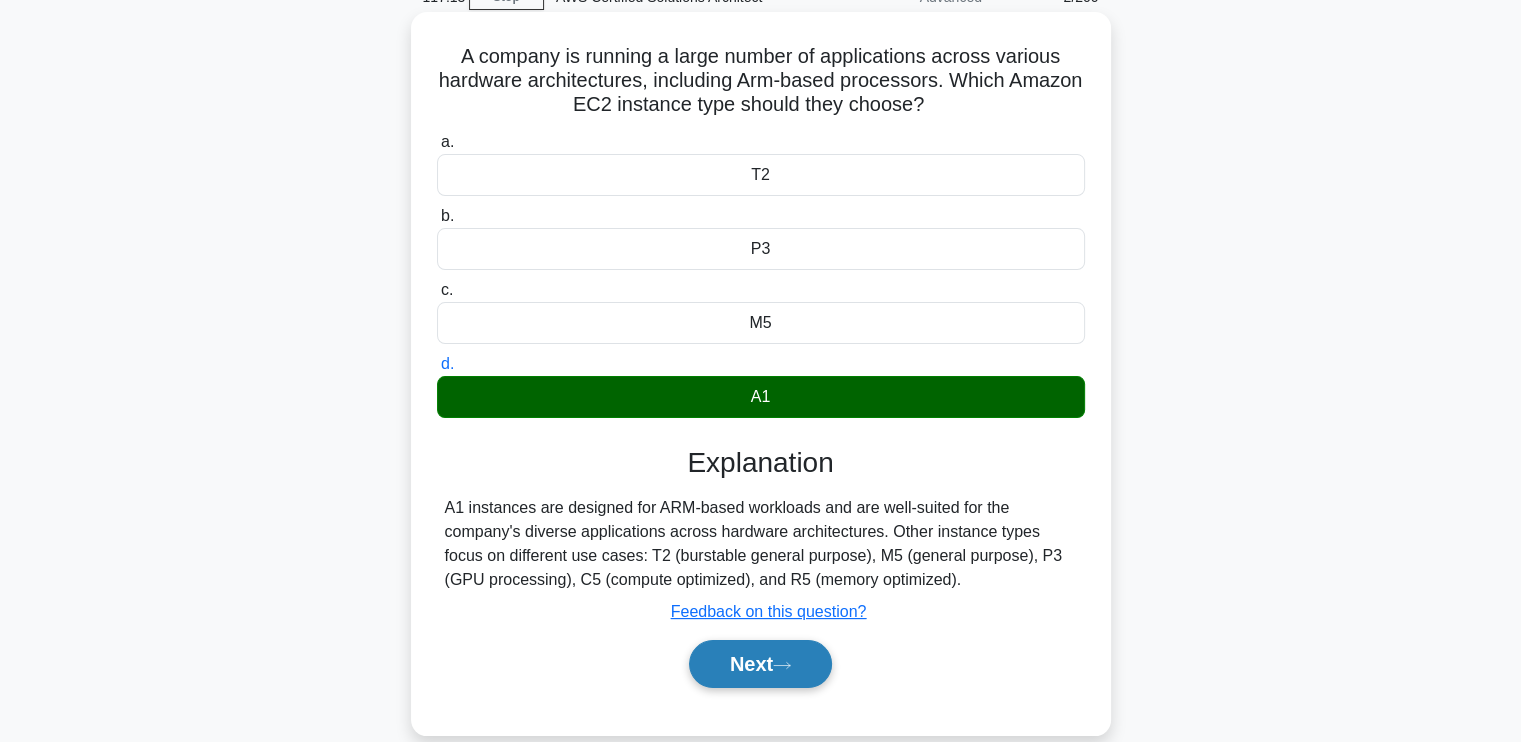 click on "Next" at bounding box center [760, 664] 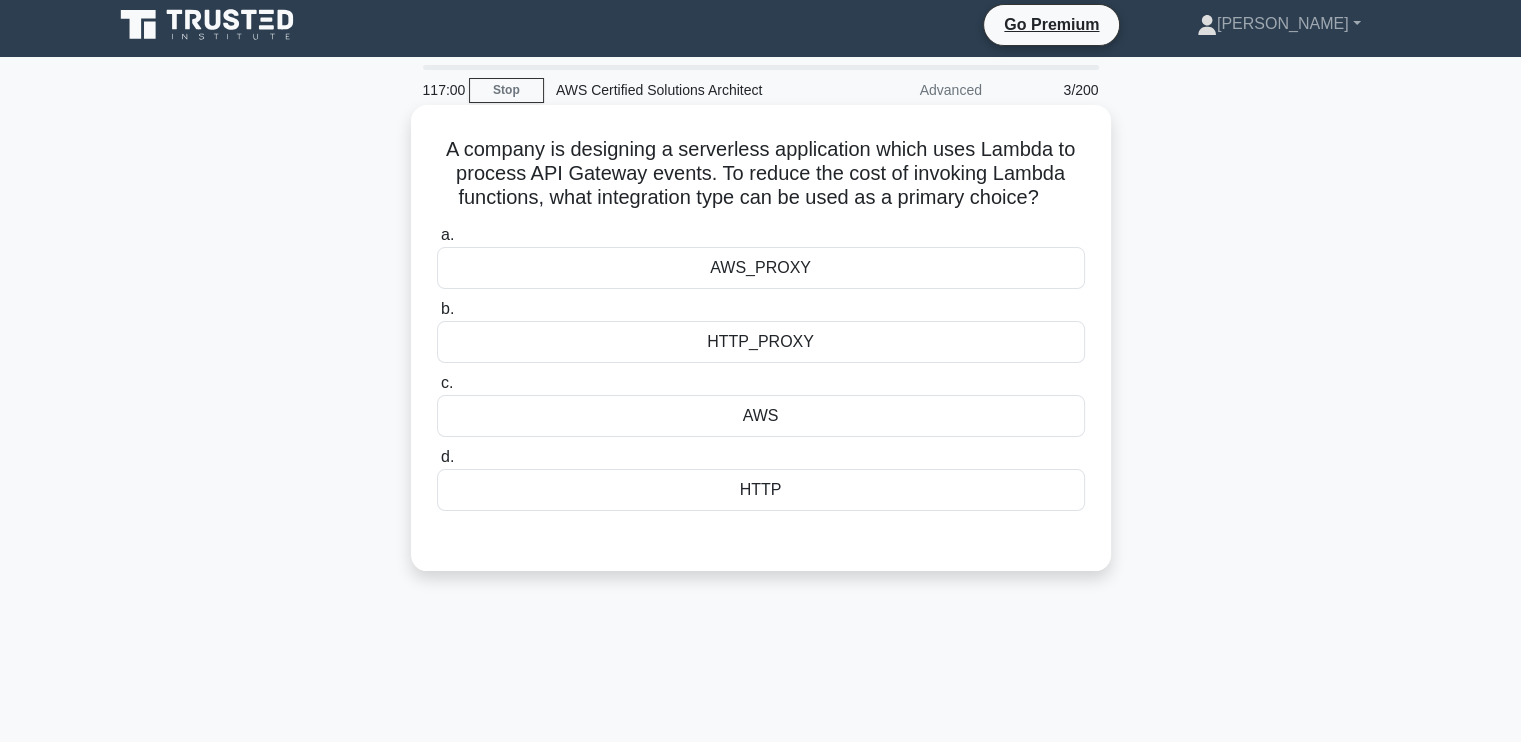 scroll, scrollTop: 0, scrollLeft: 0, axis: both 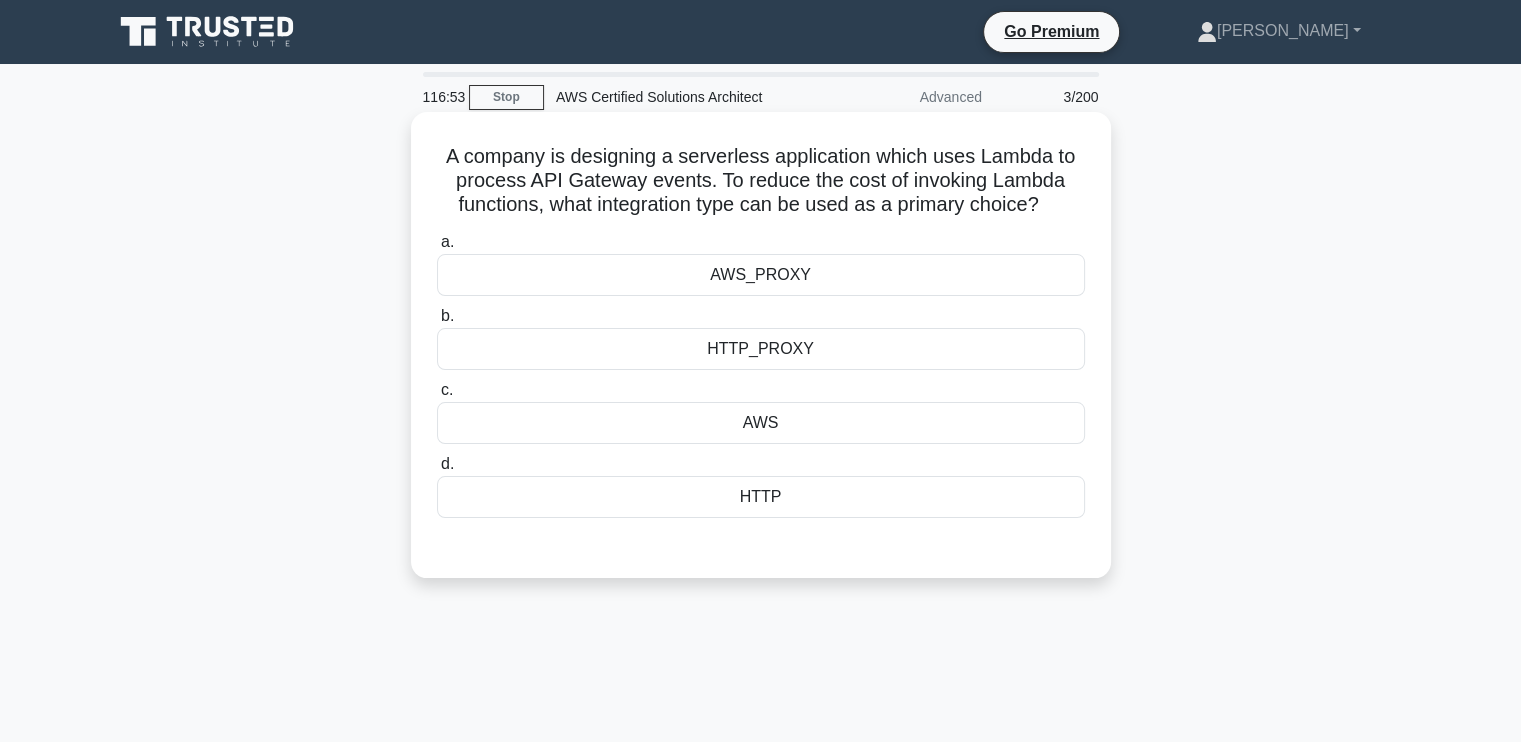 drag, startPoint x: 442, startPoint y: 157, endPoint x: 828, endPoint y: 435, distance: 475.68896 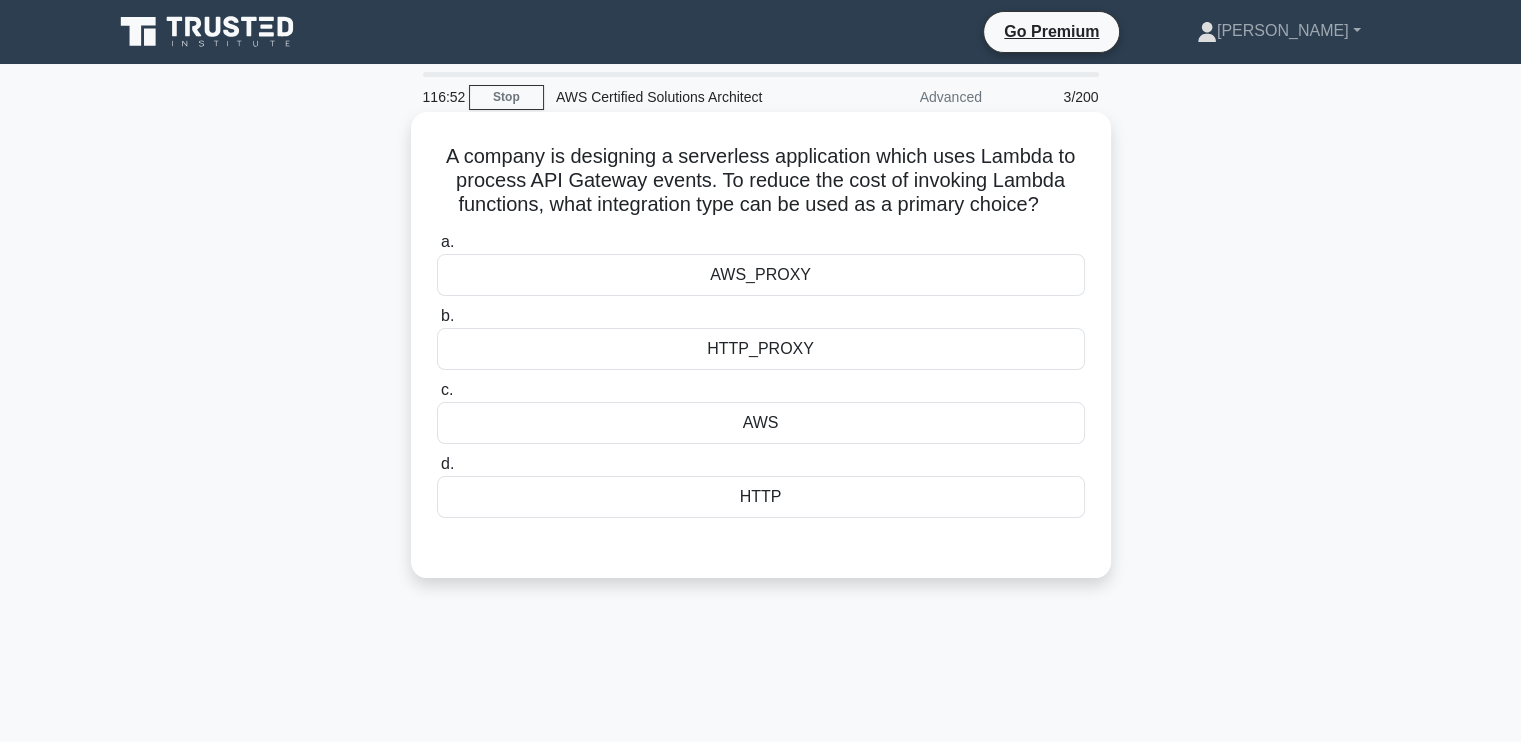 copy on "A company is designing a serverless application which uses Lambda to process API Gateway events. To reduce the cost of invoking Lambda functions, what integration type can be used as a primary choice?
.spinner_0XTQ{transform-origin:center;animation:spinner_y6GP .75s linear infinite}@keyframes spinner_y6GP{100%{transform:rotate(360deg)}}
a.
AWS_PROXY
b.
HTTP_PROXY
c.
AWS
d.
HTTP" 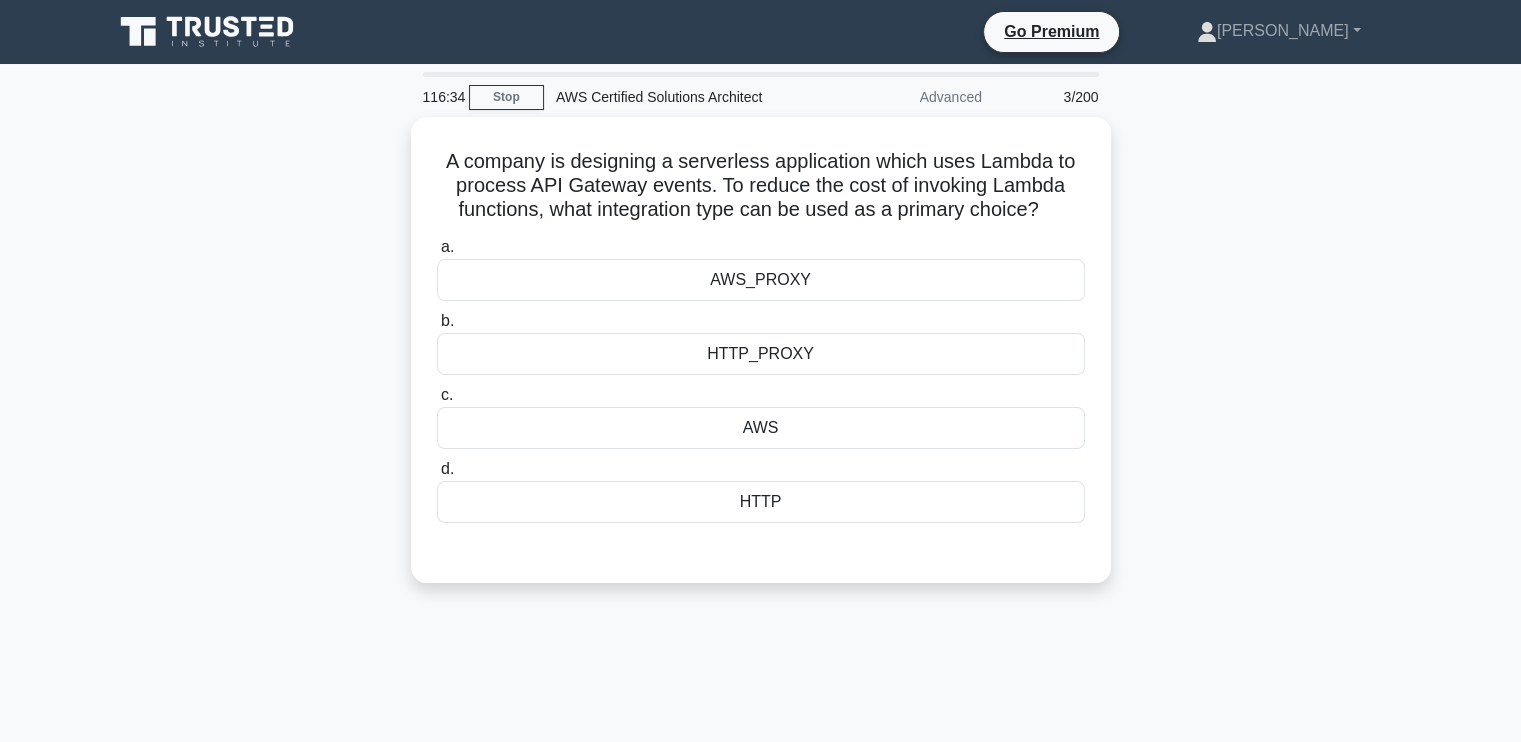 click on "A company is designing a serverless application which uses Lambda to process API Gateway events. To reduce the cost of invoking Lambda functions, what integration type can be used as a primary choice?
.spinner_0XTQ{transform-origin:center;animation:spinner_y6GP .75s linear infinite}@keyframes spinner_y6GP{100%{transform:rotate(360deg)}}
a.
AWS_PROXY
b. c. d." at bounding box center [761, 362] 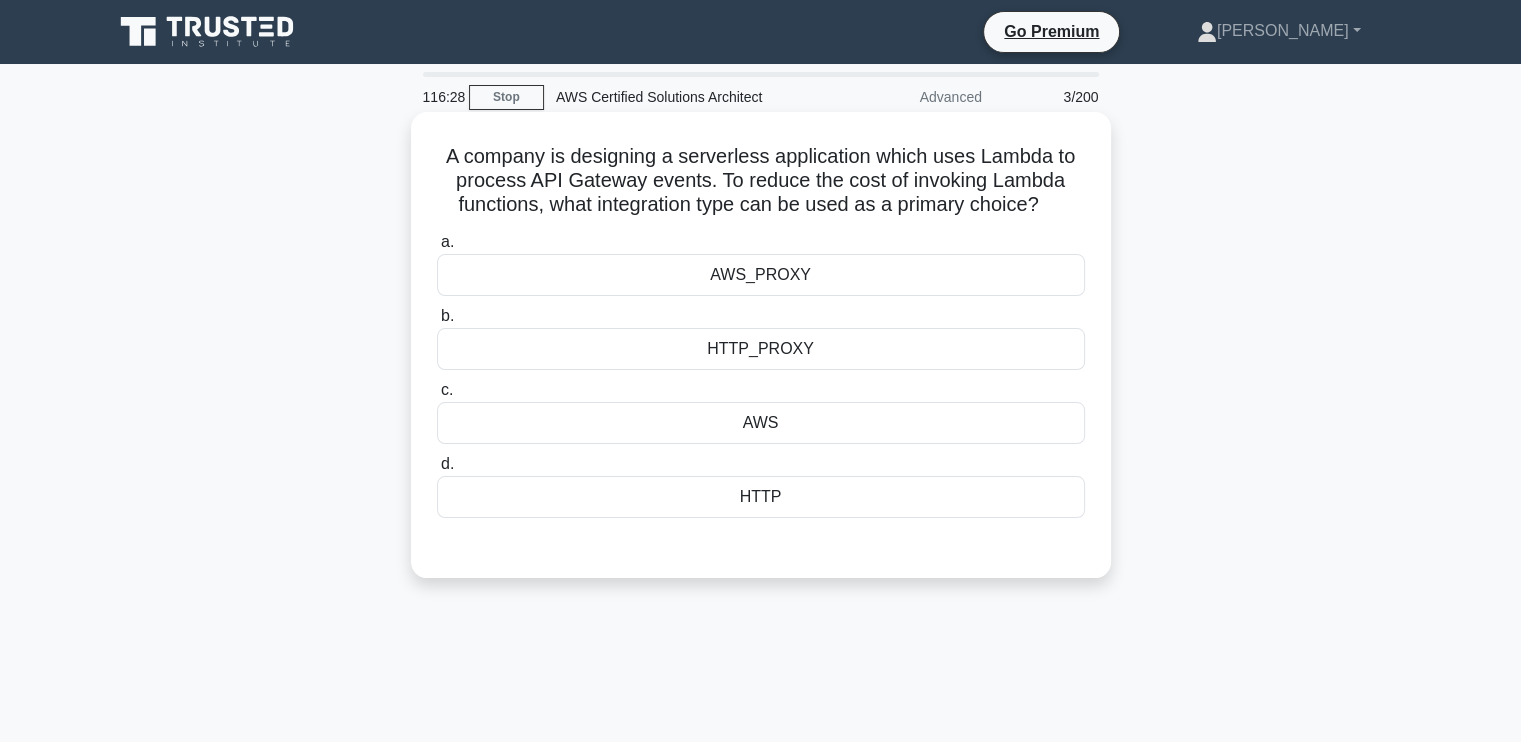 click on "AWS" at bounding box center (761, 423) 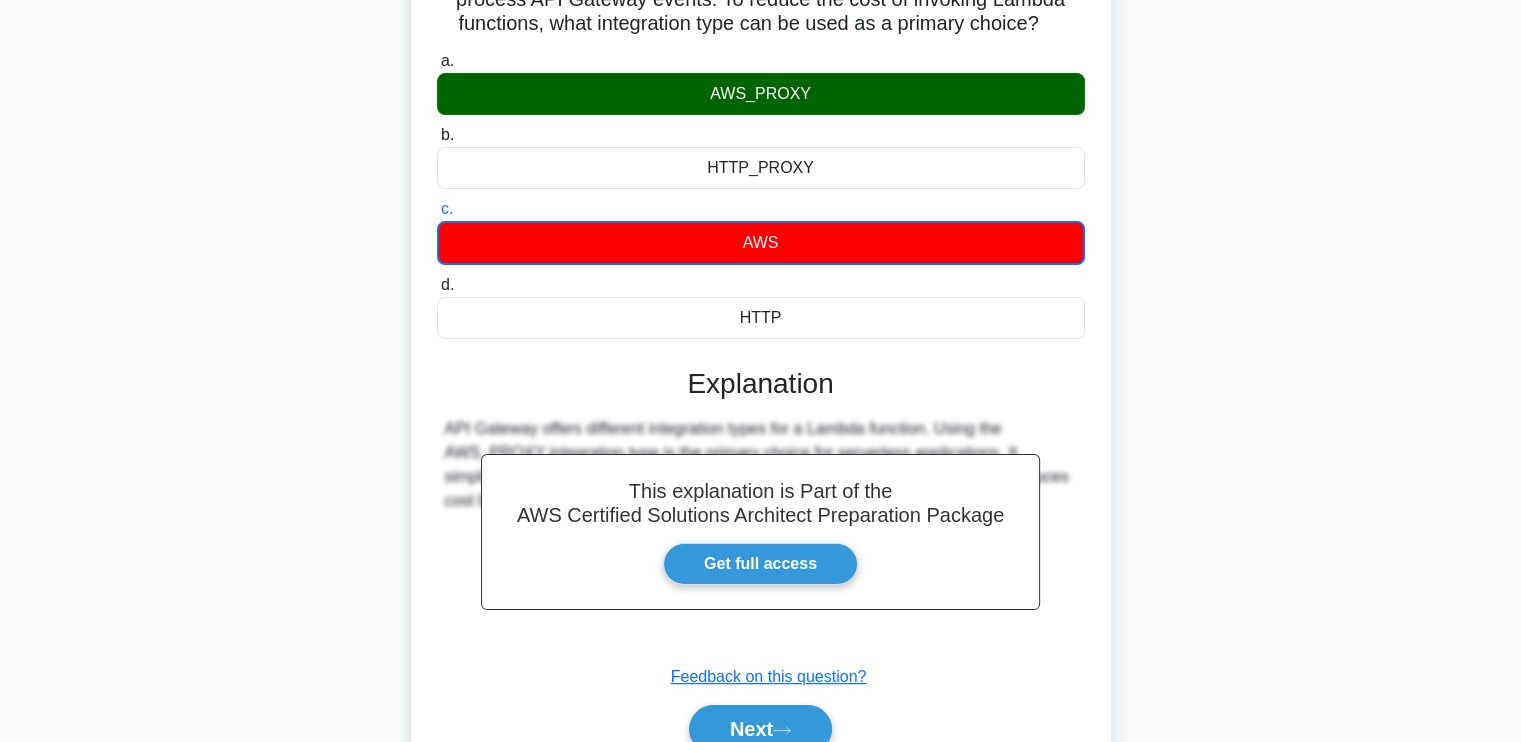 scroll, scrollTop: 200, scrollLeft: 0, axis: vertical 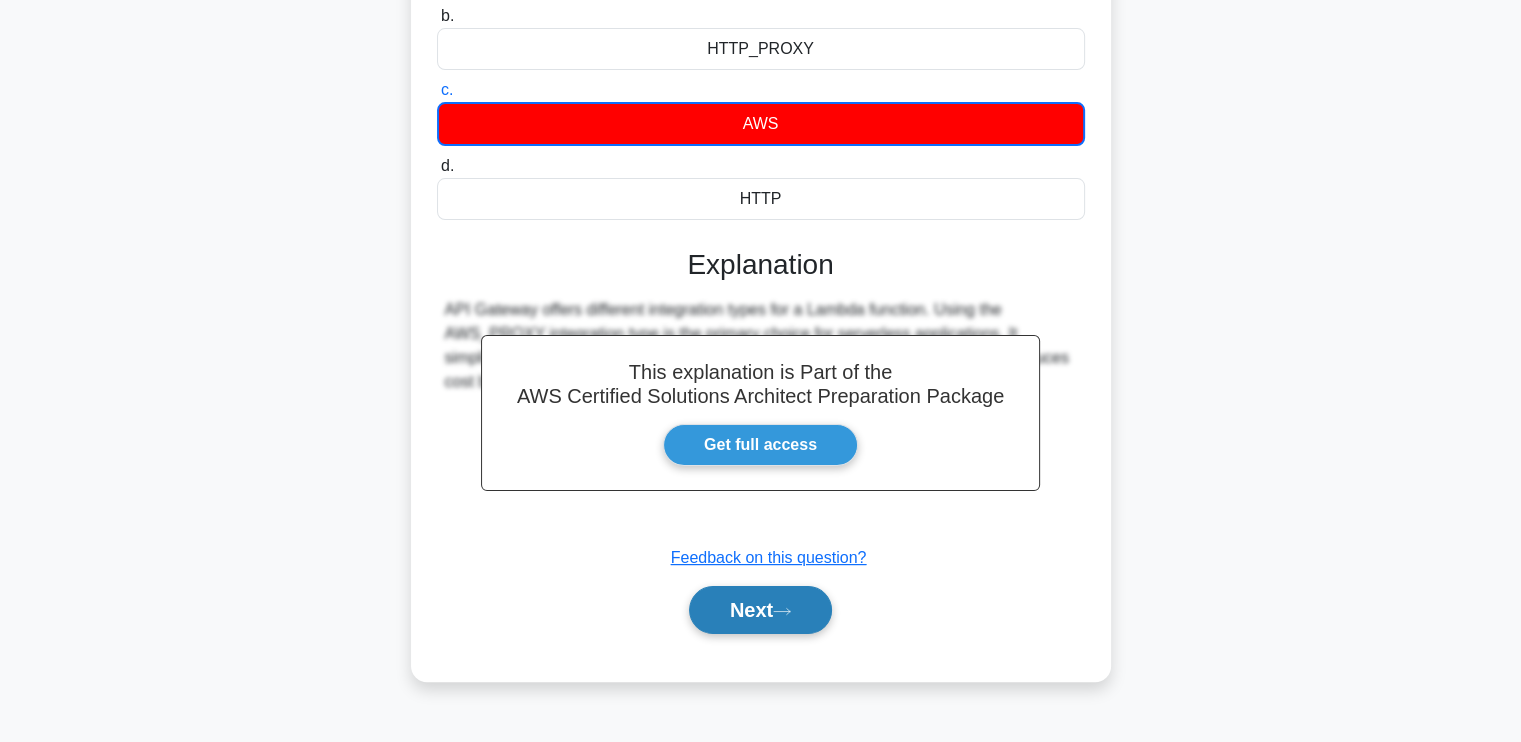 click on "Next" at bounding box center [760, 610] 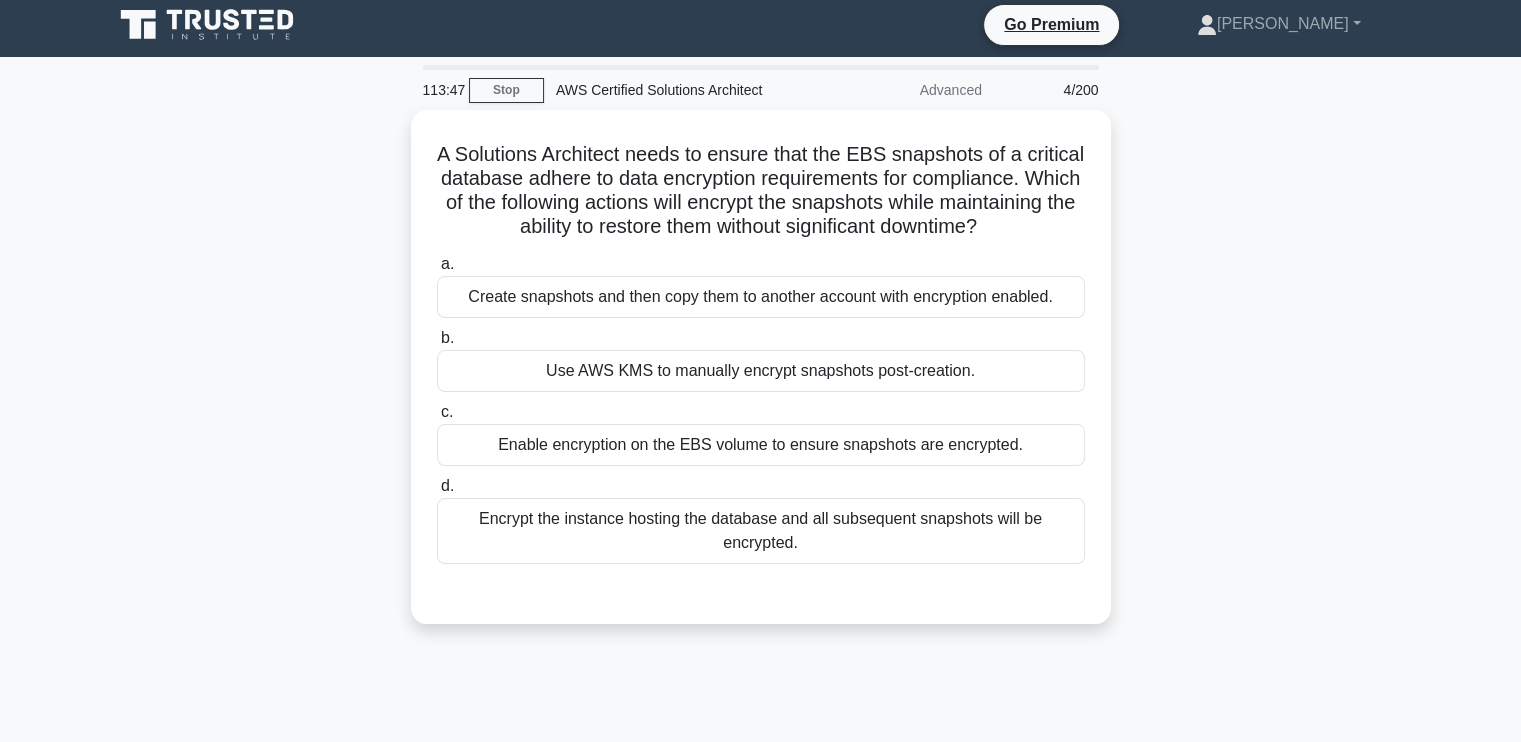 scroll, scrollTop: 0, scrollLeft: 0, axis: both 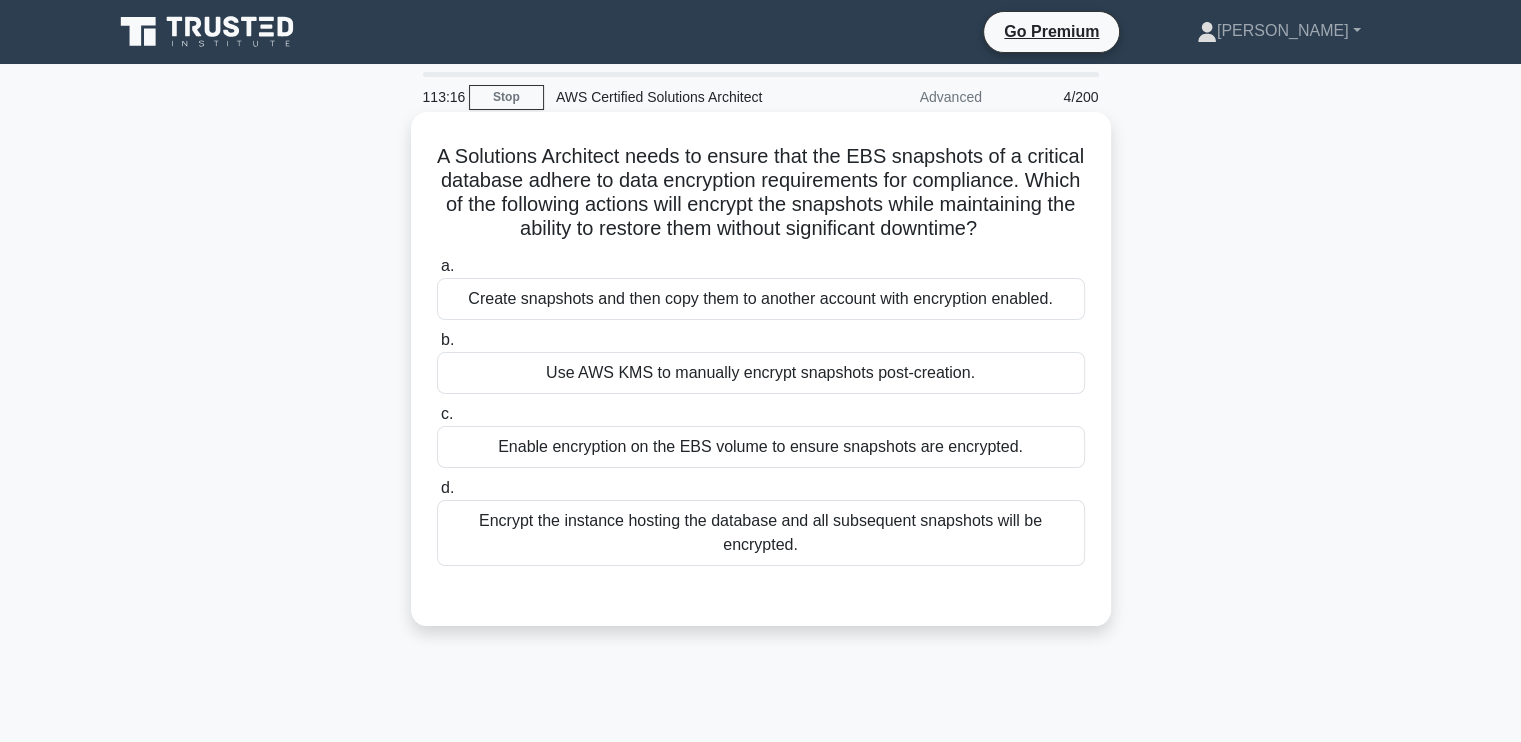 drag, startPoint x: 699, startPoint y: 255, endPoint x: 841, endPoint y: 251, distance: 142.05632 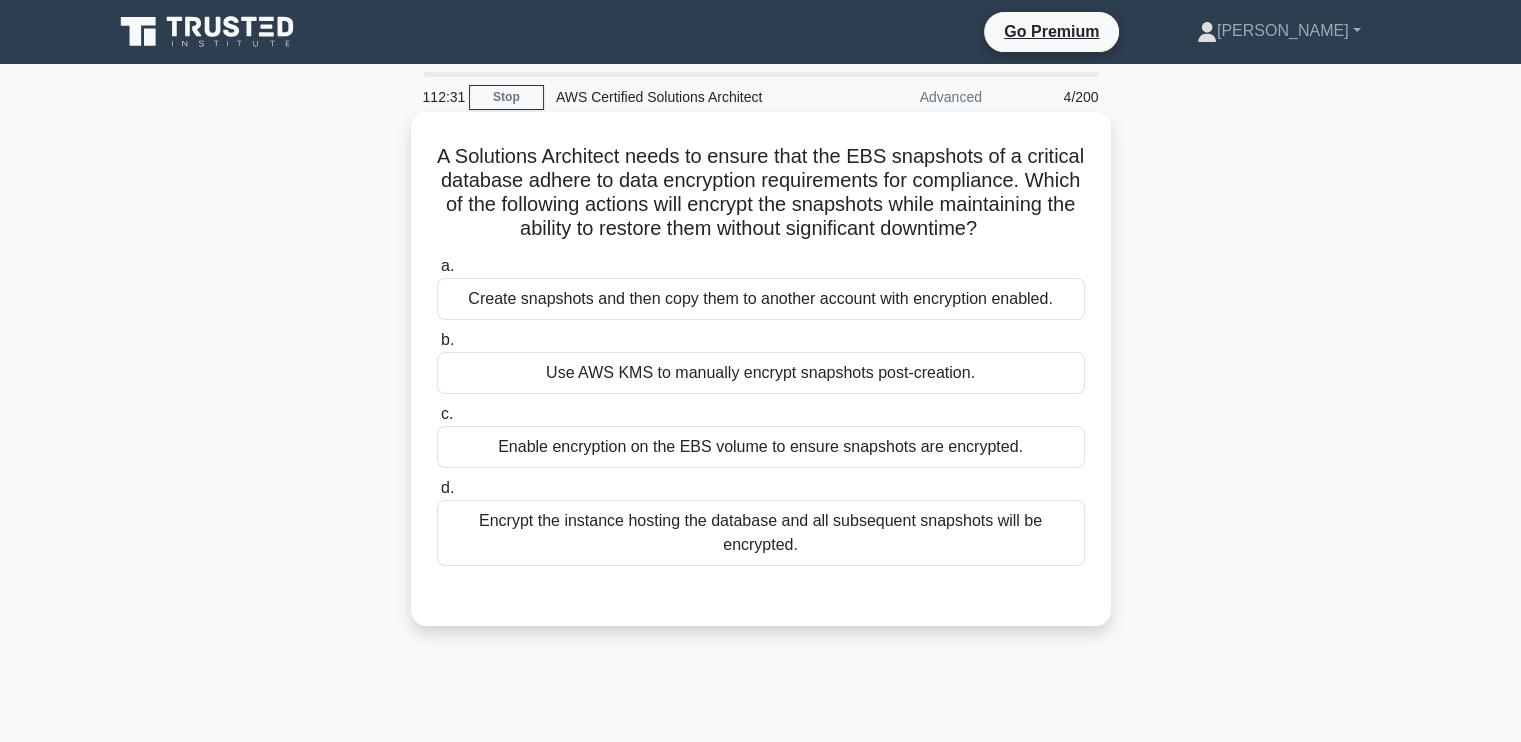 drag, startPoint x: 474, startPoint y: 163, endPoint x: 870, endPoint y: 578, distance: 573.621 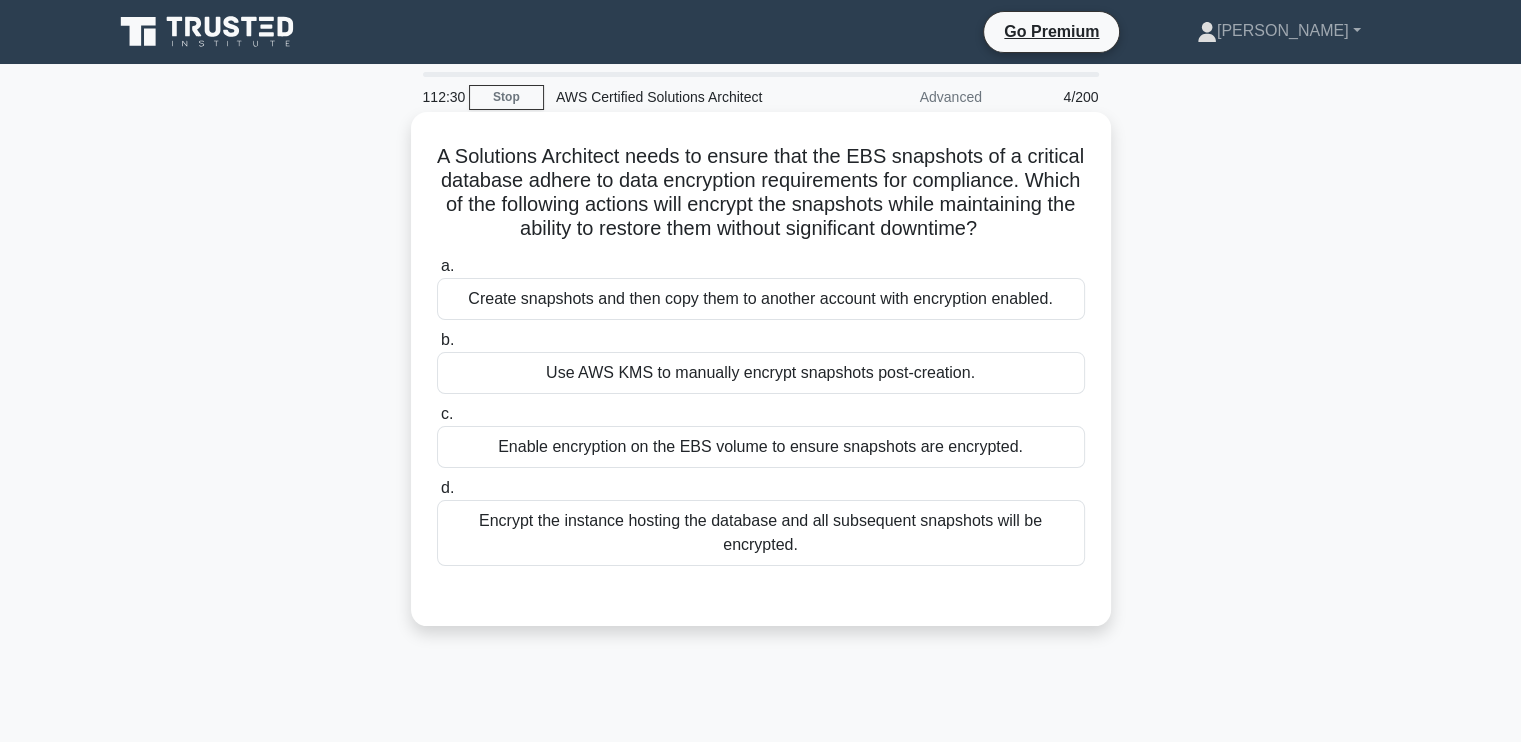 copy on "A Solutions Architect needs to ensure that the EBS snapshots of a critical database adhere to data encryption requirements for compliance. Which of the following actions will encrypt the snapshots while maintaining the ability to restore them without significant downtime?
.spinner_0XTQ{transform-origin:center;animation:spinner_y6GP .75s linear infinite}@keyframes spinner_y6GP{100%{transform:rotate(360deg)}}
a.
Create snapshots and then copy them to another account with encryption enabled.
b.
Use AWS KMS to manually encrypt snapshots post-creation.
c.
Enable encryption on the EBS volume to ensure snapshots are encrypted.
d.
Encrypt the instance hosting the database and all subsequent snapshots will be encry..." 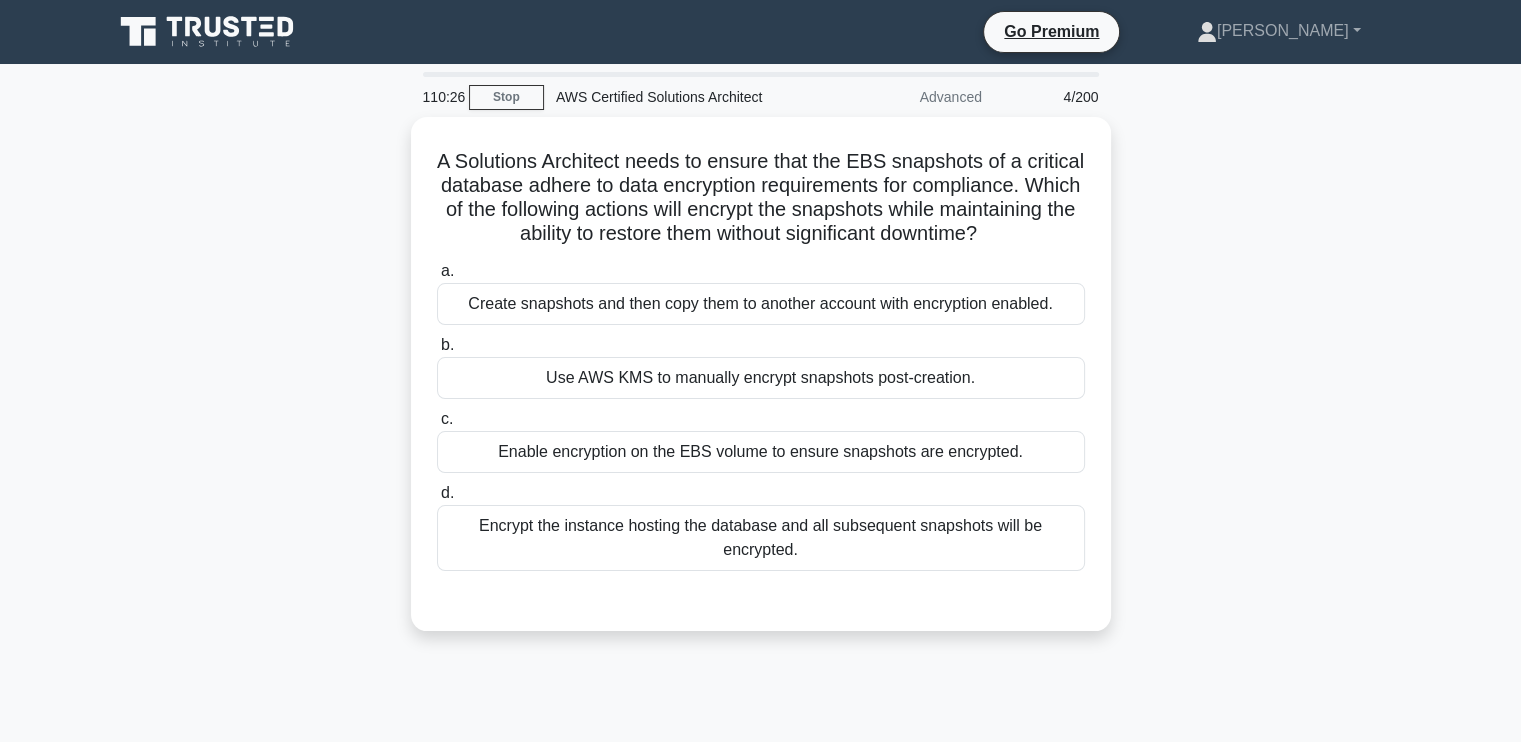 click on "A Solutions Architect needs to ensure that the EBS snapshots of a critical database adhere to data encryption requirements for compliance. Which of the following actions will encrypt the snapshots while maintaining the ability to restore them without significant downtime?
.spinner_0XTQ{transform-origin:center;animation:spinner_y6GP .75s linear infinite}@keyframes spinner_y6GP{100%{transform:rotate(360deg)}}
a.
b." at bounding box center [761, 386] 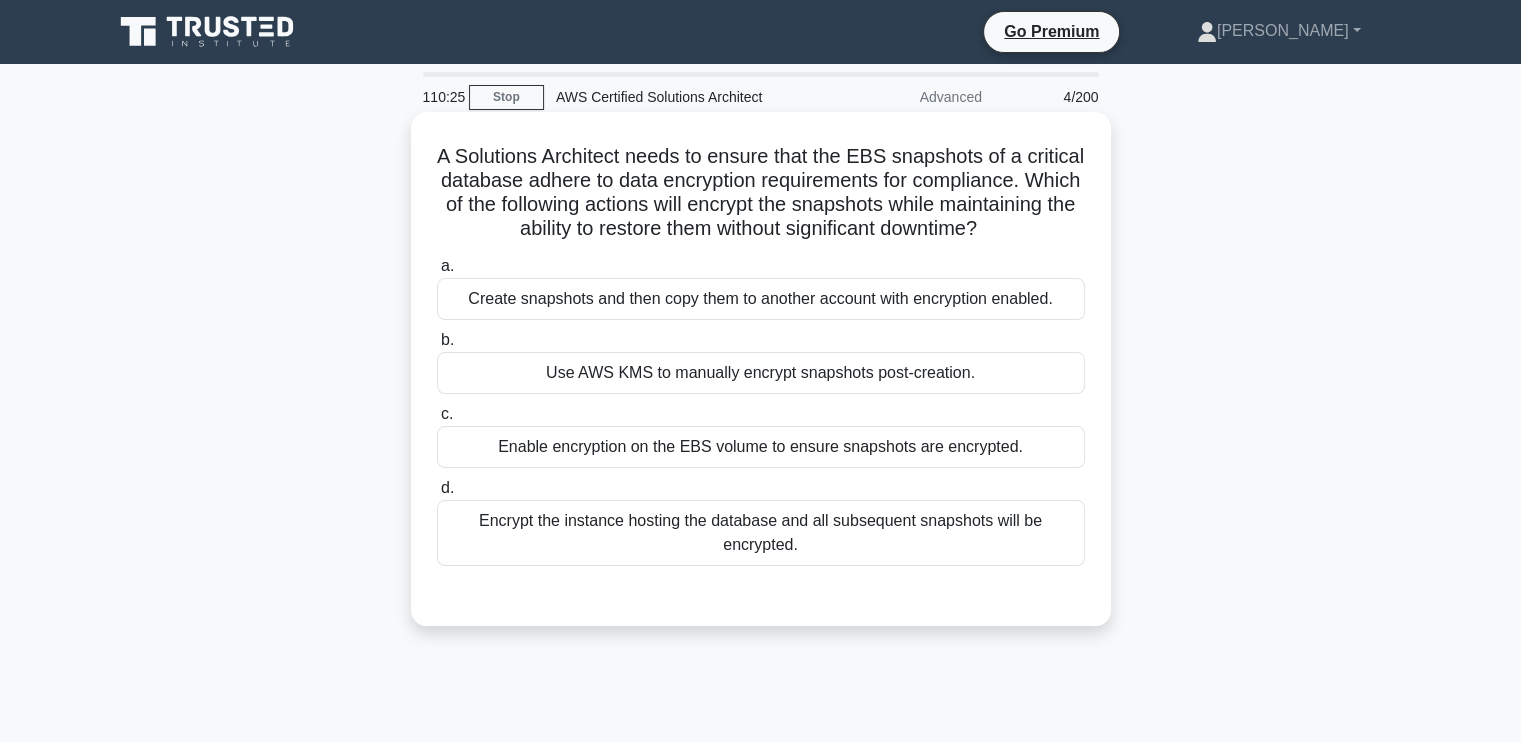click on "Enable encryption on the EBS volume to ensure snapshots are encrypted." at bounding box center [761, 447] 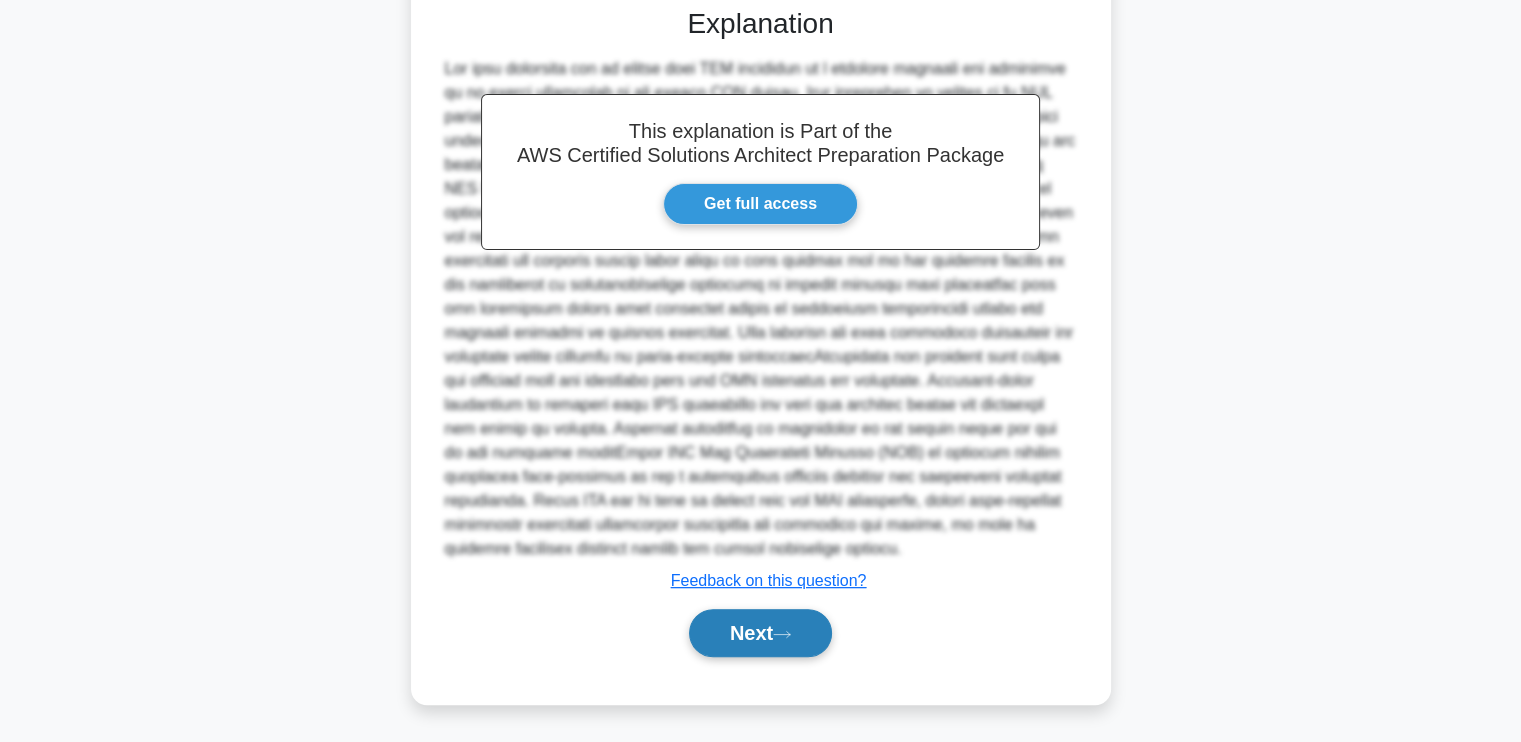 click on "Next" at bounding box center (760, 633) 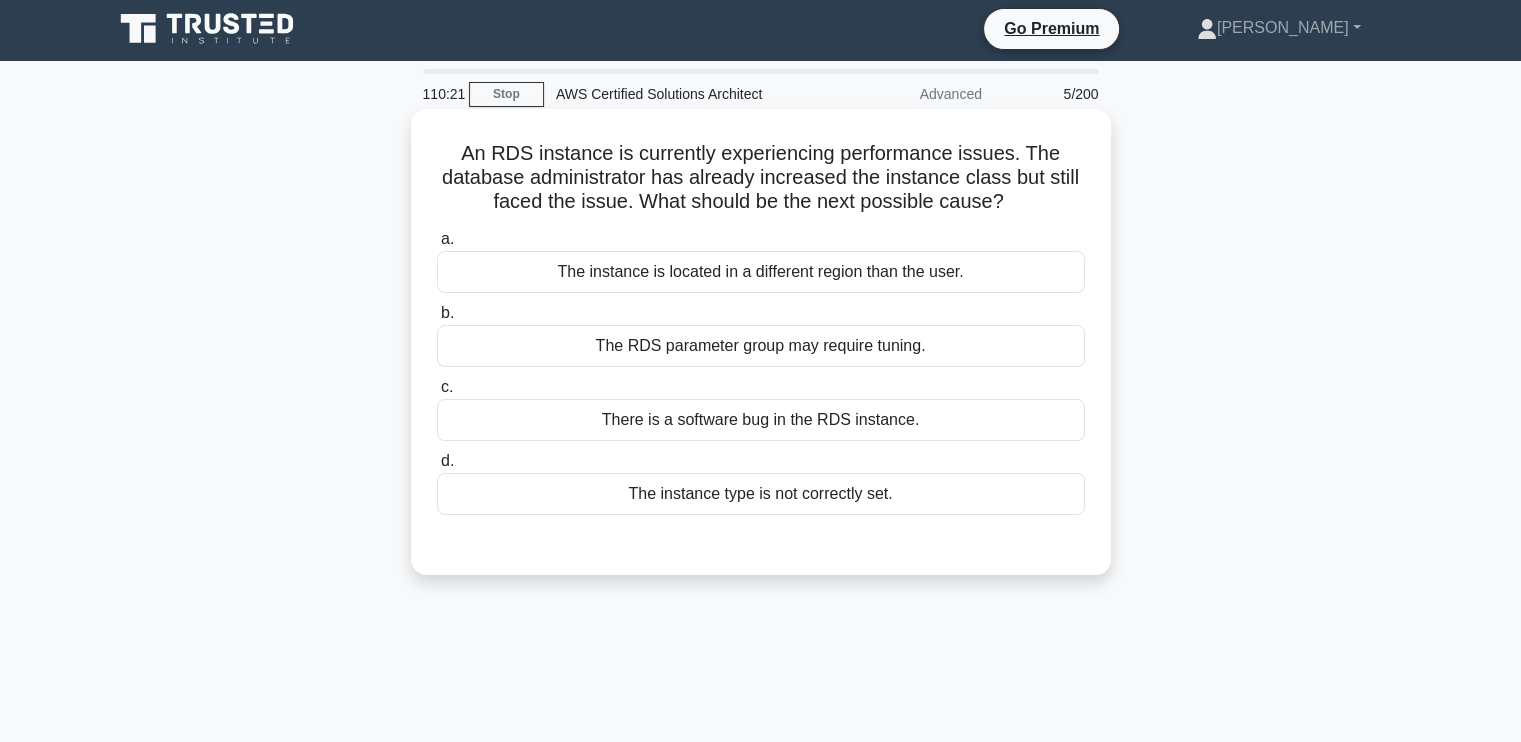 scroll, scrollTop: 0, scrollLeft: 0, axis: both 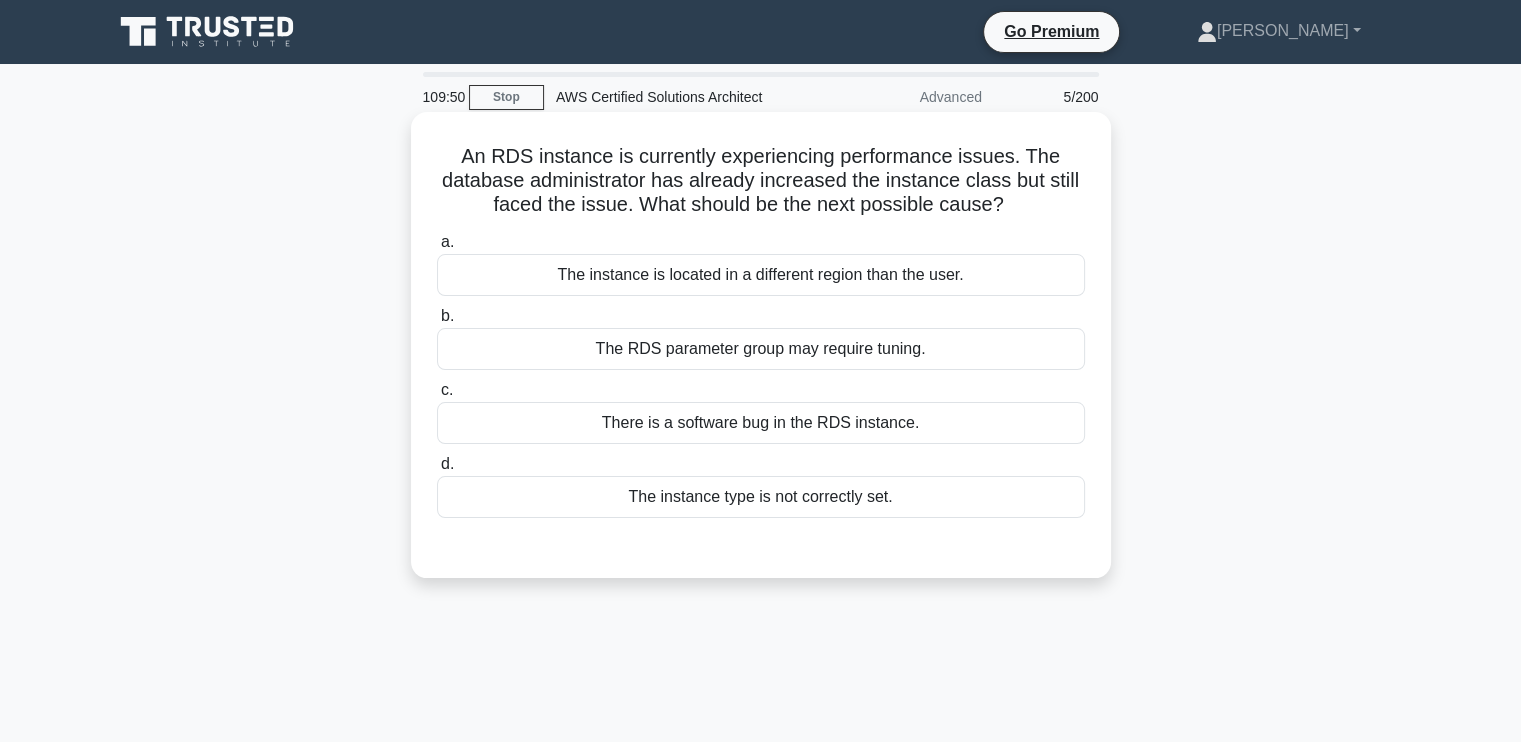 drag, startPoint x: 464, startPoint y: 155, endPoint x: 920, endPoint y: 450, distance: 543.10315 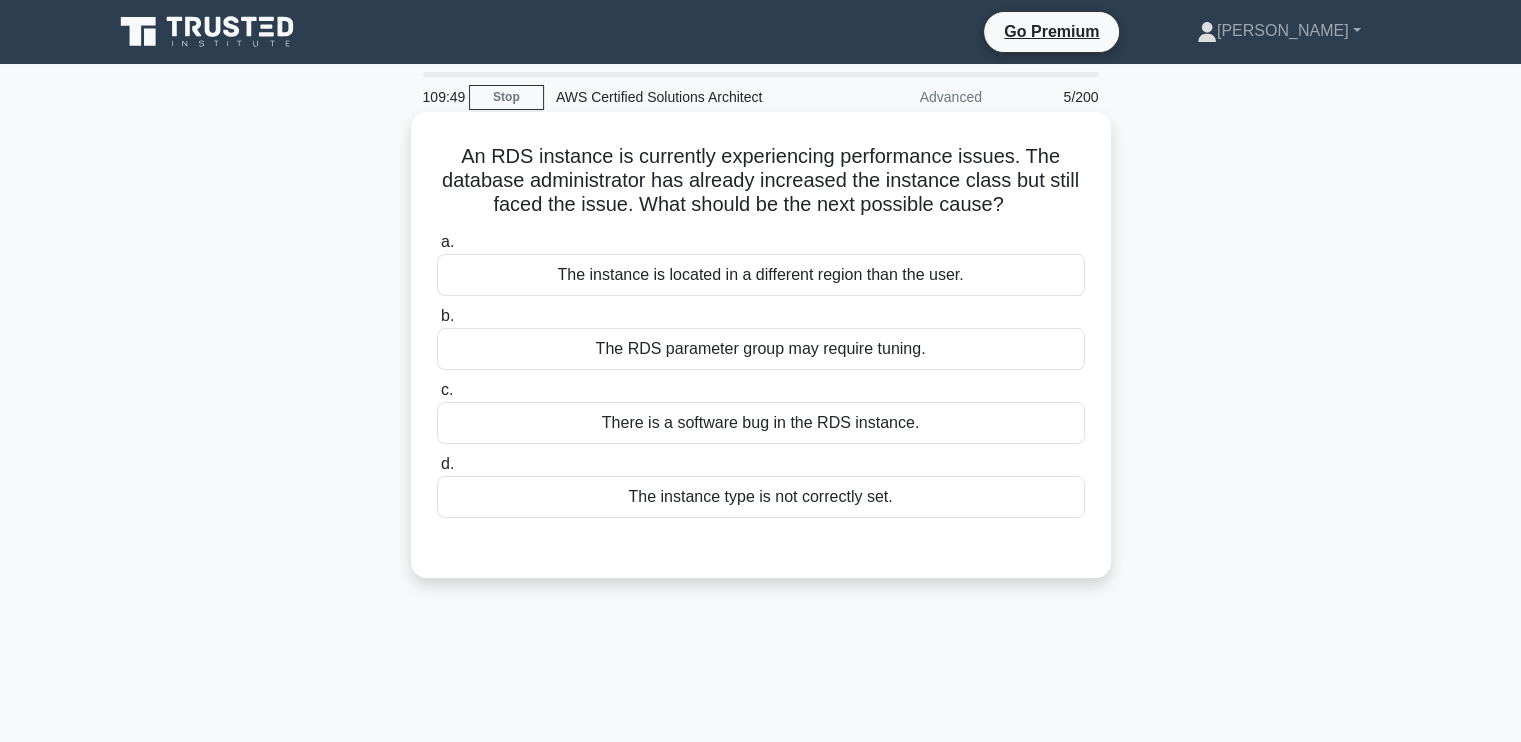 copy on "An RDS instance is currently experiencing performance issues. The database administrator has already increased the instance class but still faced the issue. What should be the next possible cause?
.spinner_0XTQ{transform-origin:center;animation:spinner_y6GP .75s linear infinite}@keyframes spinner_y6GP{100%{transform:rotate(360deg)}}
a.
The instance is located in a different region than the user.
b.
The RDS parameter group may require tuning.
c.
There is a software bug in the RDS instance.
d.
The instance type is not correctly set." 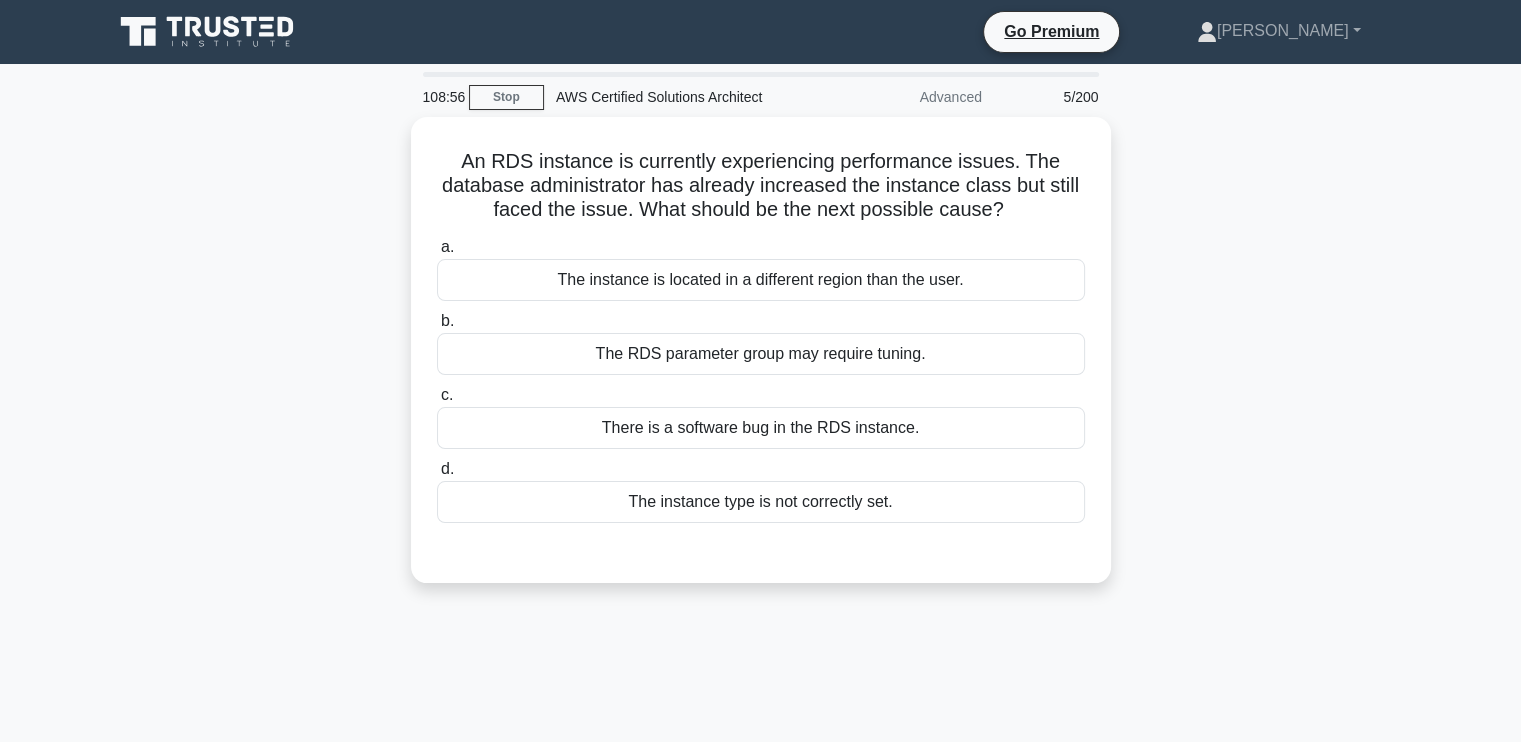 click on "An RDS instance is currently experiencing performance issues. The database administrator has already increased the instance class but still faced the issue. What should be the next possible cause?
.spinner_0XTQ{transform-origin:center;animation:spinner_y6GP .75s linear infinite}@keyframes spinner_y6GP{100%{transform:rotate(360deg)}}
a.
The instance is located in a different region than the user." at bounding box center (761, 362) 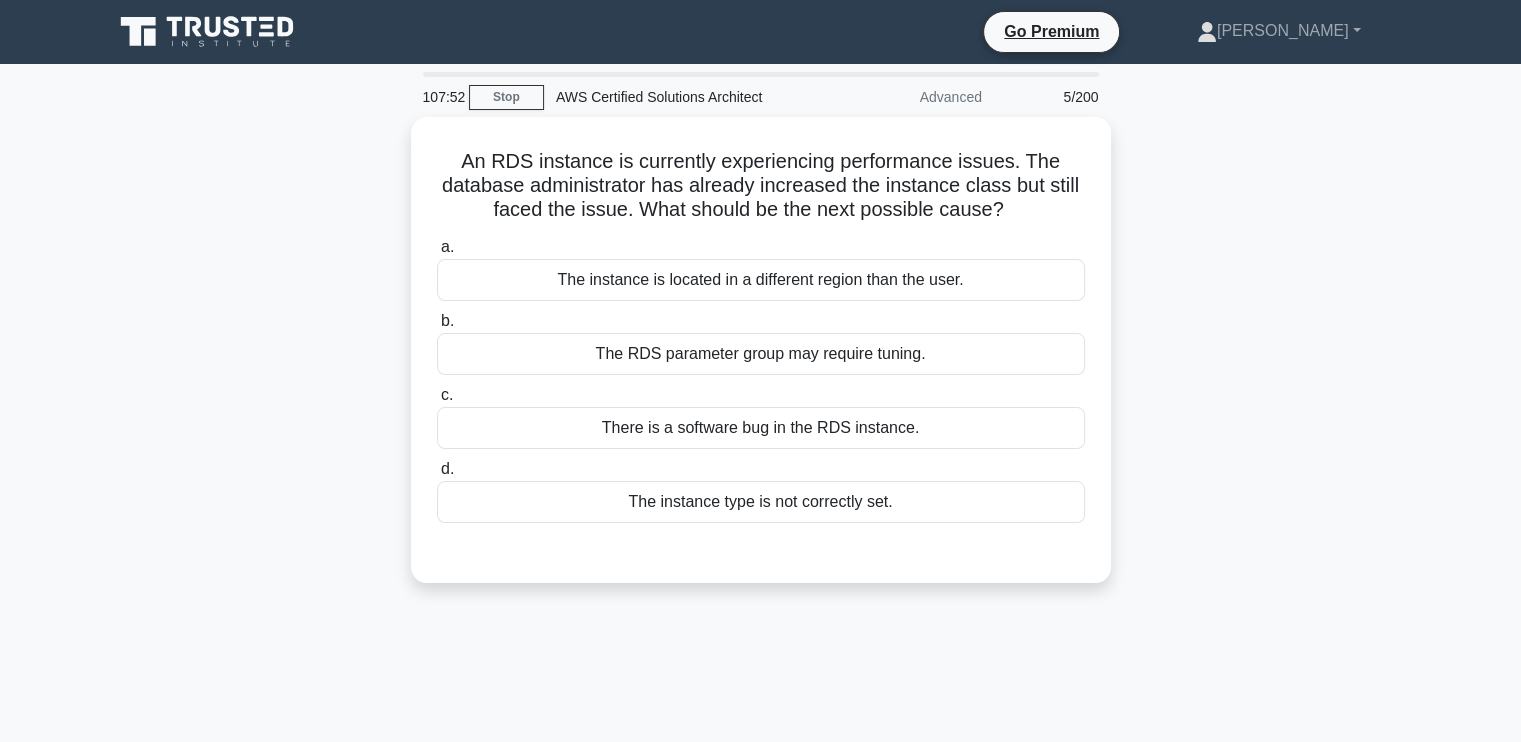 click on "107:52
Stop
AWS Certified Solutions Architect
Advanced
5/200
An RDS instance is currently experiencing performance issues. The database administrator has already increased the instance class but still faced the issue. What should be the next possible cause?
.spinner_0XTQ{transform-origin:center;animation:spinner_y6GP .75s linear infinite}@keyframes spinner_y6GP{100%{transform:rotate(360deg)}}
a.
b. c. d." at bounding box center [761, 572] 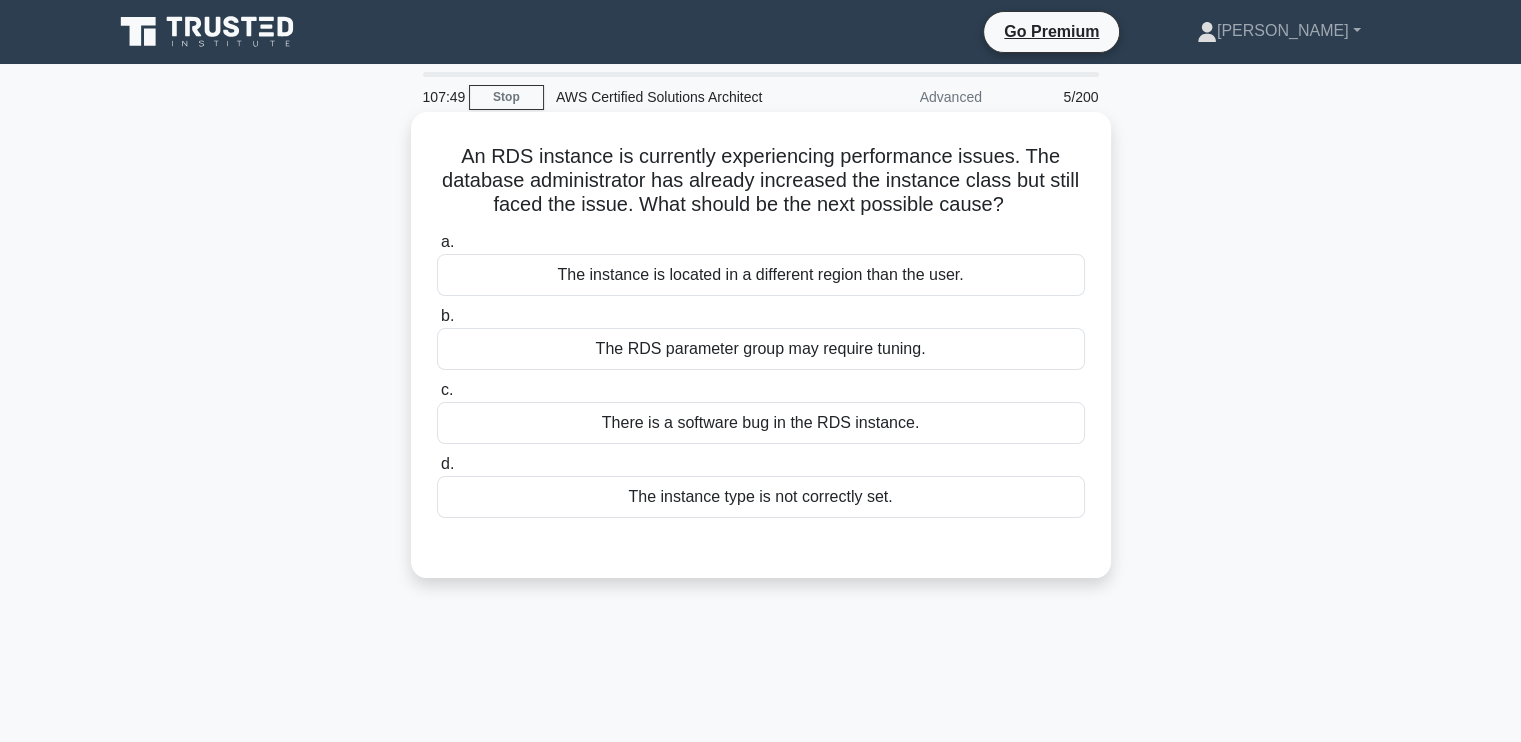 click on "The RDS parameter group may require tuning." at bounding box center [761, 349] 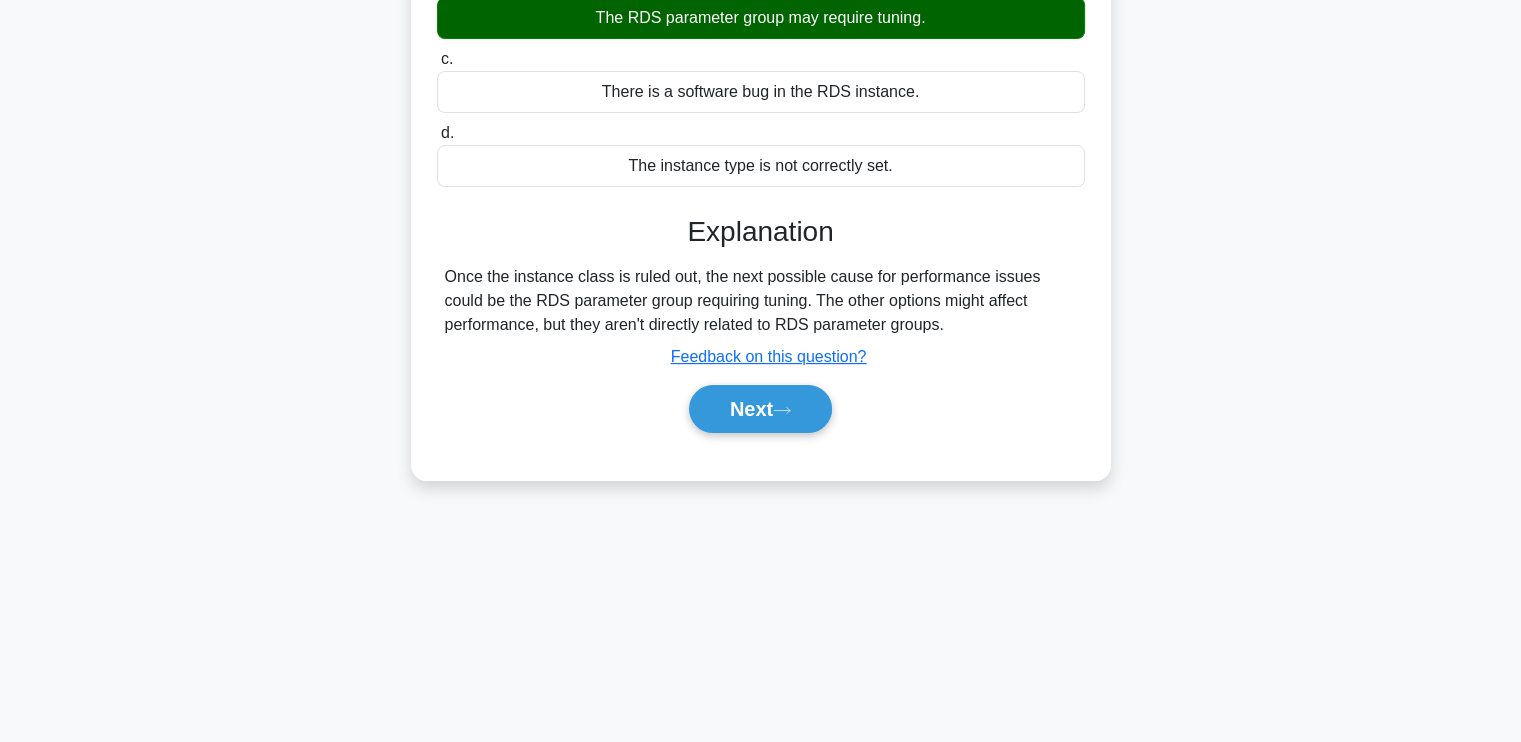 scroll, scrollTop: 338, scrollLeft: 0, axis: vertical 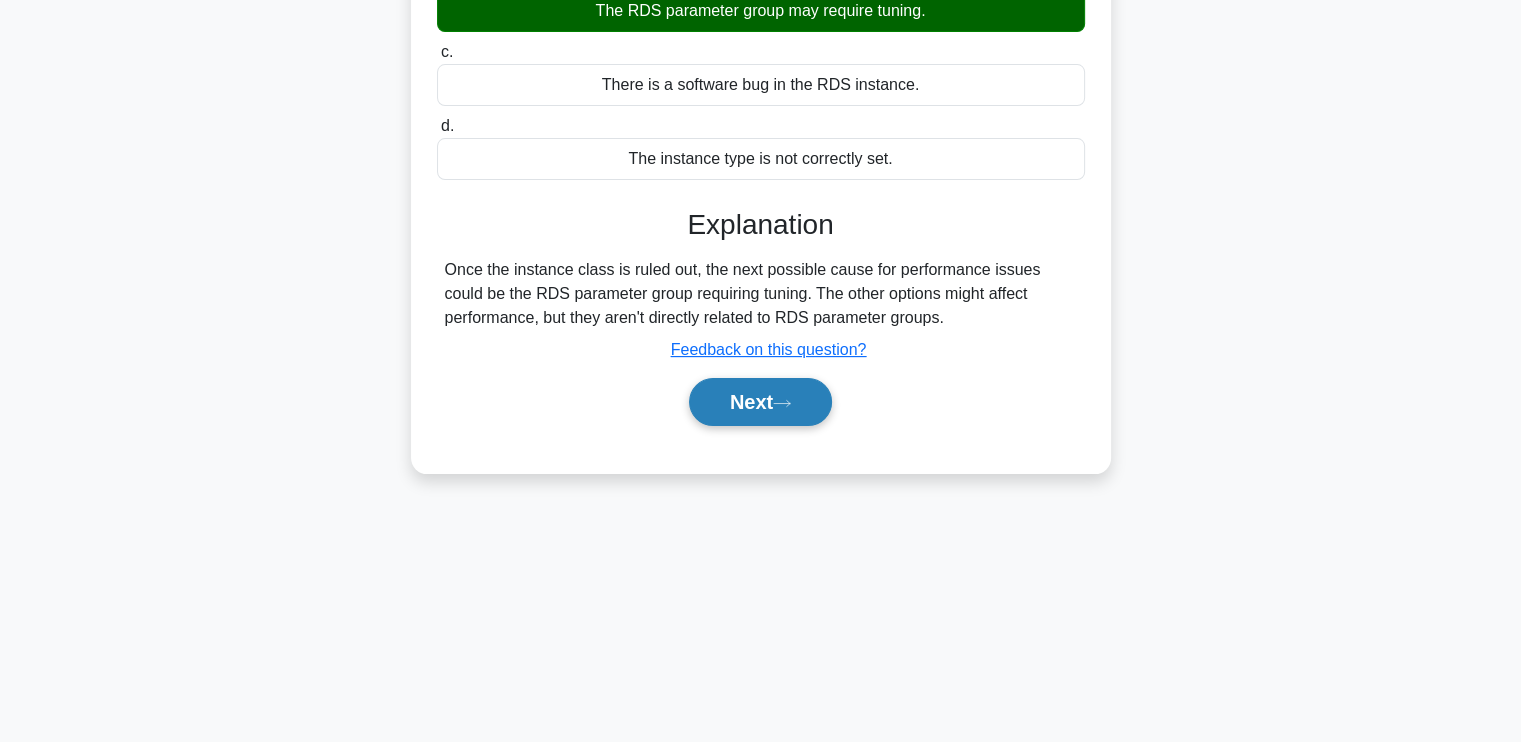 click 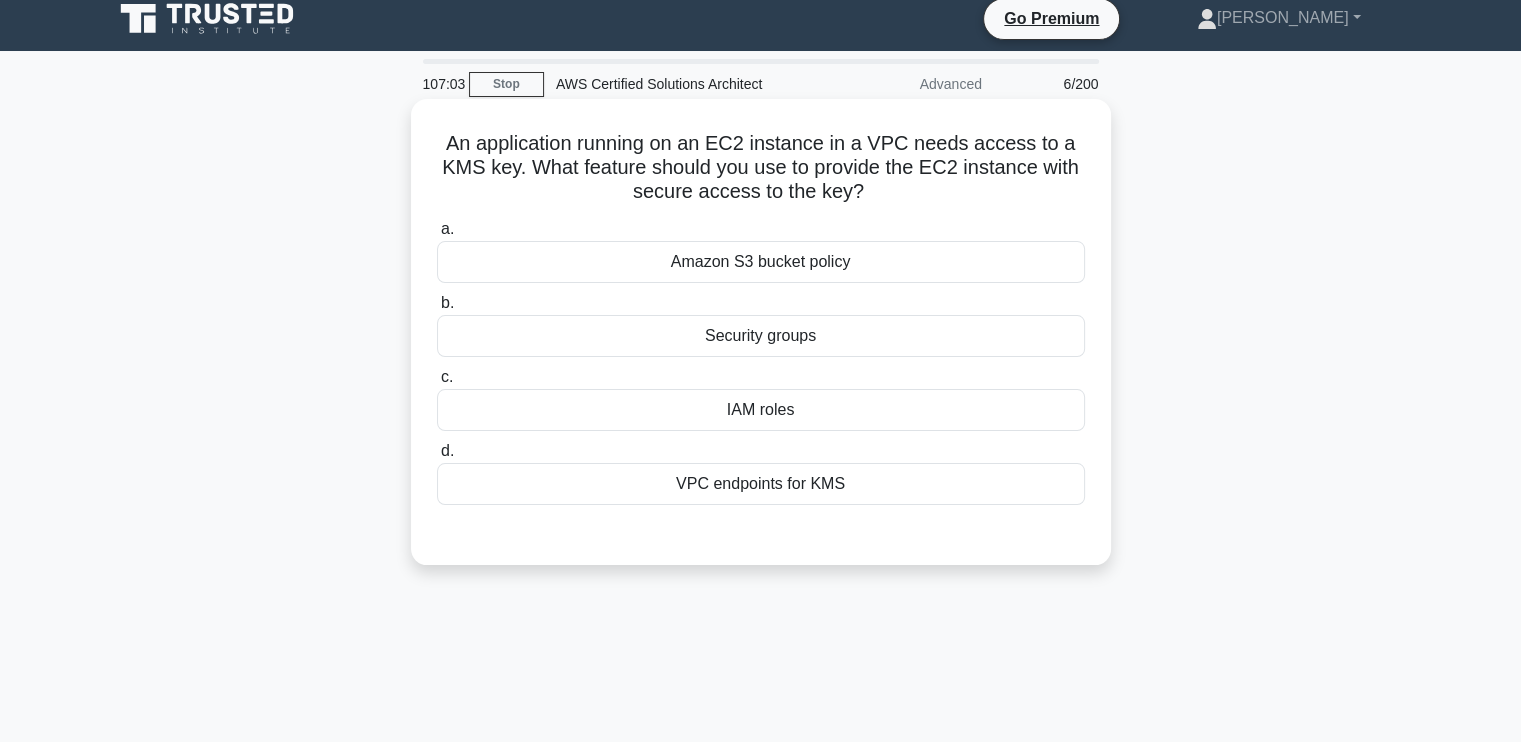 scroll, scrollTop: 0, scrollLeft: 0, axis: both 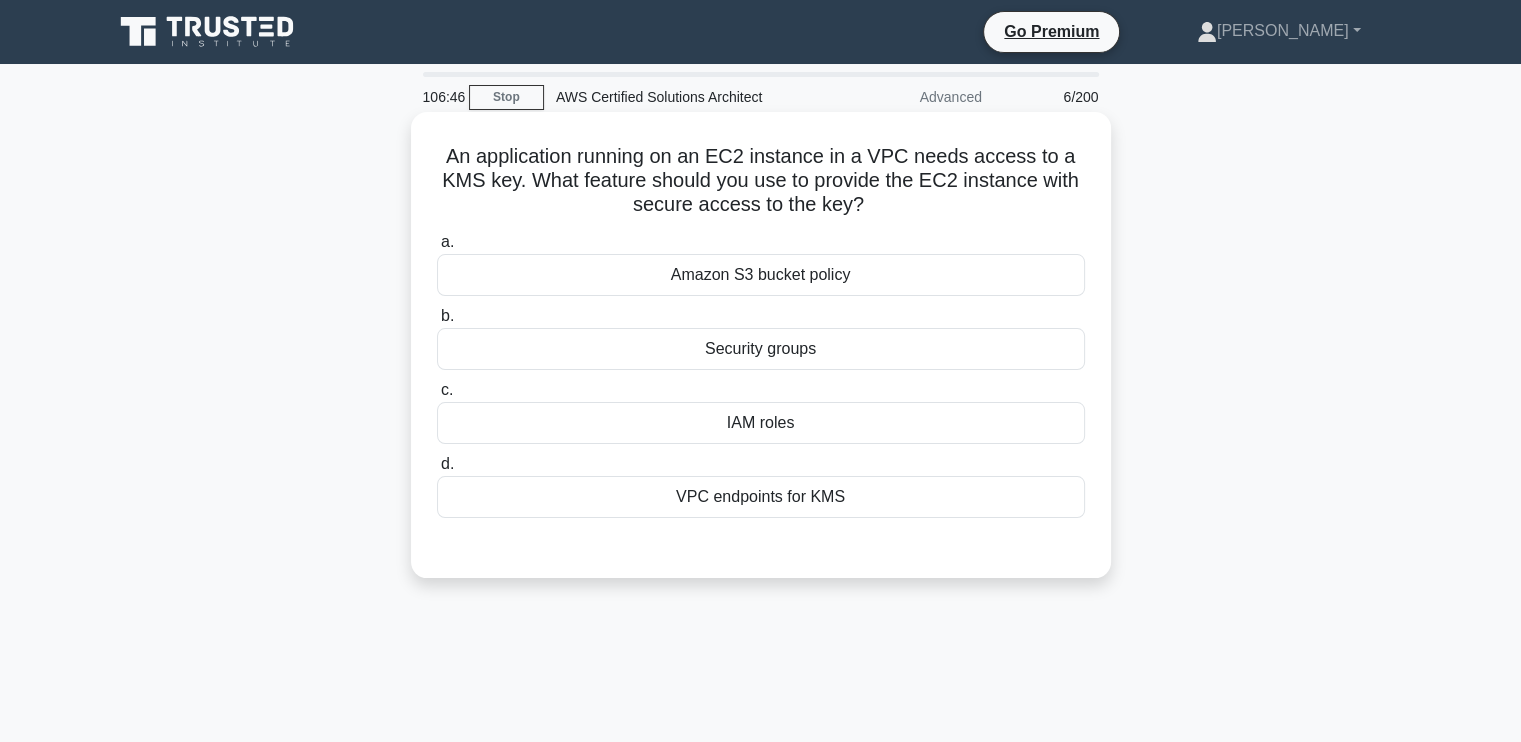 drag, startPoint x: 454, startPoint y: 158, endPoint x: 855, endPoint y: 497, distance: 525.09235 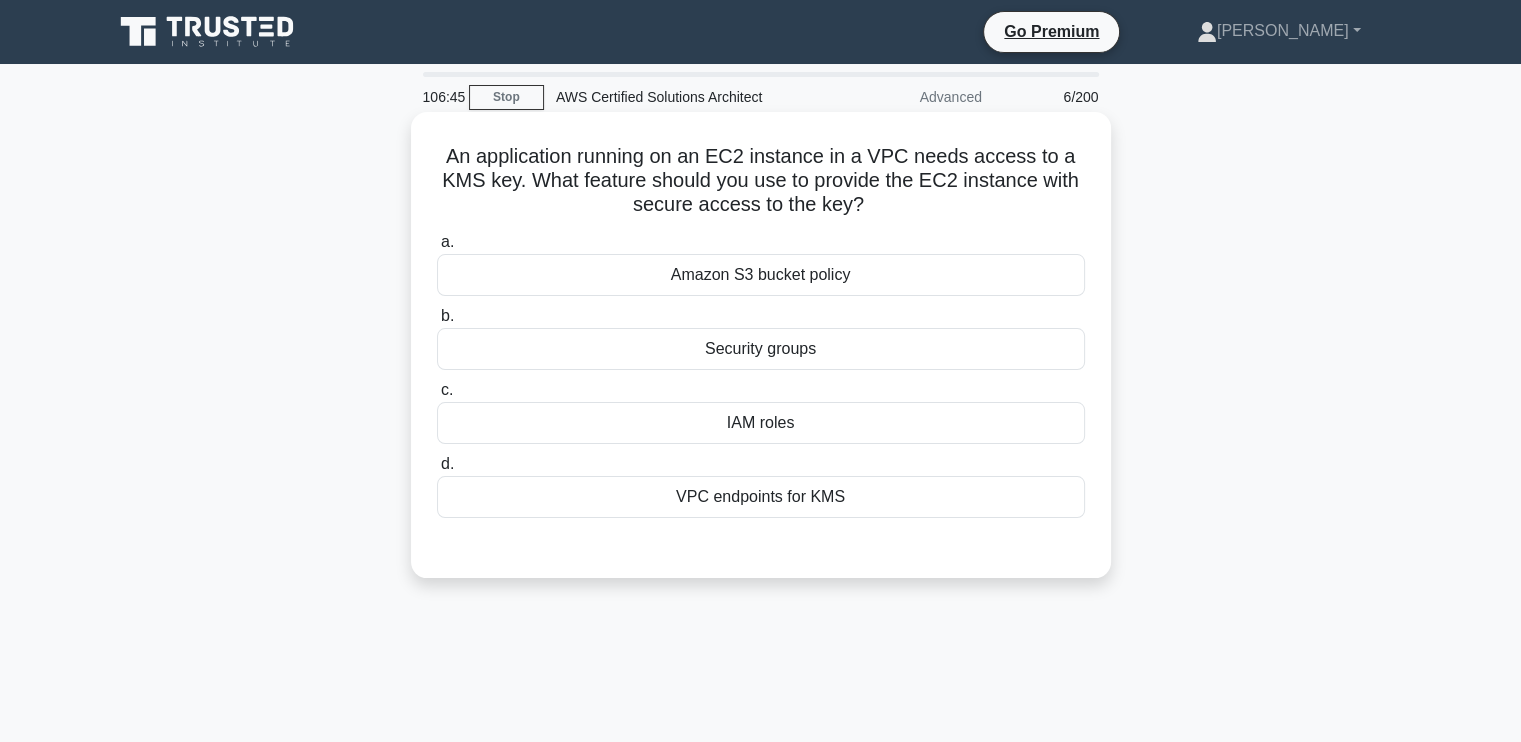 copy on "An application running on an EC2 instance in a VPC needs access to a KMS key. What feature should you use to provide the EC2 instance with secure access to the key?
.spinner_0XTQ{transform-origin:center;animation:spinner_y6GP .75s linear infinite}@keyframes spinner_y6GP{100%{transform:rotate(360deg)}}
a.
Amazon S3 bucket policy
b.
Security groups
c.
IAM roles
d.
VPC endpoints for KMS" 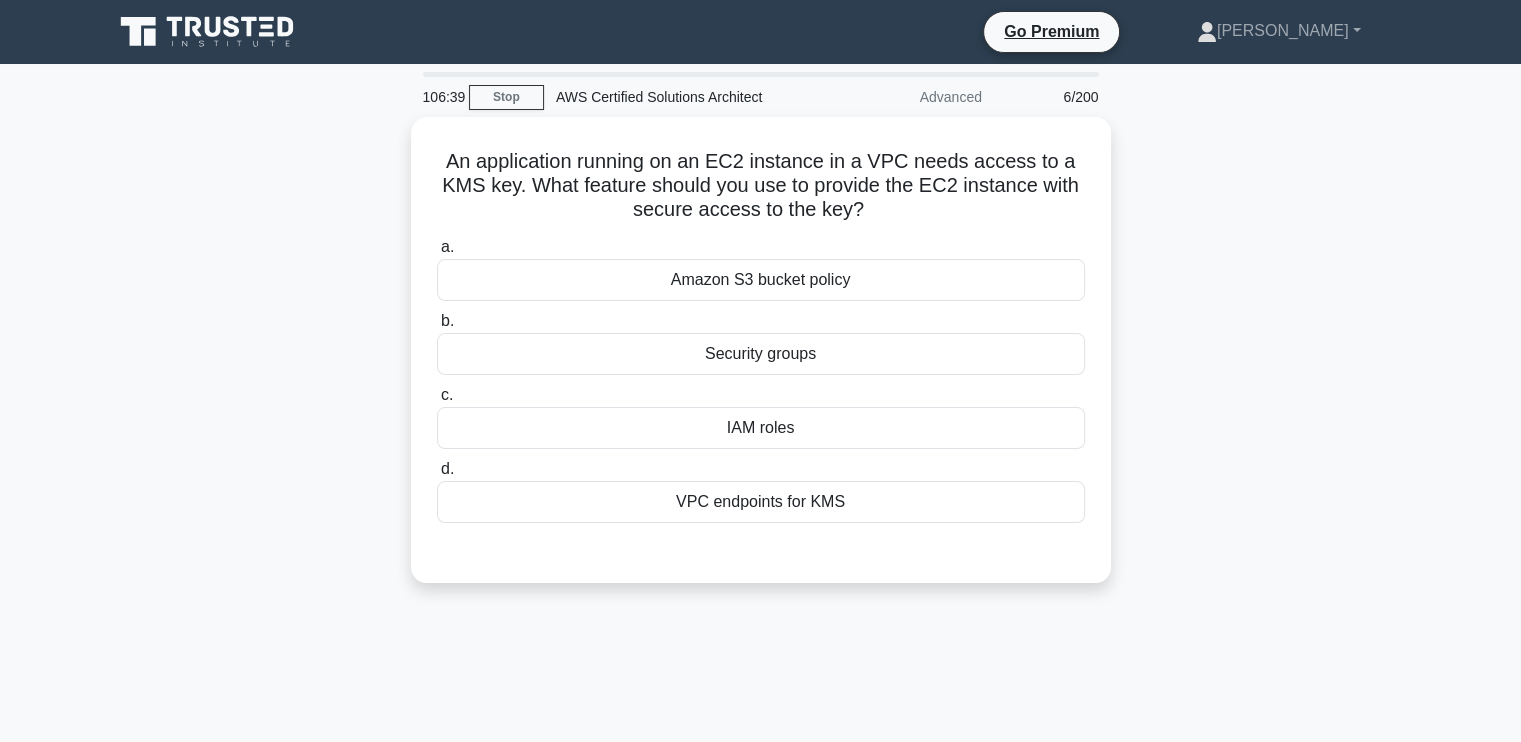 click on "An application running on an EC2 instance in a VPC needs access to a KMS key. What feature should you use to provide the EC2 instance with secure access to the key?
.spinner_0XTQ{transform-origin:center;animation:spinner_y6GP .75s linear infinite}@keyframes spinner_y6GP{100%{transform:rotate(360deg)}}
a.
Amazon S3 bucket policy
b. c. d." at bounding box center (761, 362) 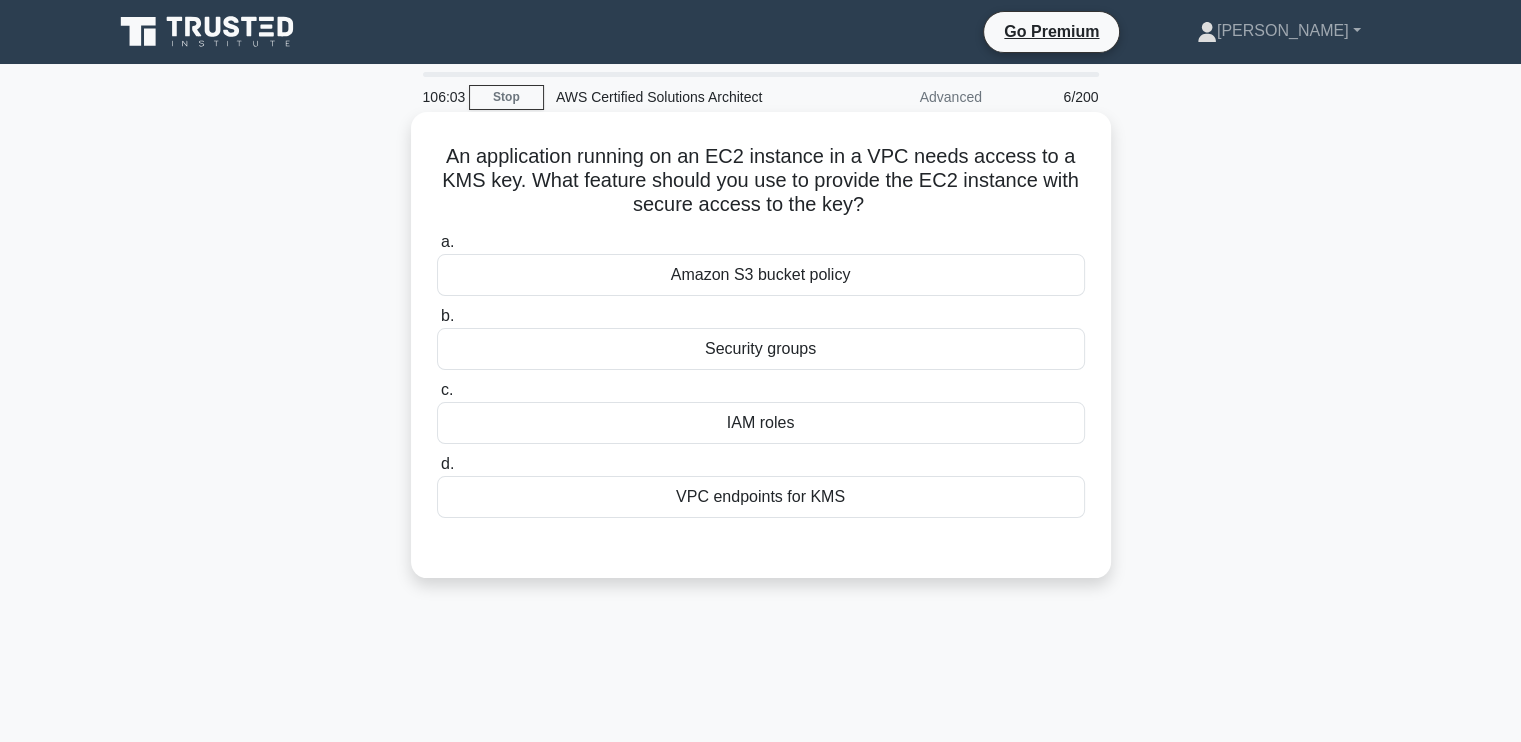 click on "IAM roles" at bounding box center [761, 423] 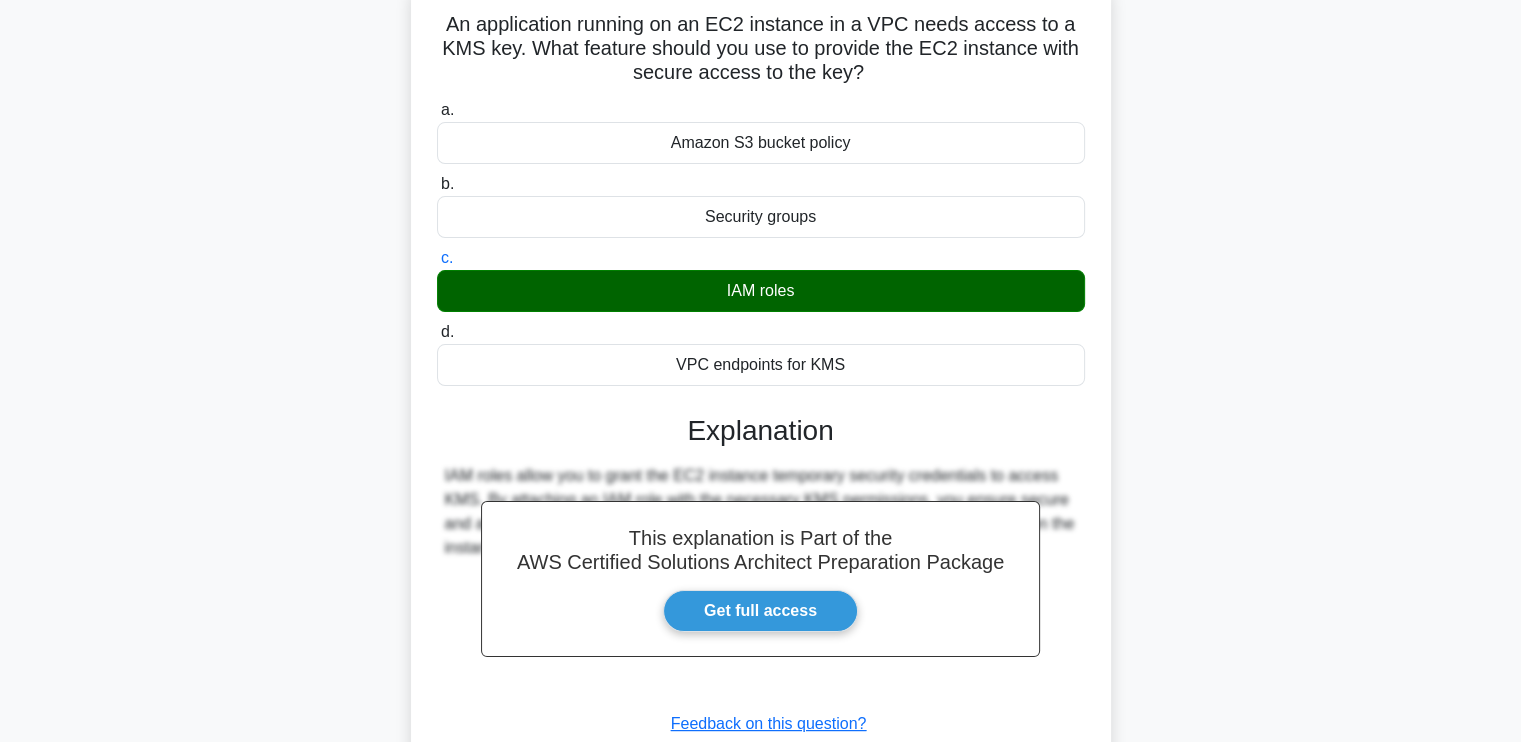 scroll, scrollTop: 338, scrollLeft: 0, axis: vertical 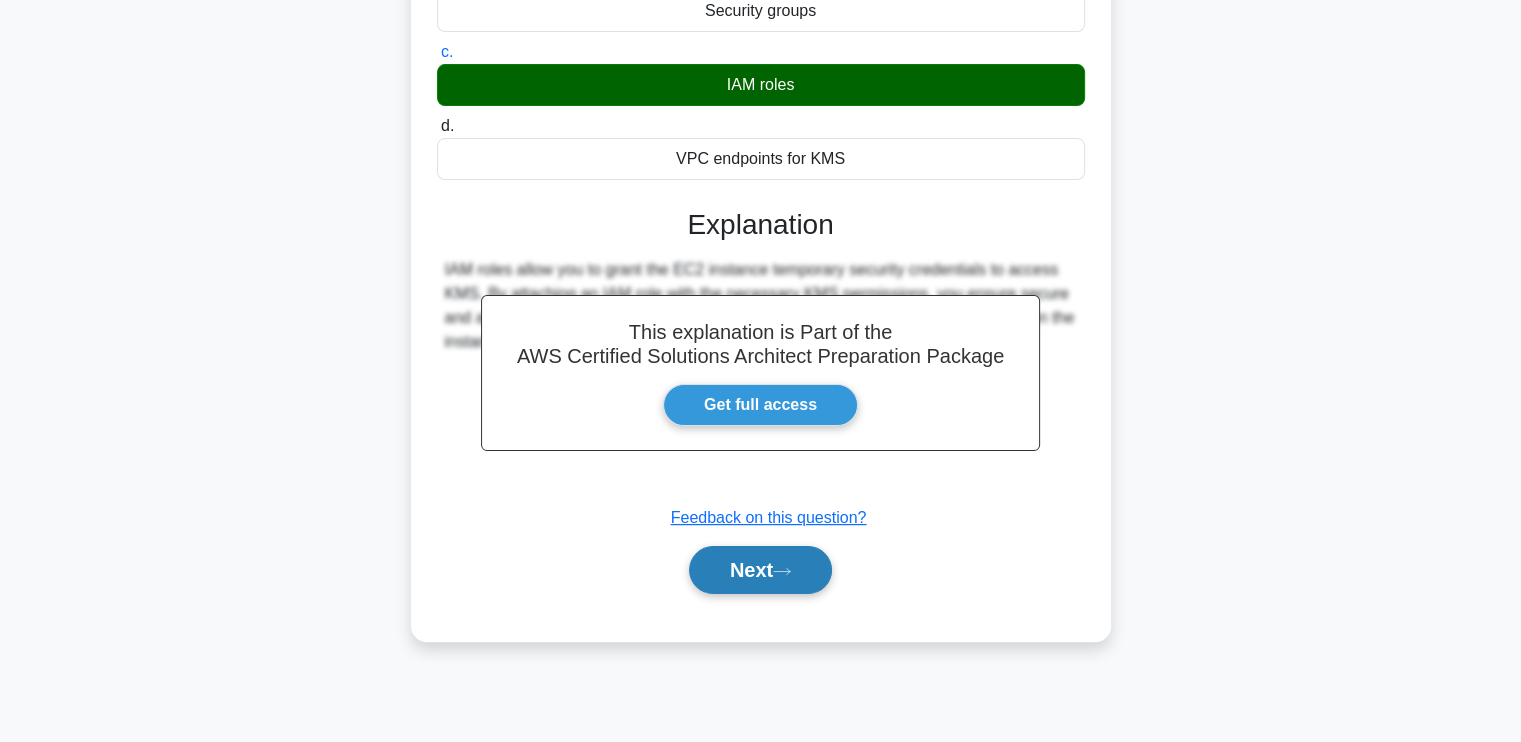 click on "Next" at bounding box center [760, 570] 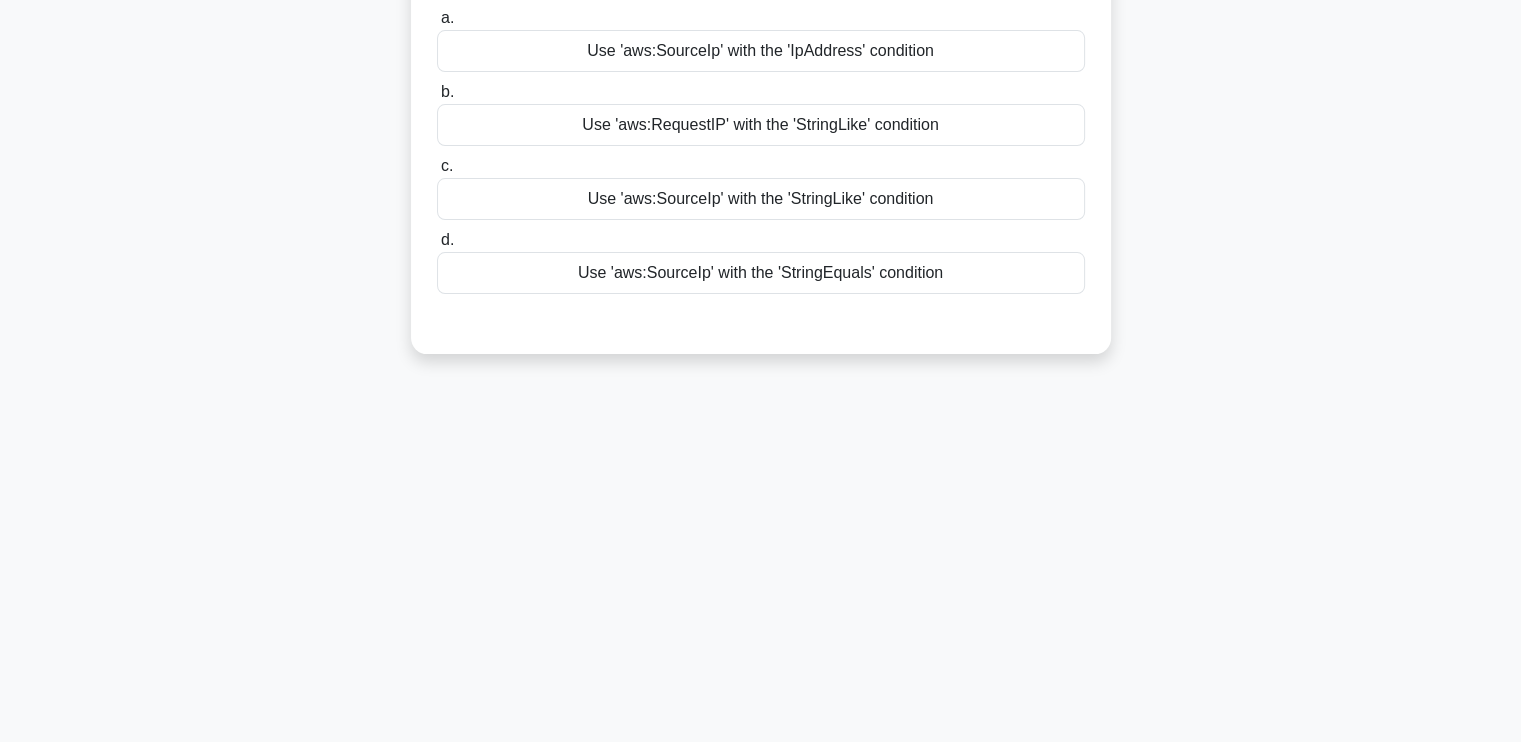 scroll, scrollTop: 0, scrollLeft: 0, axis: both 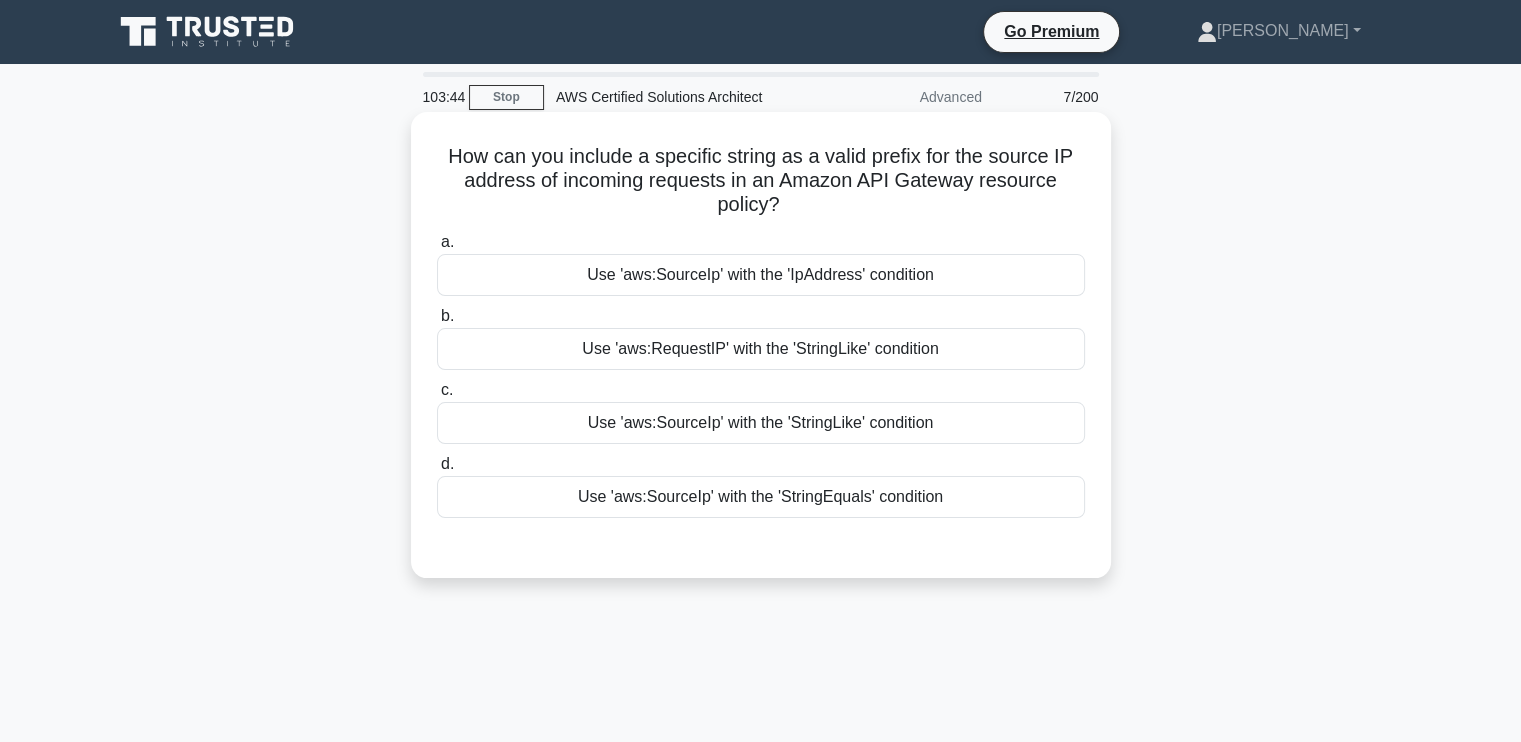 drag, startPoint x: 440, startPoint y: 159, endPoint x: 961, endPoint y: 499, distance: 622.1262 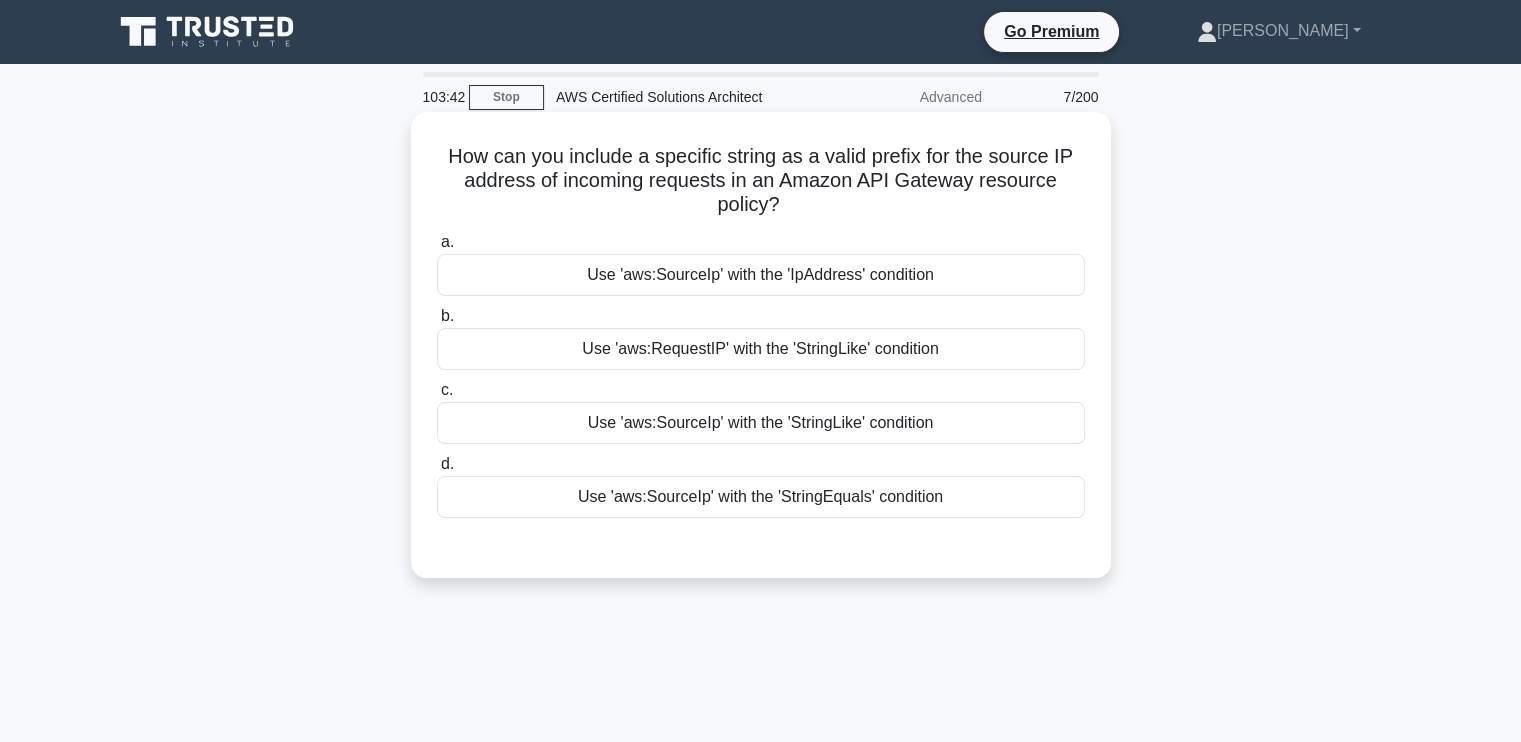copy on "How can you include a specific string as a valid prefix for the source IP address of incoming requests in an Amazon API Gateway resource policy?
.spinner_0XTQ{transform-origin:center;animation:spinner_y6GP .75s linear infinite}@keyframes spinner_y6GP{100%{transform:rotate(360deg)}}
a.
Use 'aws:SourceIp' with the 'IpAddress' condition
b.
Use 'aws:RequestIP' with the 'StringLike' condition
c.
Use 'aws:SourceIp' with the 'StringLike' condition
d.
Use 'aws:SourceIp' with the 'StringEquals' condition" 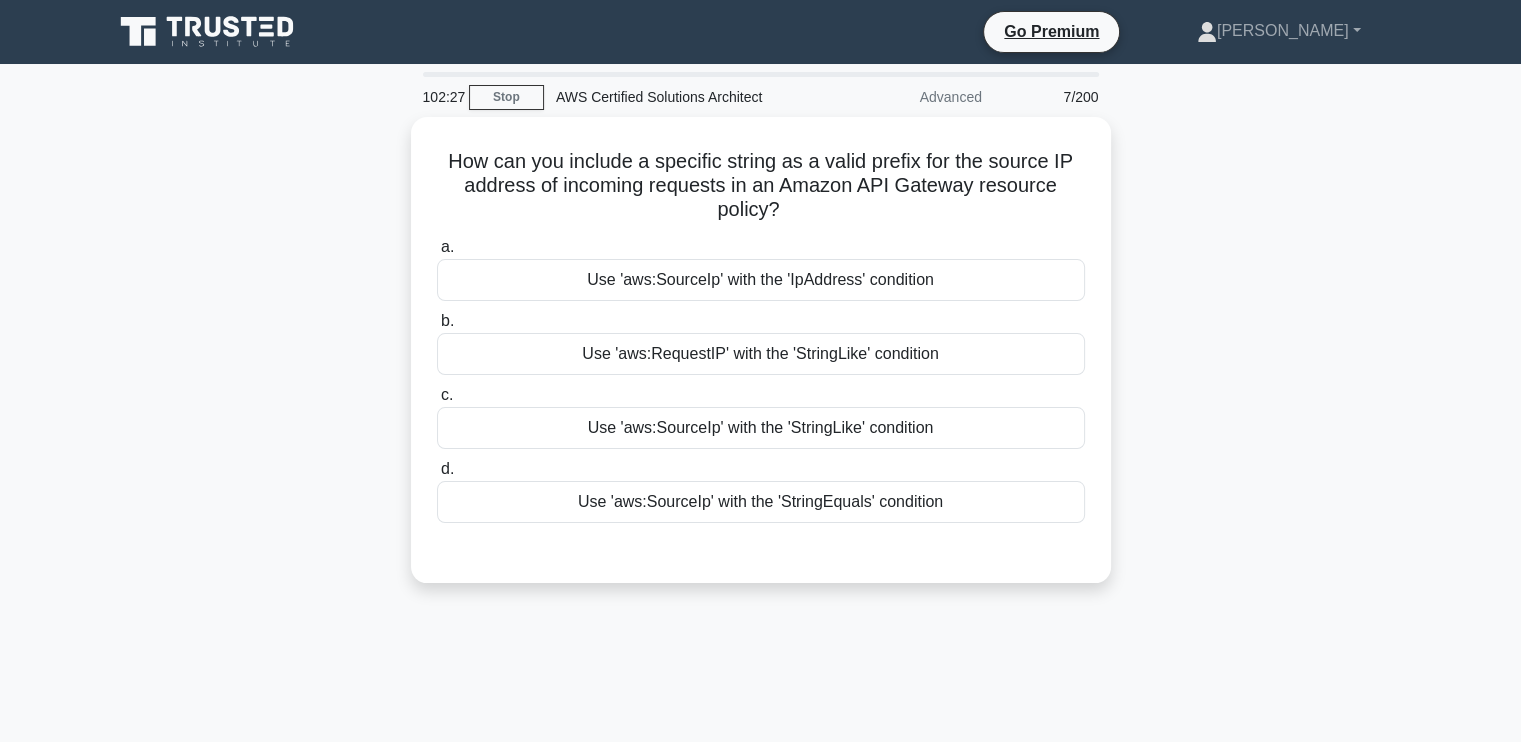 click on "How can you include a specific string as a valid prefix for the source IP address of incoming requests in an Amazon API Gateway resource policy?
.spinner_0XTQ{transform-origin:center;animation:spinner_y6GP .75s linear infinite}@keyframes spinner_y6GP{100%{transform:rotate(360deg)}}
a.
Use 'aws:SourceIp' with the 'IpAddress' condition
b. c. d." at bounding box center (761, 362) 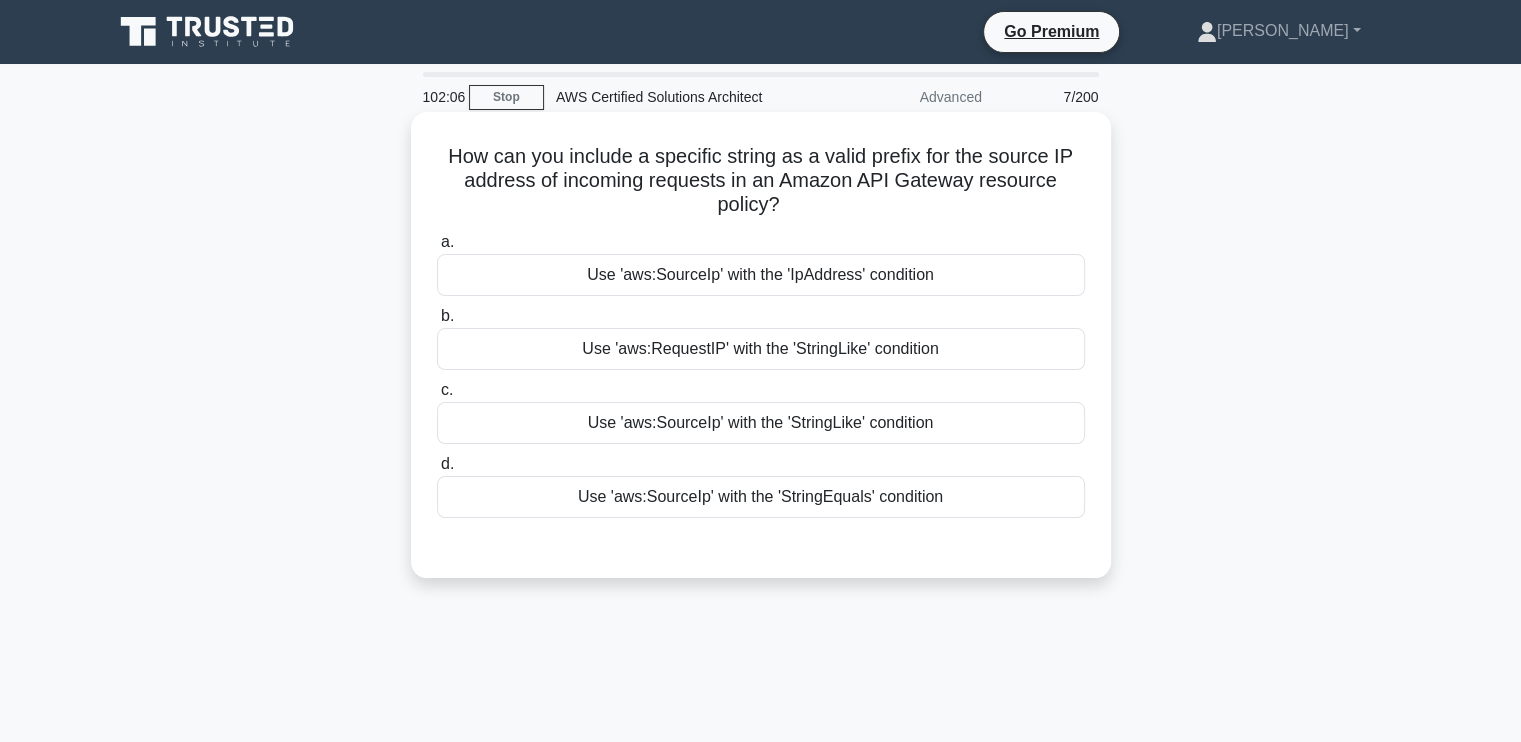 click on "Use 'aws:RequestIP' with the 'StringLike' condition" at bounding box center (761, 349) 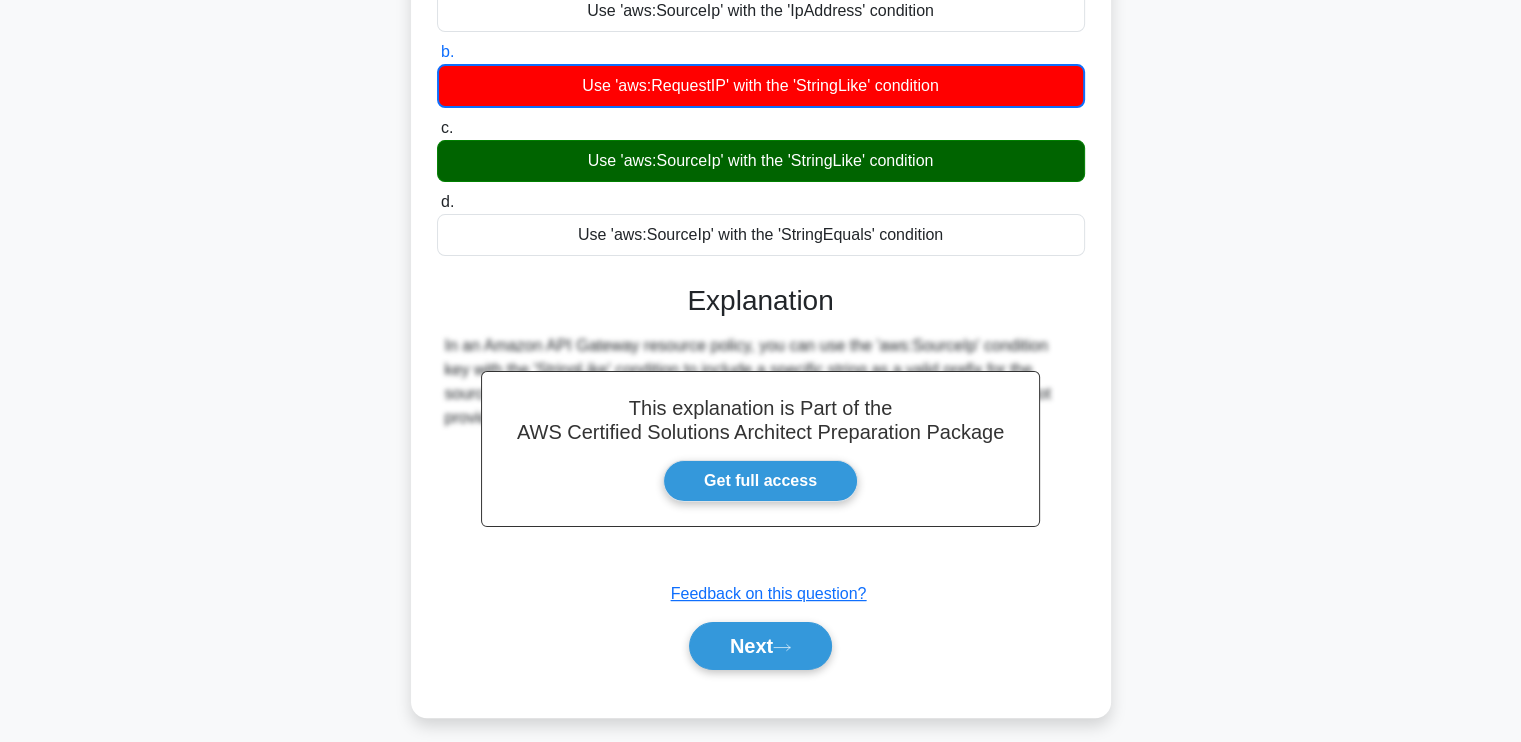 scroll, scrollTop: 300, scrollLeft: 0, axis: vertical 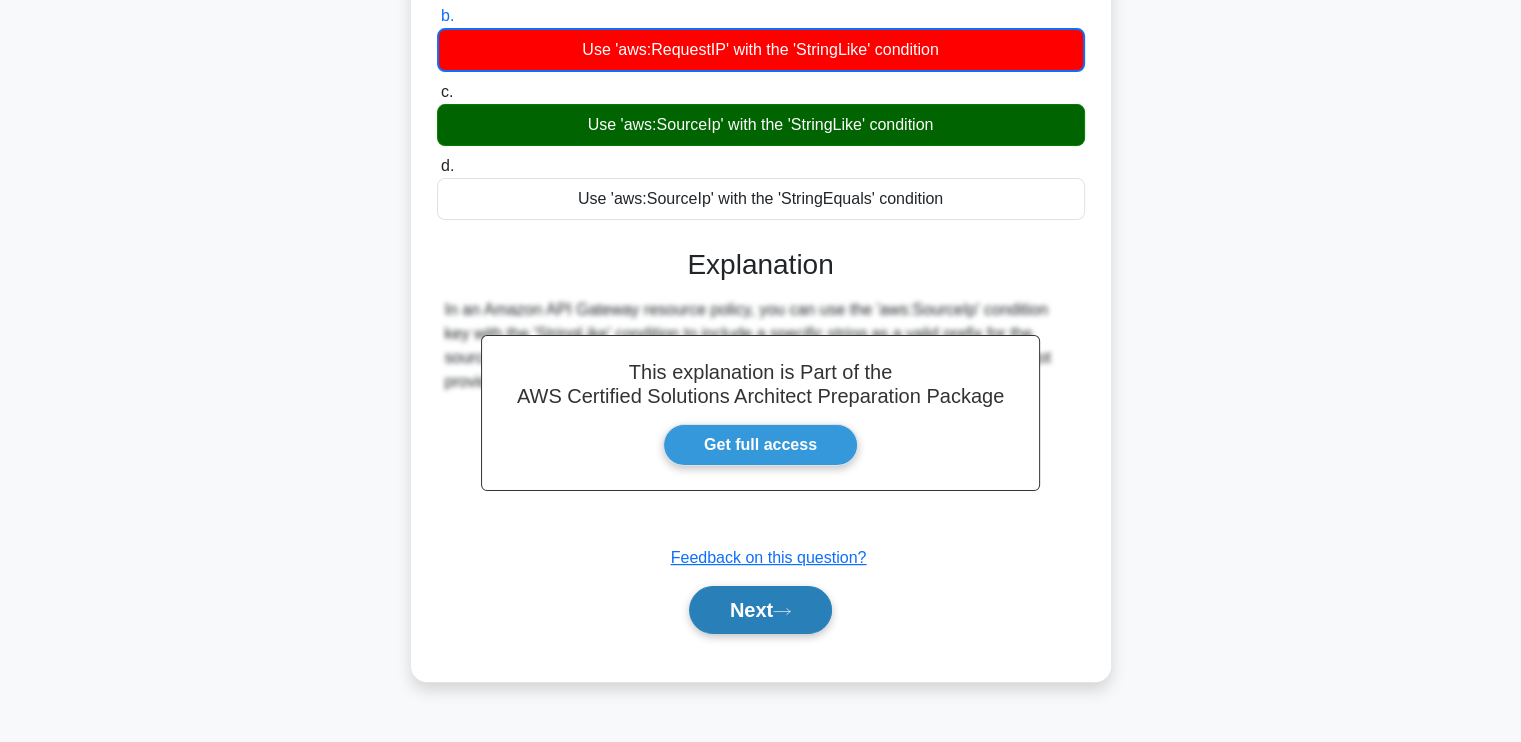 click on "Next" at bounding box center (760, 610) 